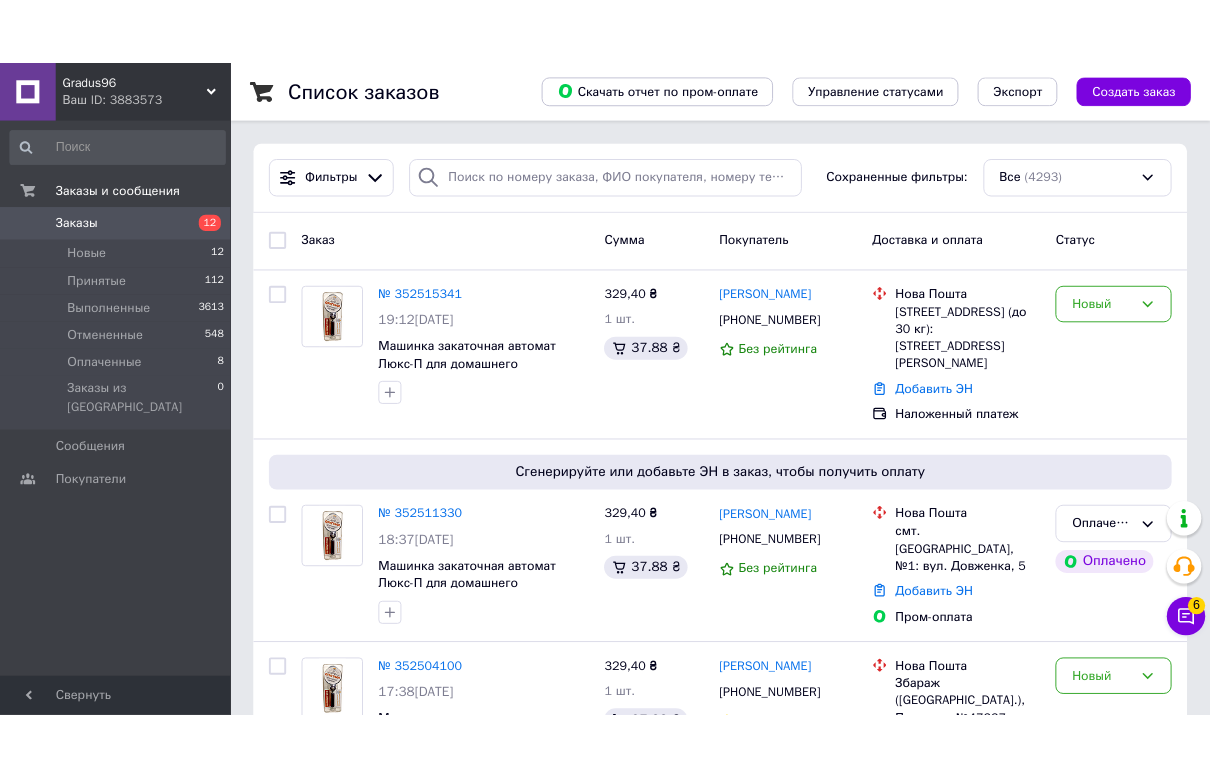 scroll, scrollTop: 0, scrollLeft: 0, axis: both 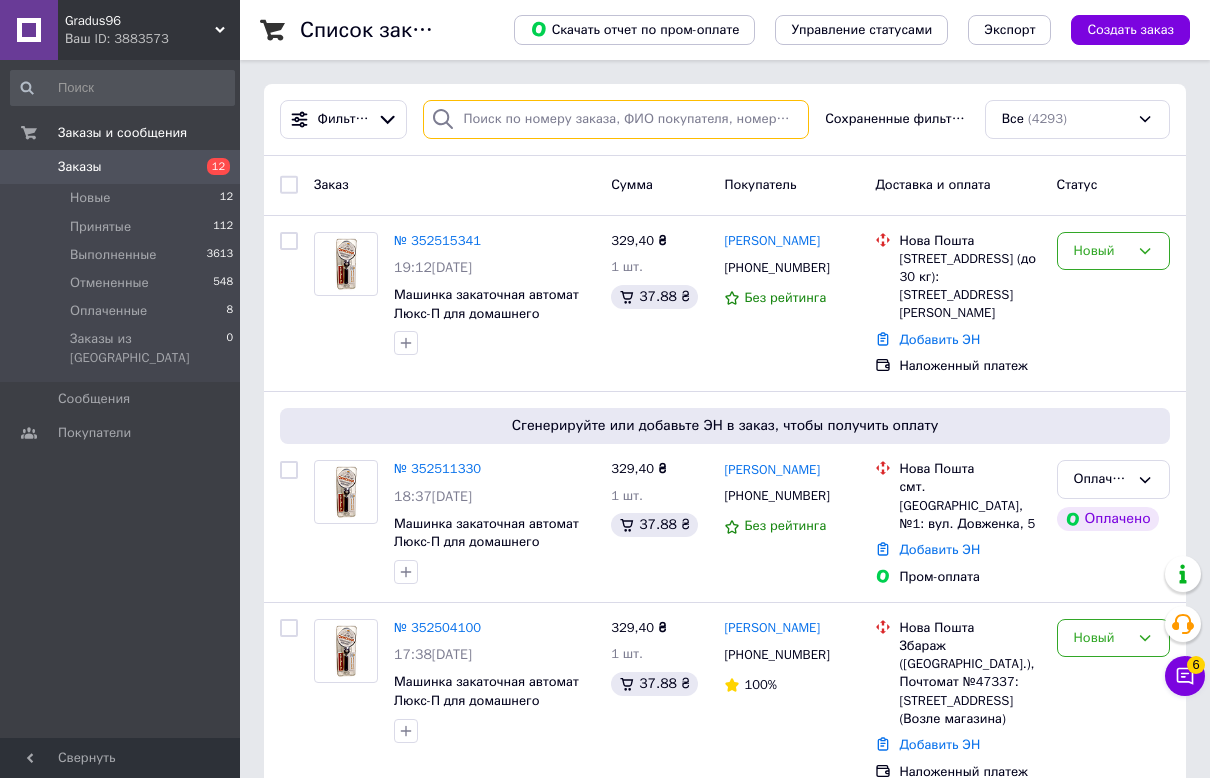 click at bounding box center [616, 119] 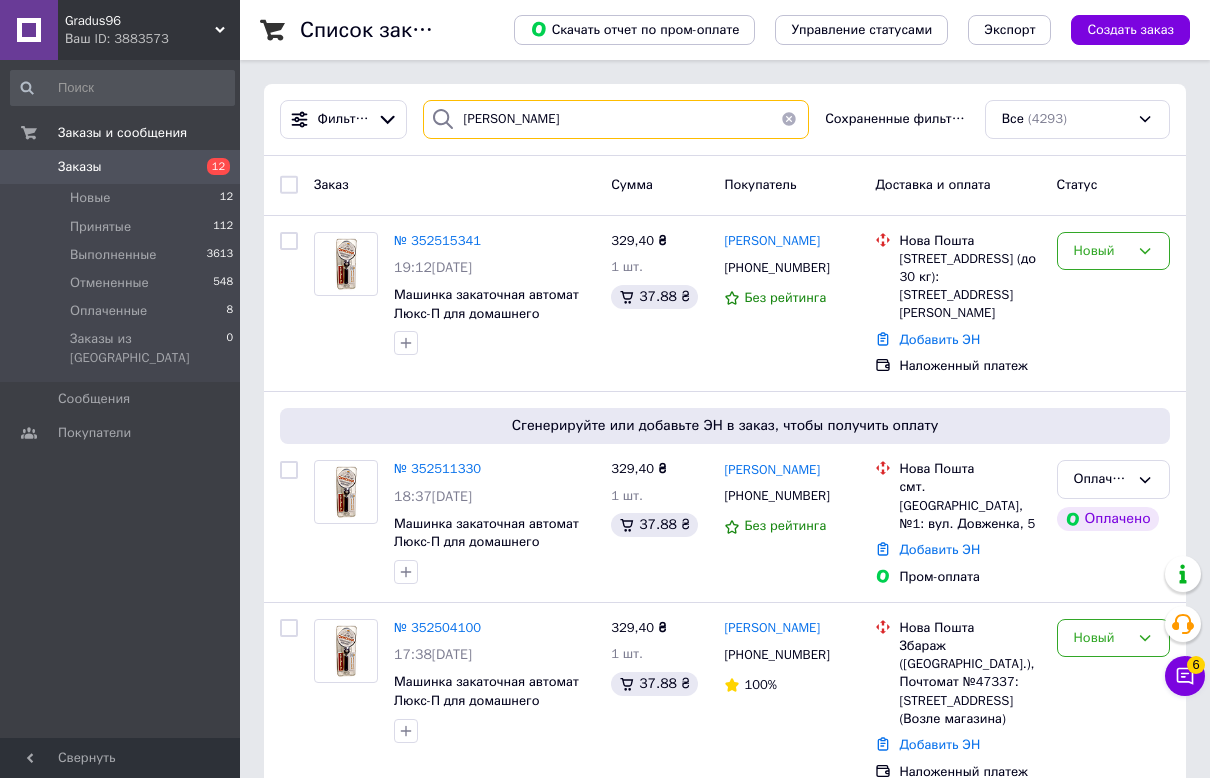 type on "Вдовиченко" 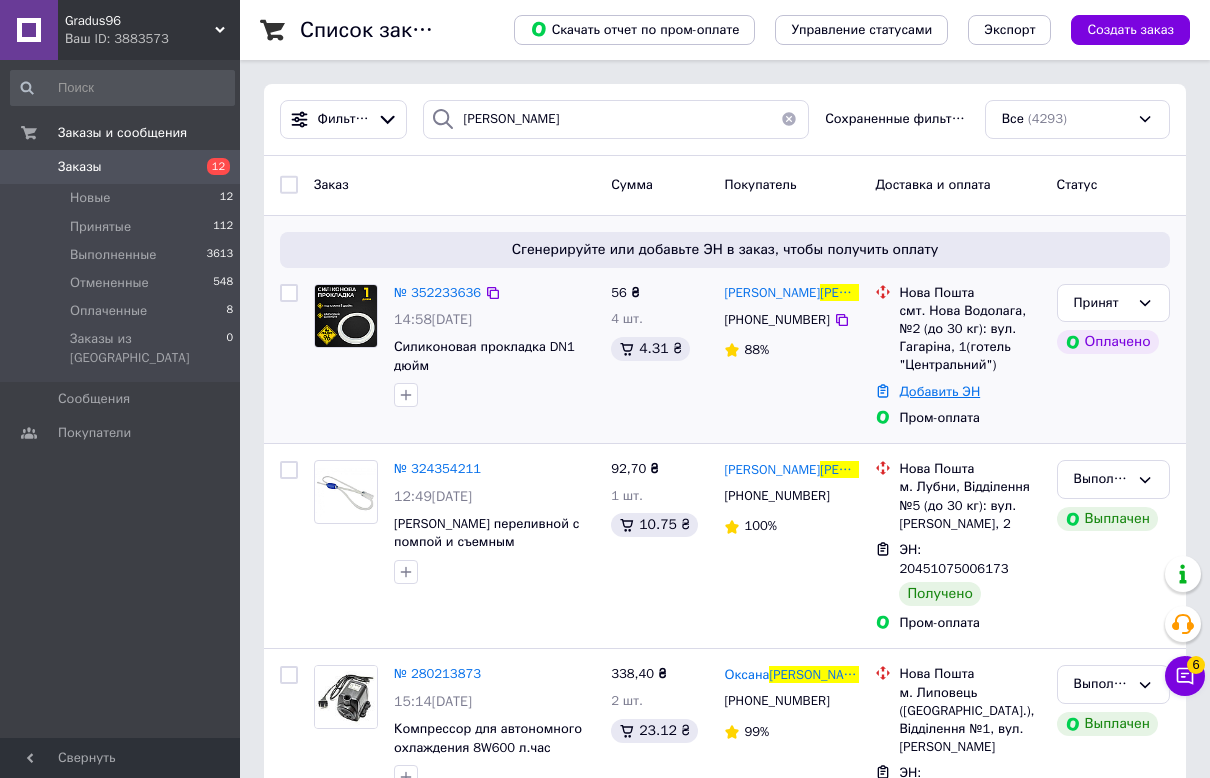 click on "Добавить ЭН" at bounding box center [939, 391] 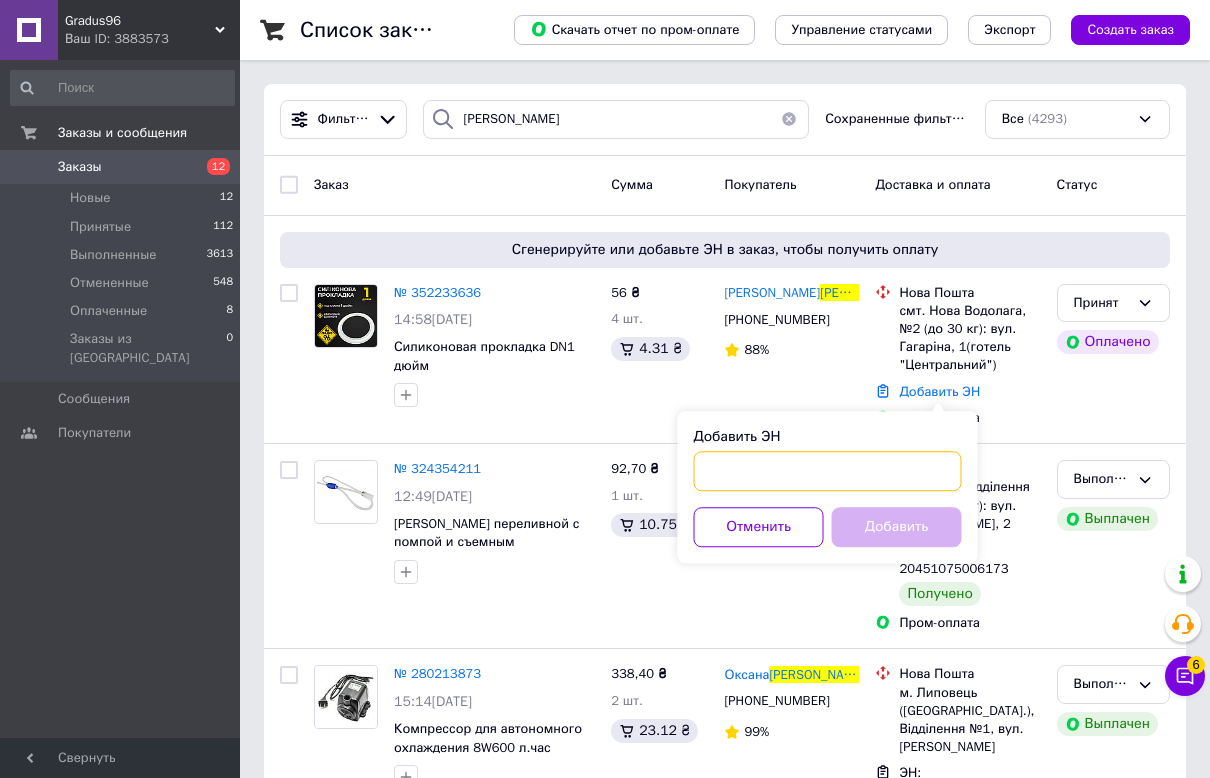 click on "Добавить ЭН" at bounding box center (828, 471) 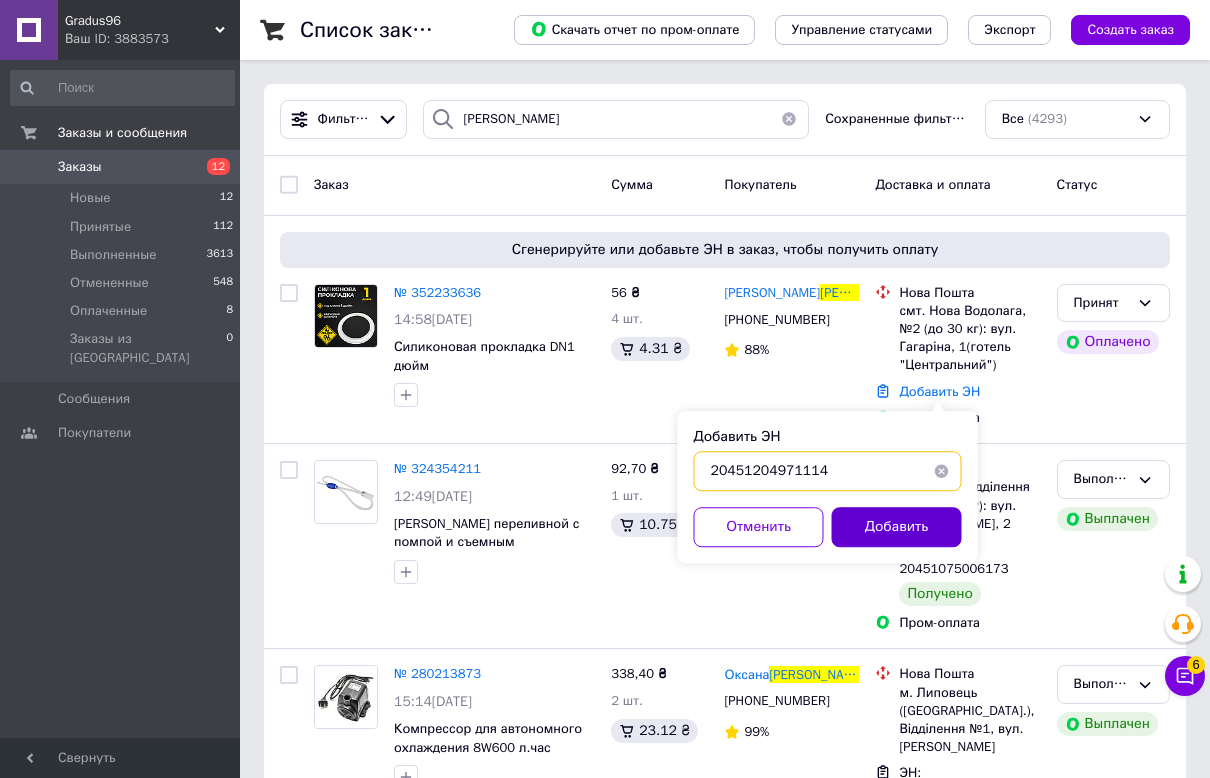 type on "20451204971114" 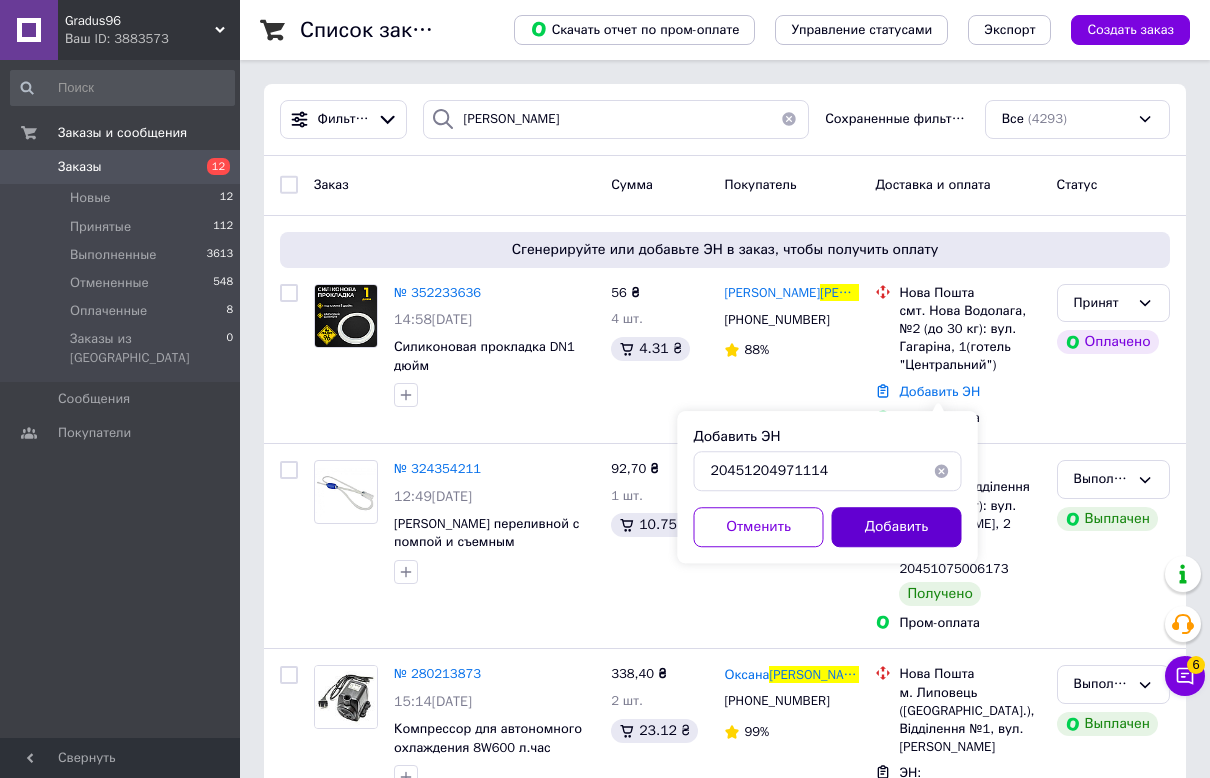 click on "Добавить" at bounding box center [897, 527] 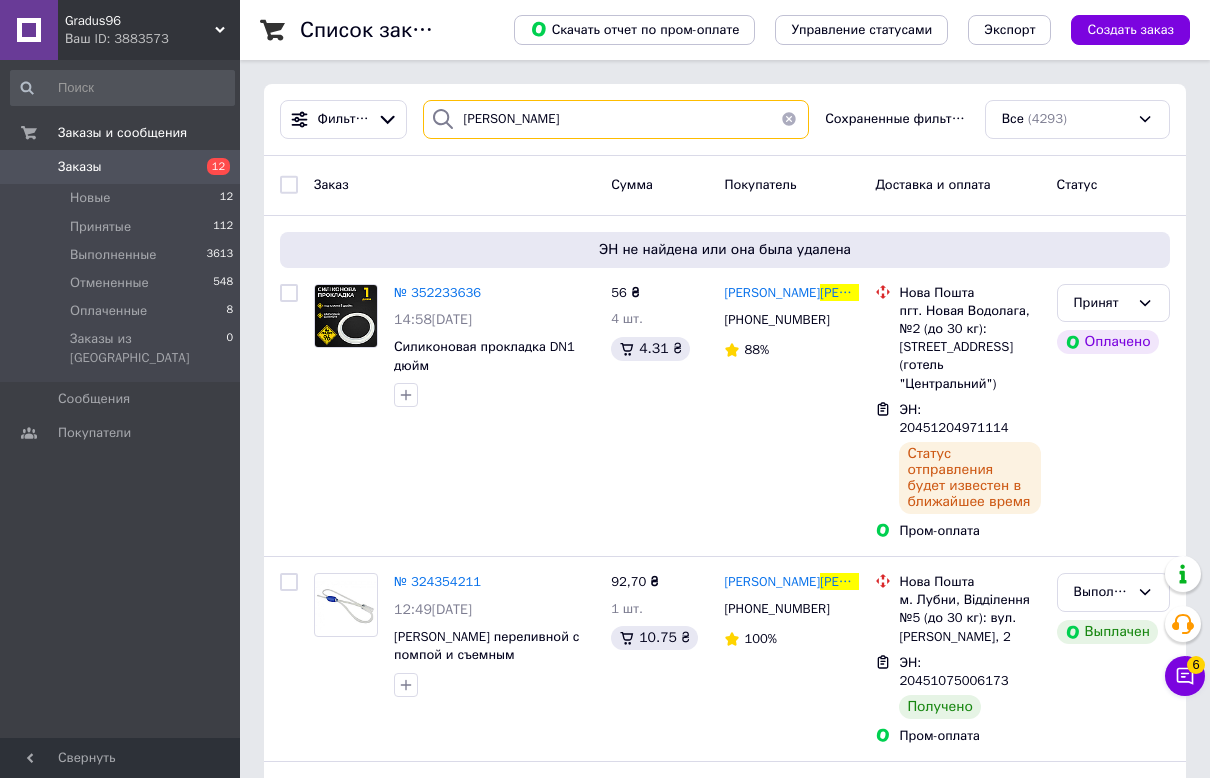 drag, startPoint x: 578, startPoint y: 127, endPoint x: 460, endPoint y: 121, distance: 118.15244 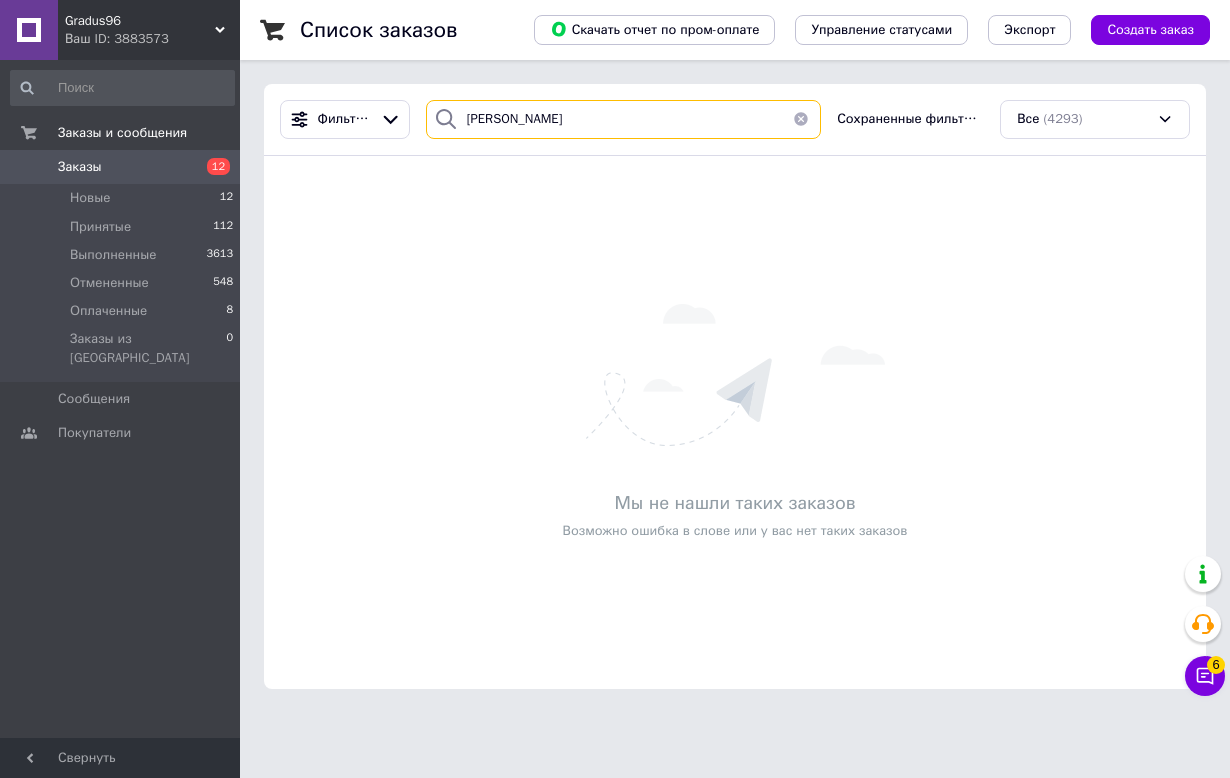 drag, startPoint x: 492, startPoint y: 120, endPoint x: 458, endPoint y: 107, distance: 36.40055 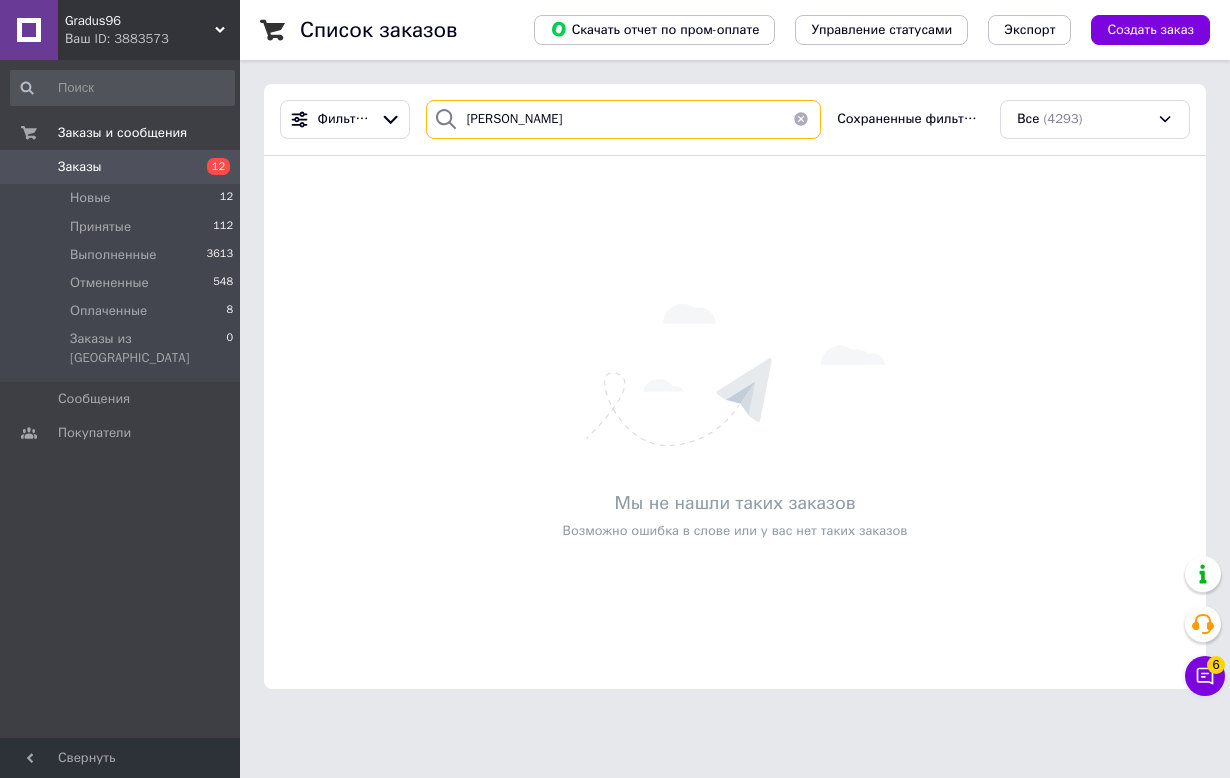 type on "Святенко" 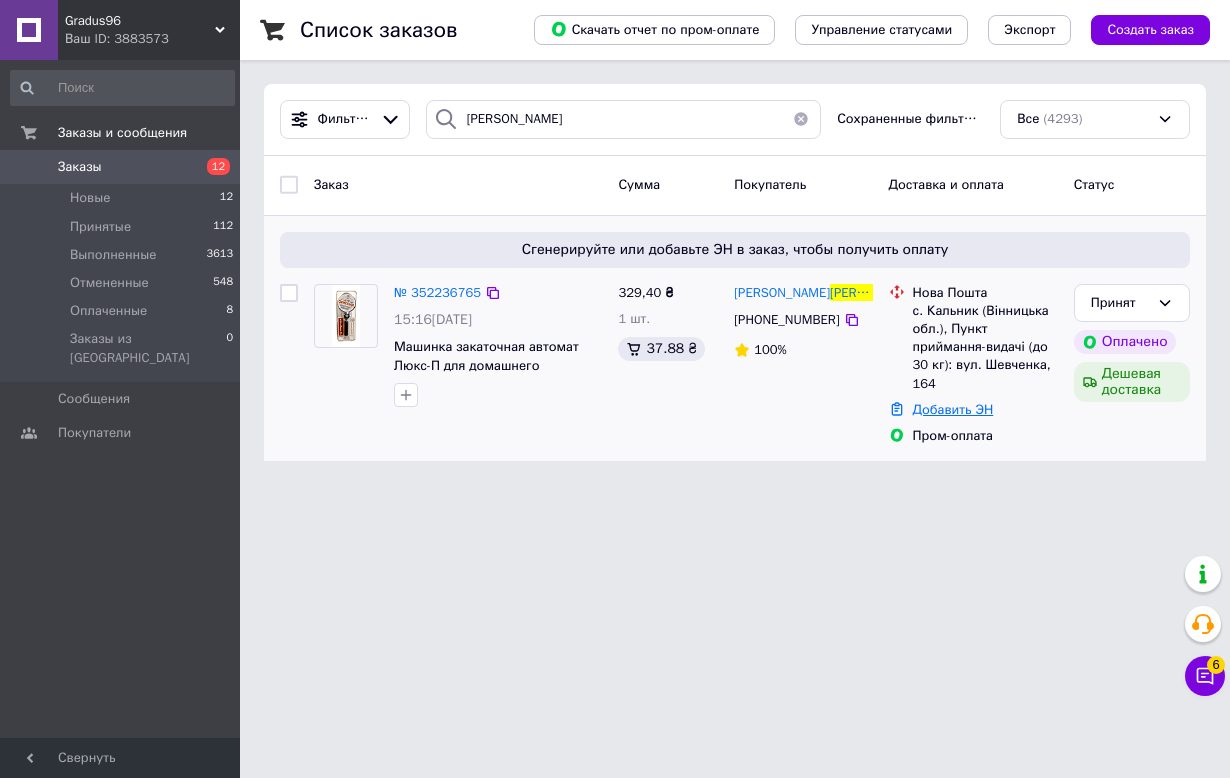 click on "Добавить ЭН" at bounding box center [953, 409] 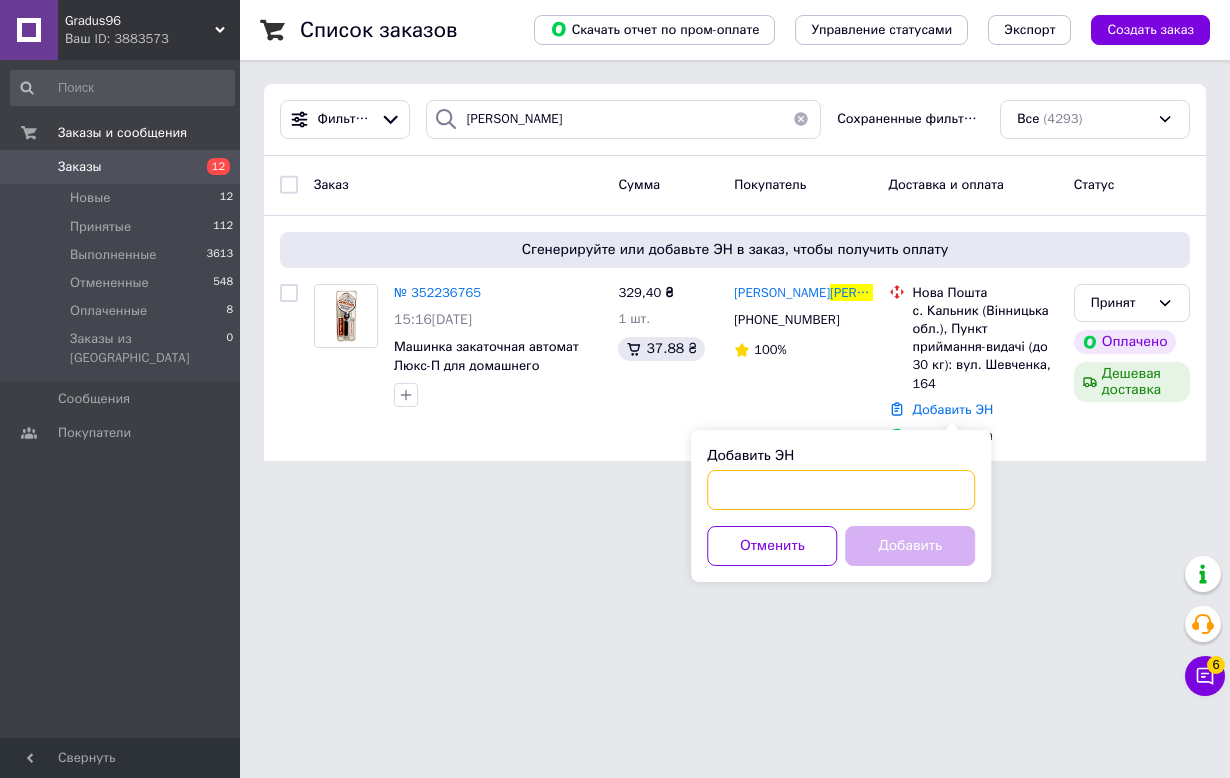 click on "Добавить ЭН" at bounding box center [841, 490] 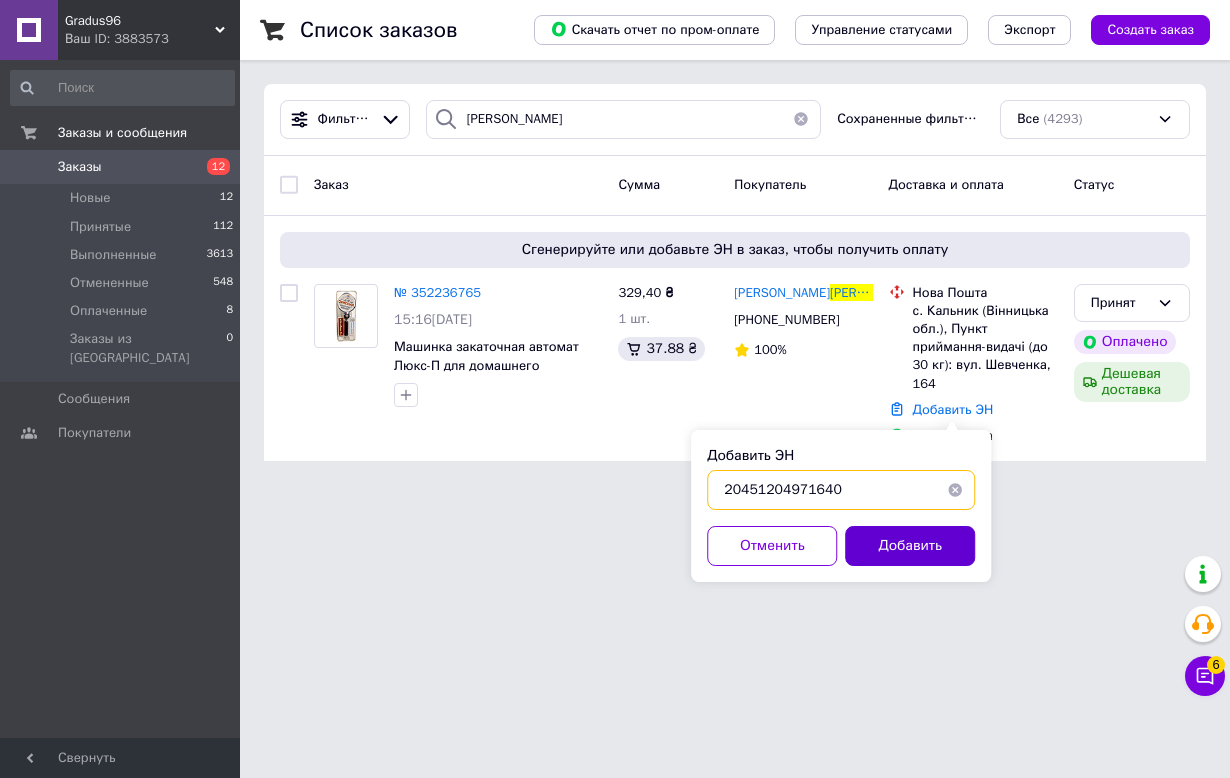 type on "20451204971640" 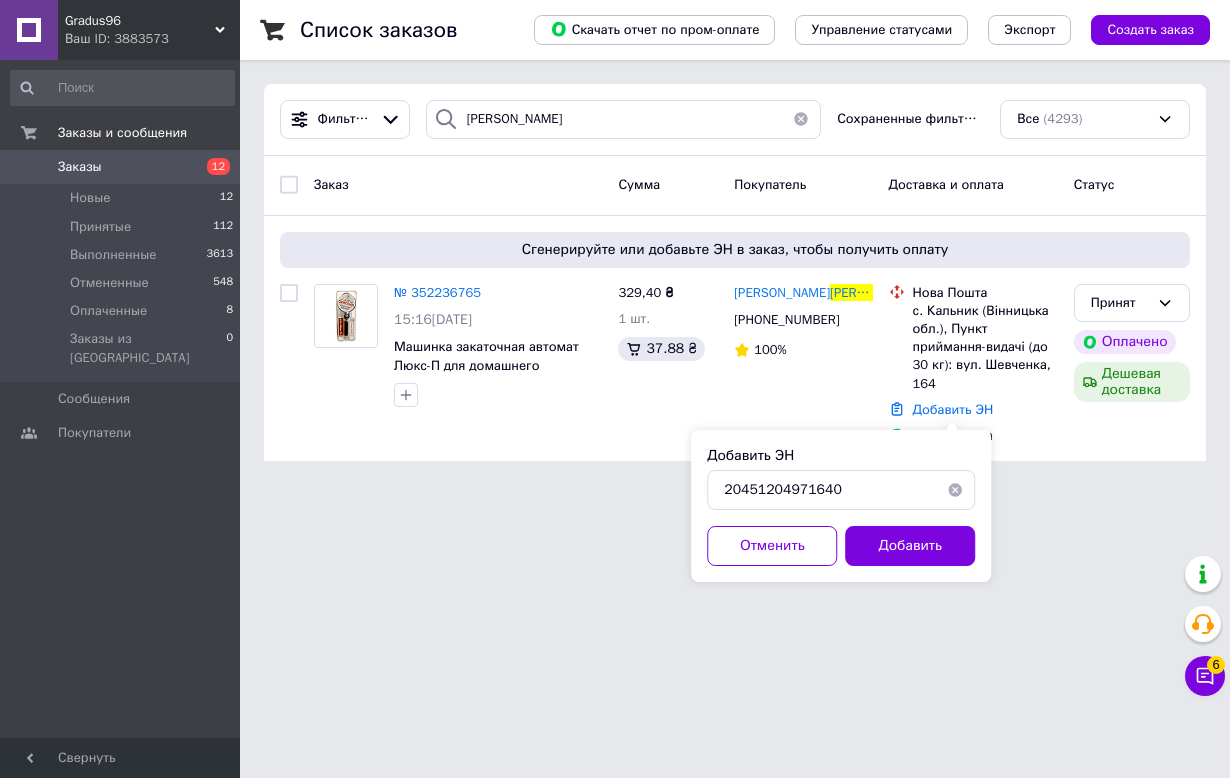 click on "Добавить" at bounding box center (910, 546) 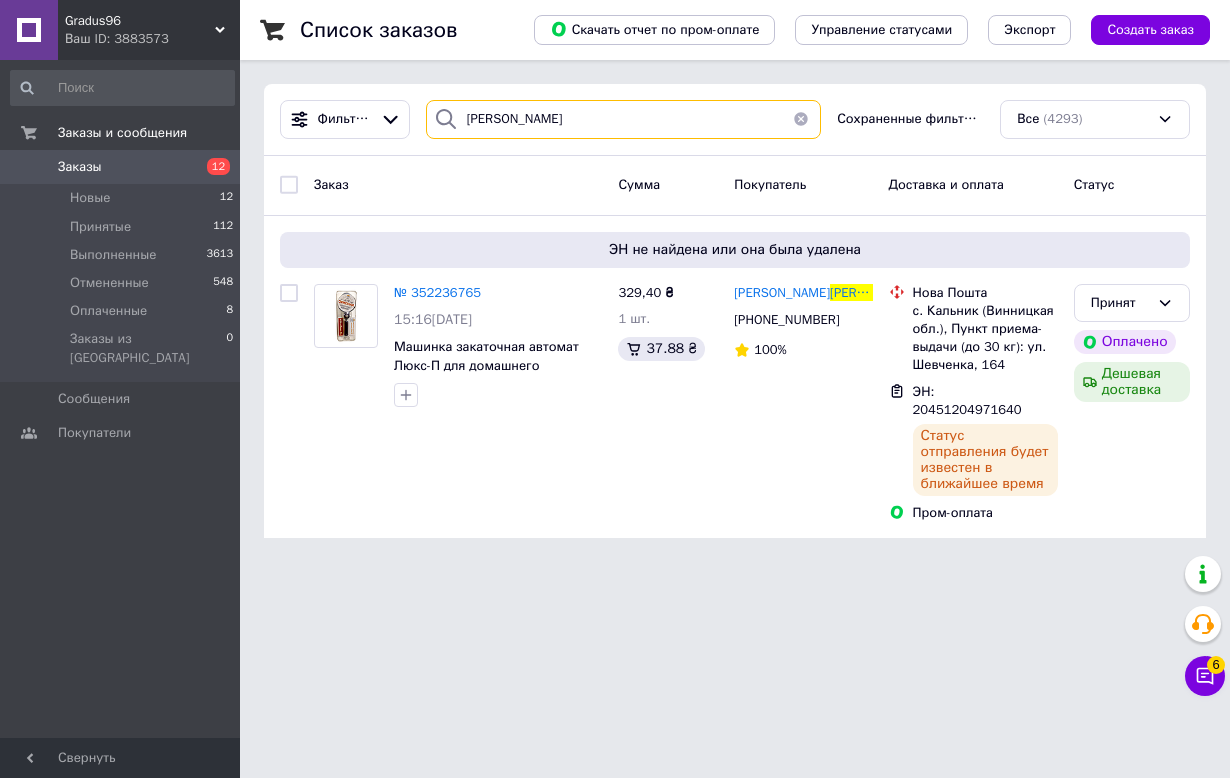 drag, startPoint x: 523, startPoint y: 106, endPoint x: 458, endPoint y: 125, distance: 67.72001 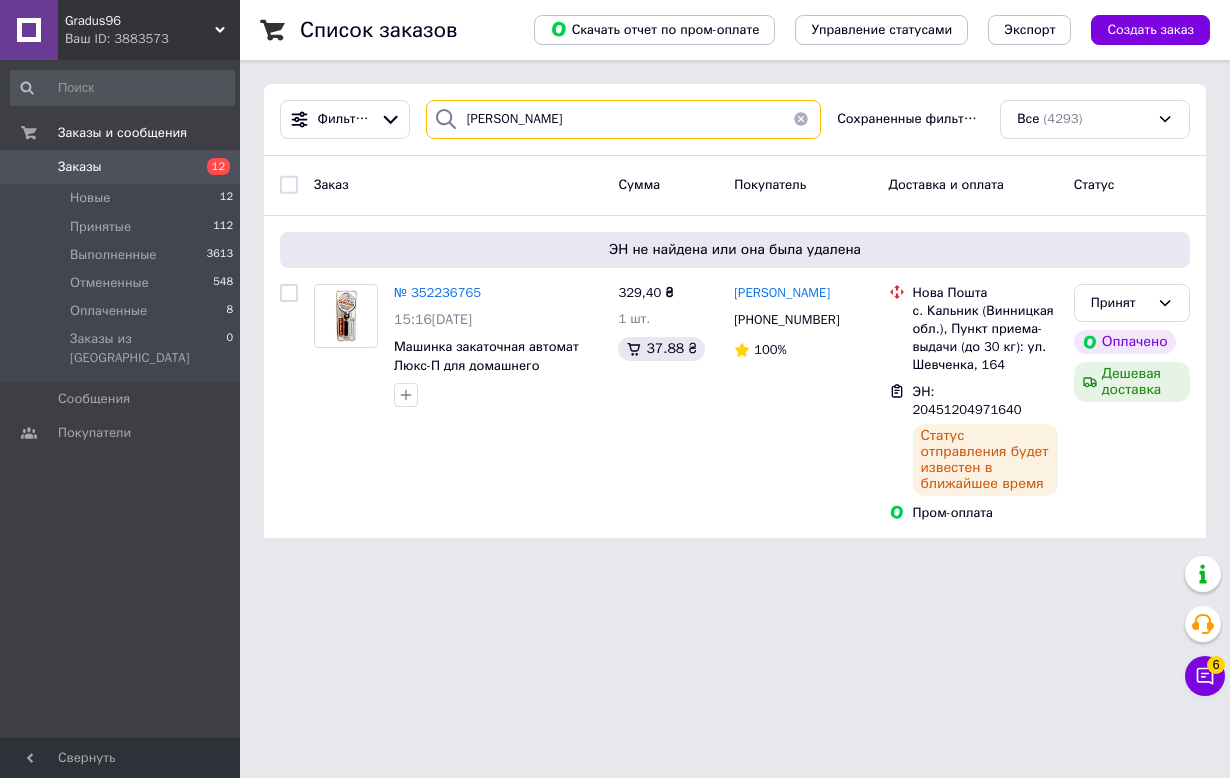type on "Кукурик" 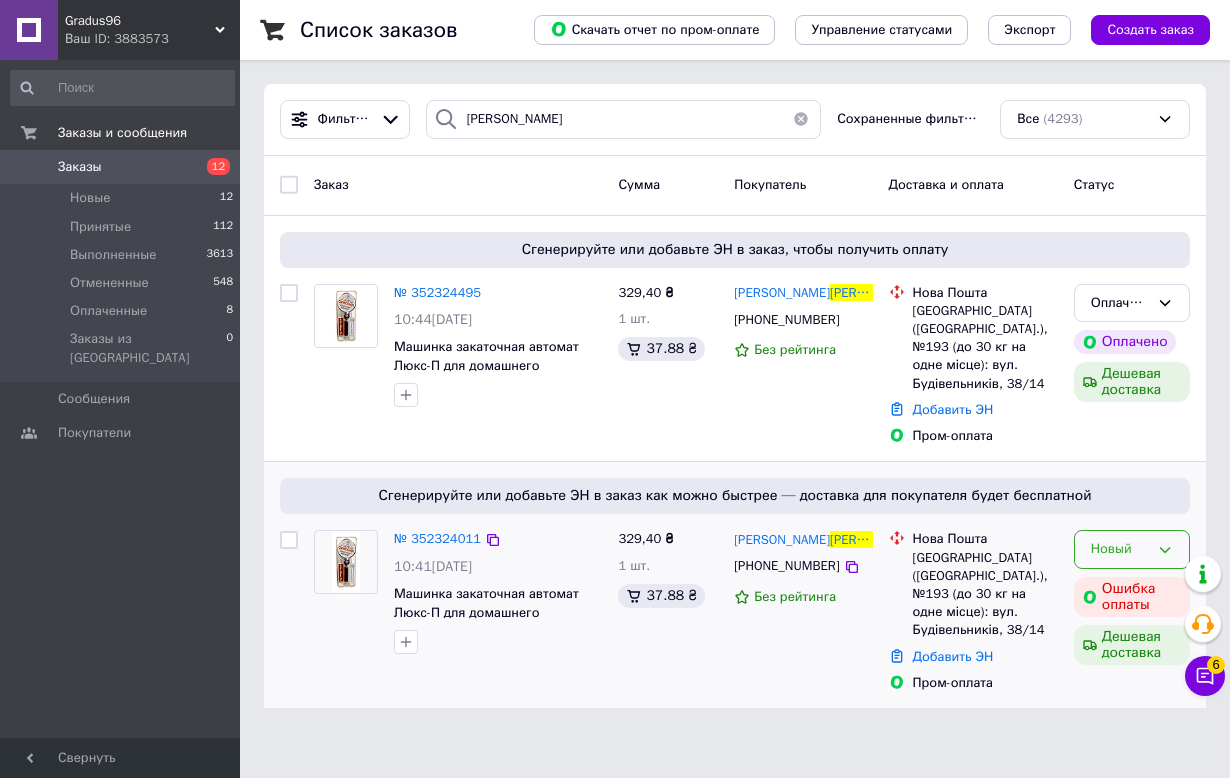 click on "Новый" at bounding box center [1132, 549] 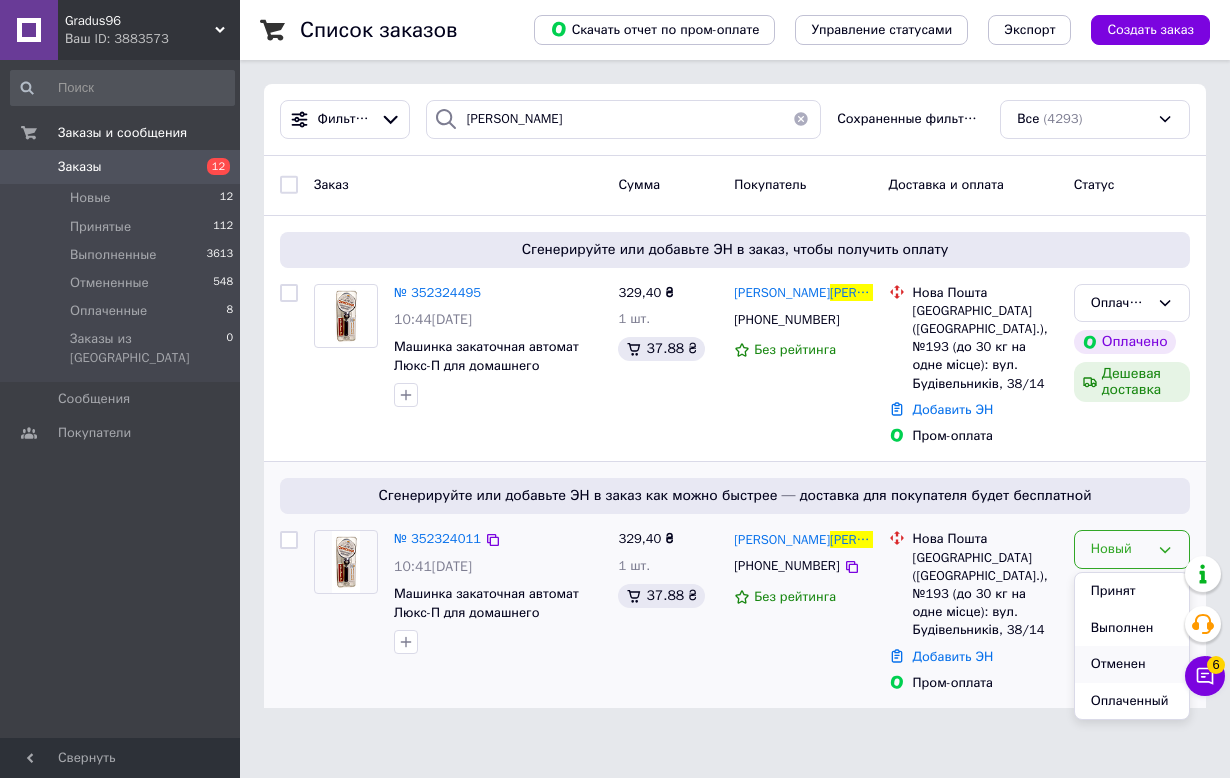 click on "Отменен" at bounding box center (1132, 664) 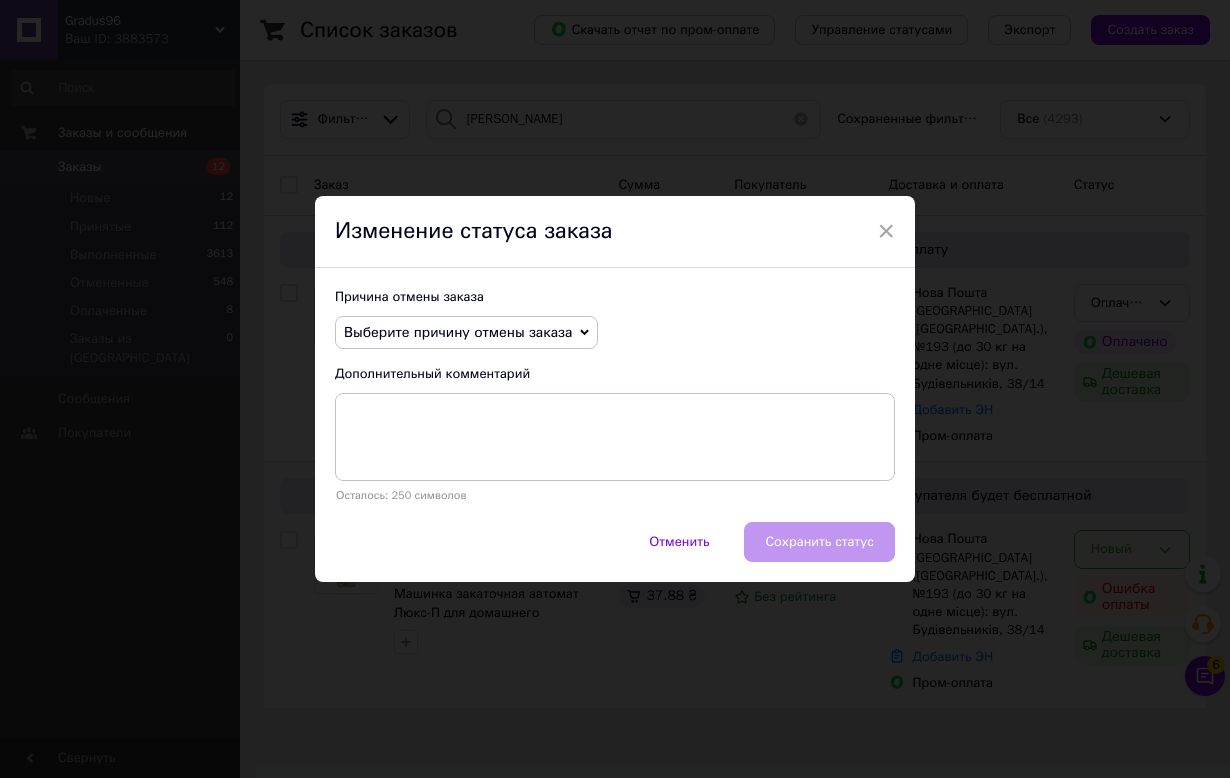 click on "Выберите причину отмены заказа" at bounding box center (466, 333) 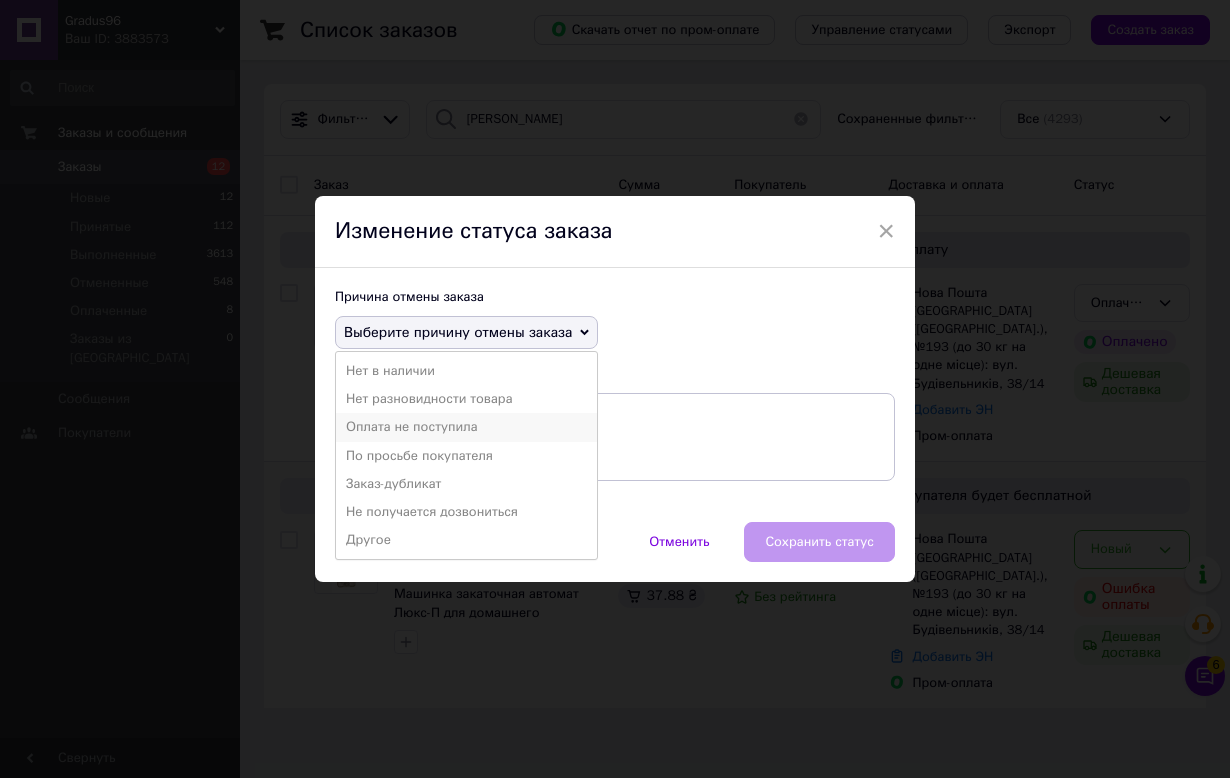 click on "Оплата не поступила" at bounding box center (466, 427) 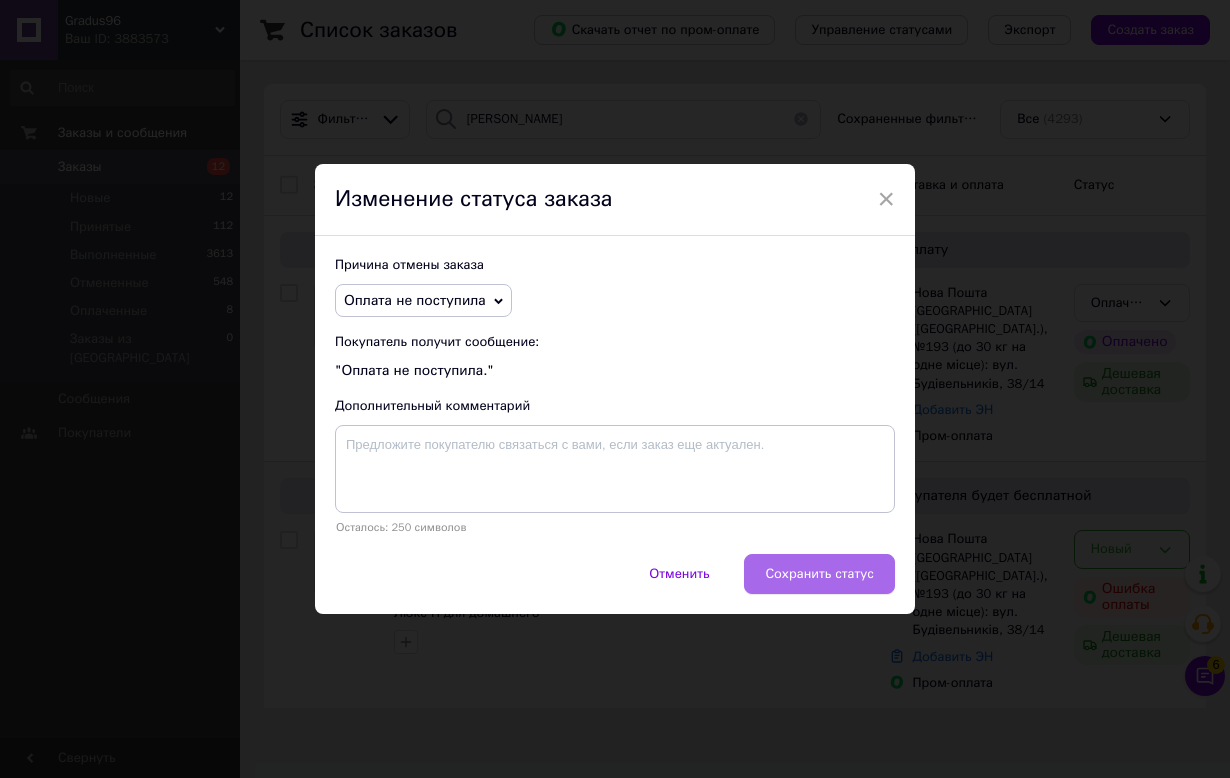 click on "Сохранить статус" at bounding box center (819, 574) 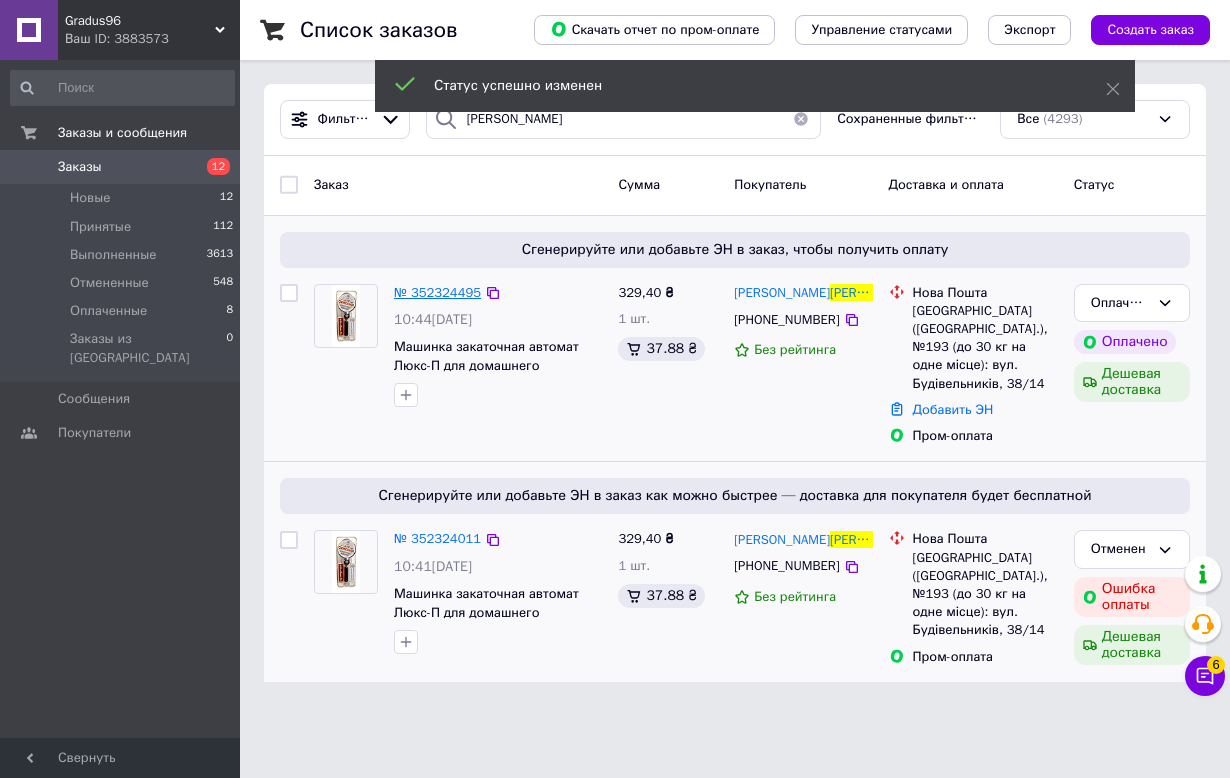 click on "№ 352324495" at bounding box center [437, 292] 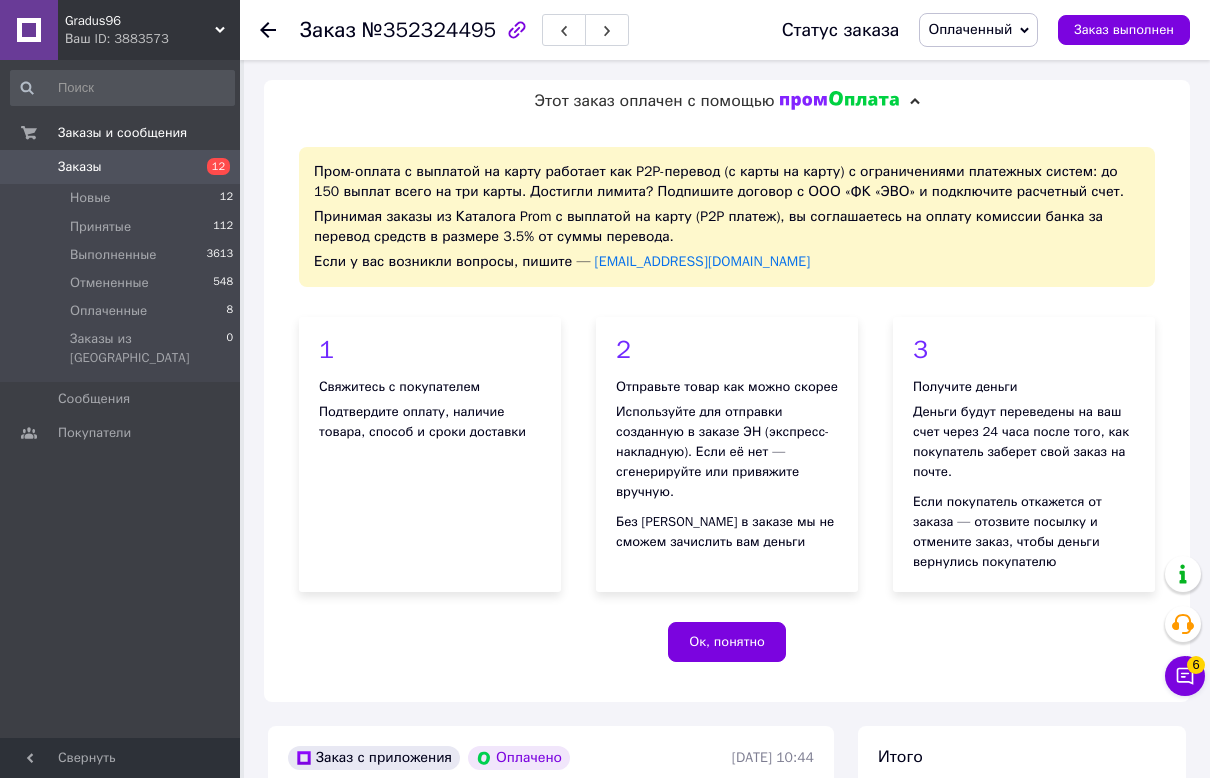 click on "Пром-оплата с выплатой на карту работает как P2P-перевод
(с карты на карту) с ограничениями платежных систем: до 150
выплат всего на три карты. Достигли лимита? Подпишите договор
с ООО «ФК «ЭВО» и подключите расчетный счет. Принимая заказы из Каталога Prom с выплатой
на карту (P2P платеж), вы соглашаетесь на оплату комиссии
банка за перевод средств в размере
3.5% от суммы перевода. Если у вас возникли вопросы, пишите —   prompay@prom.ua 1 Свяжитесь с покупателем 2 Отправьте товар как можно скорее 3 Получите деньги" at bounding box center (727, 412) 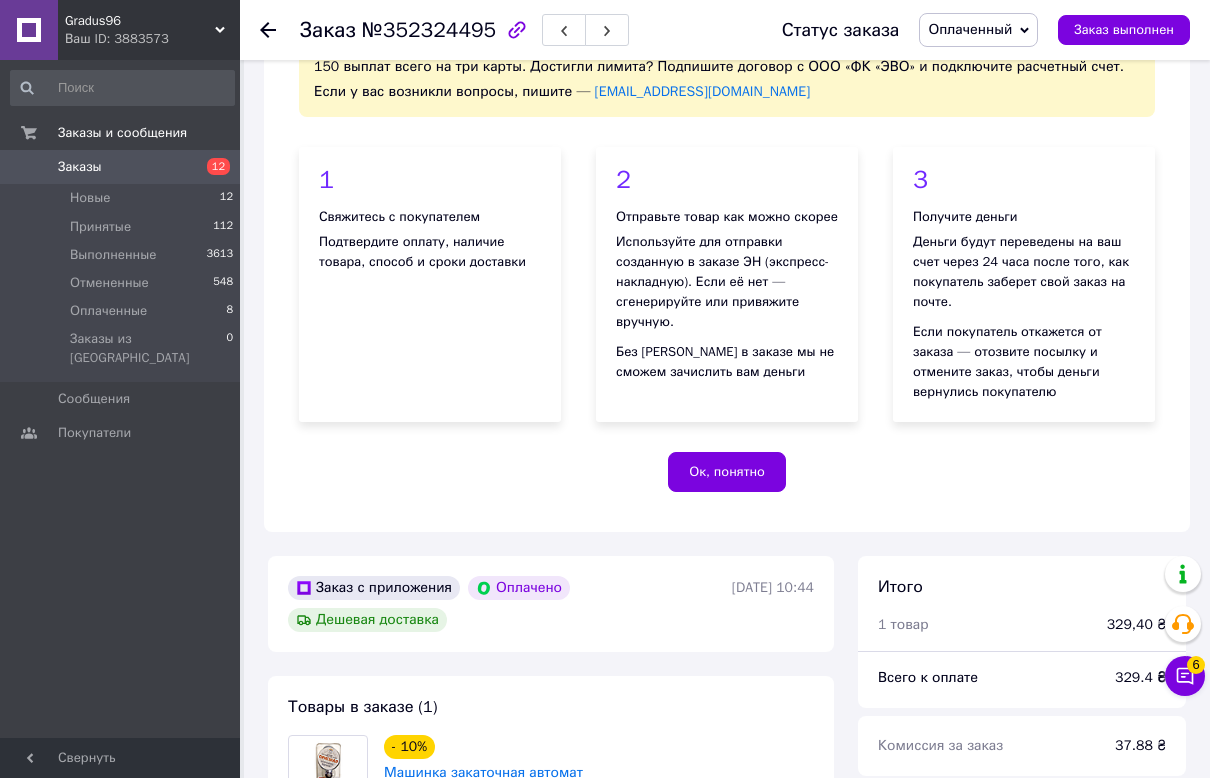 scroll, scrollTop: 750, scrollLeft: 0, axis: vertical 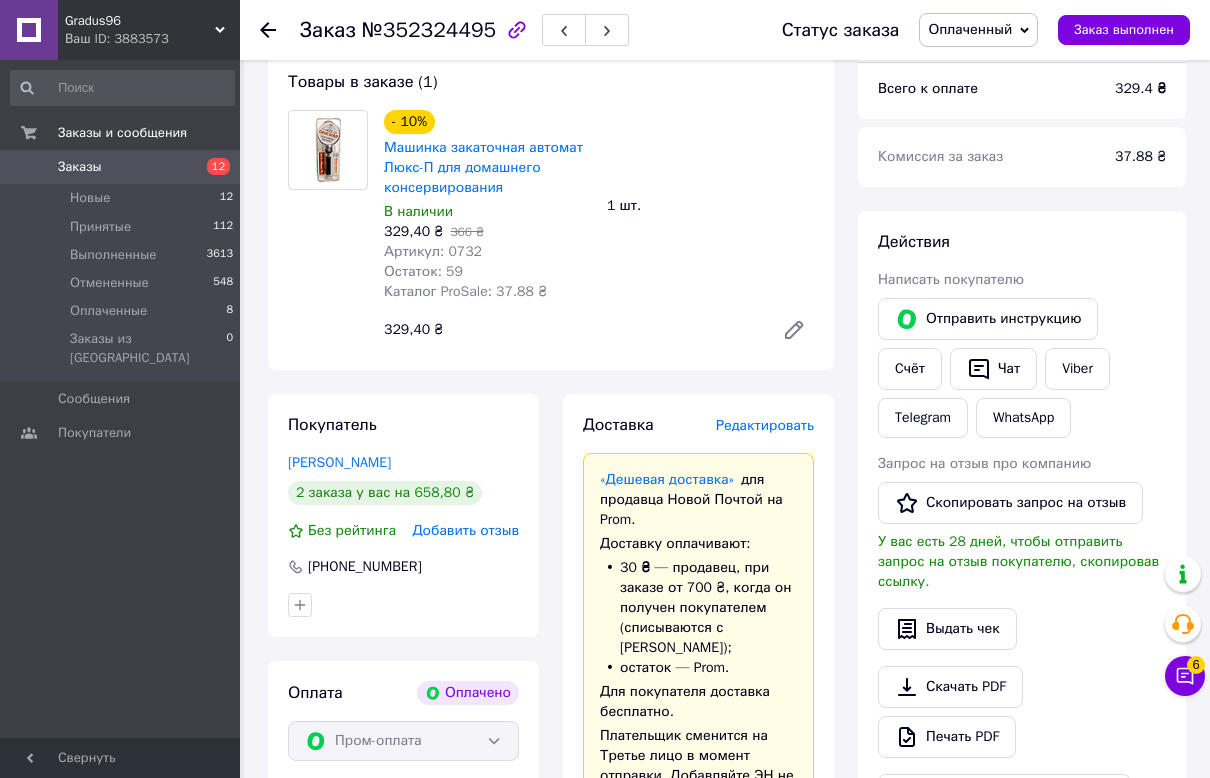 drag, startPoint x: 977, startPoint y: 365, endPoint x: 872, endPoint y: 480, distance: 155.72412 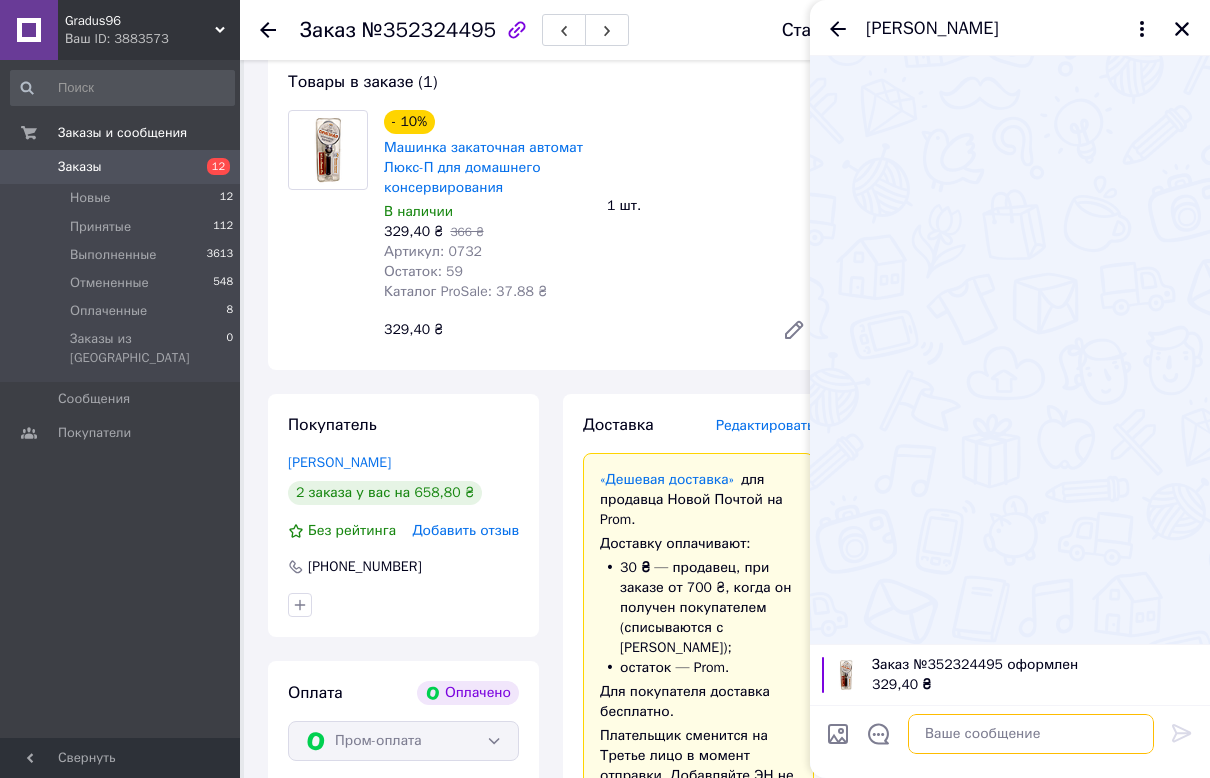 drag, startPoint x: 966, startPoint y: 738, endPoint x: 961, endPoint y: 727, distance: 12.083046 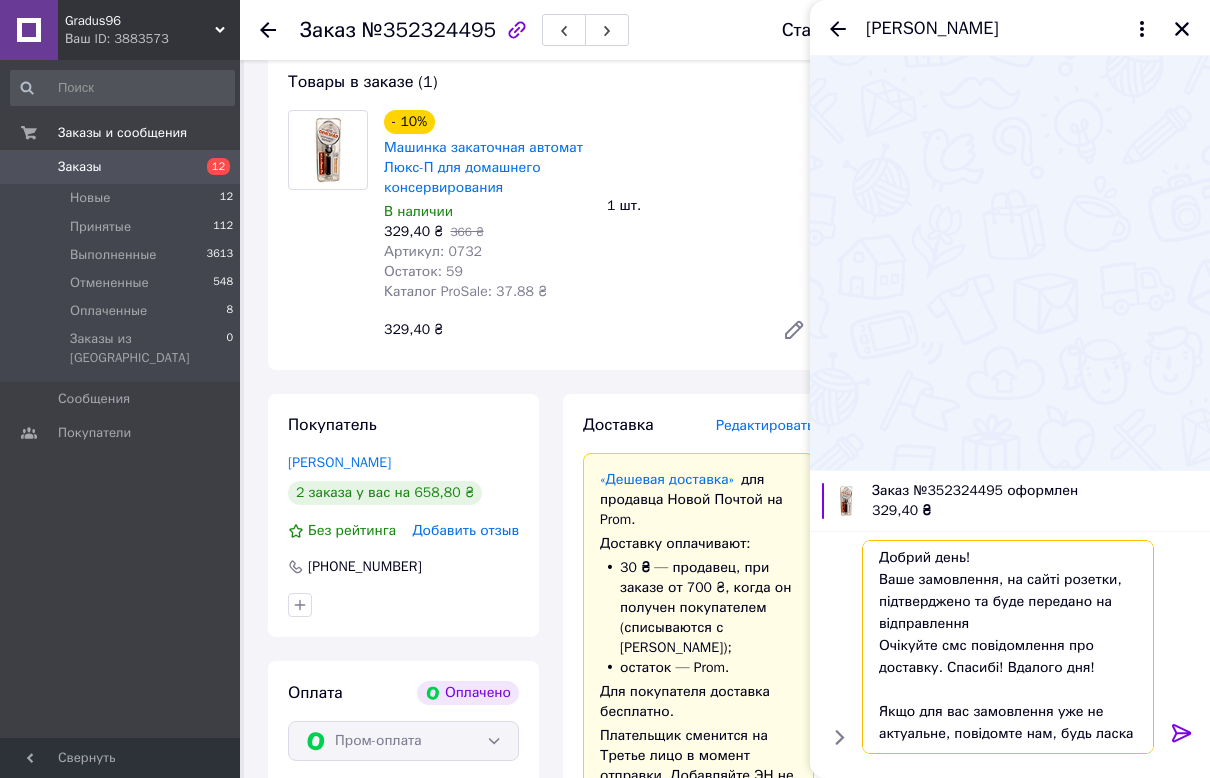 scroll, scrollTop: 0, scrollLeft: 0, axis: both 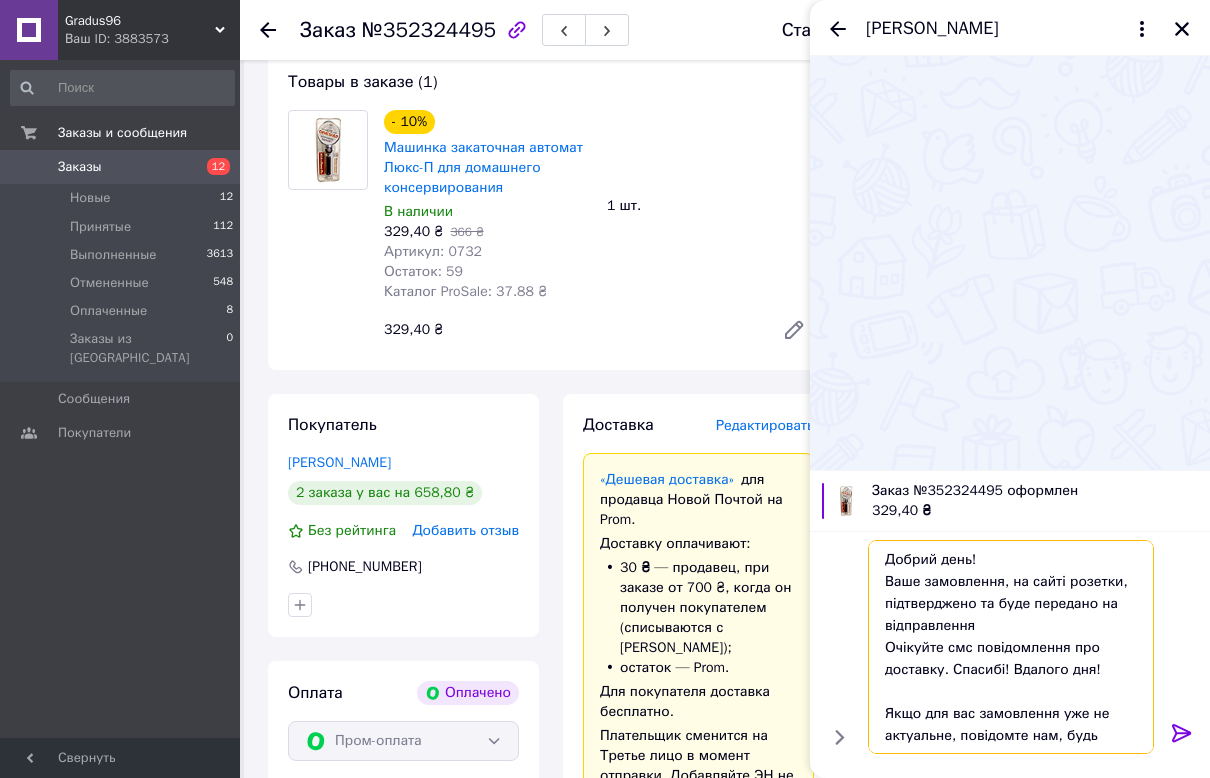click on "Добрий день!
Ваше замовлення, на сайті розетки, підтверджено та буде передано на відправлення
Очікуйте смс повідомлення про доставку. Спасибі! Вдалого дня!
Якщо для вас замовлення уже не актуальне, повідомте нам, будь ласка" at bounding box center (1011, 647) 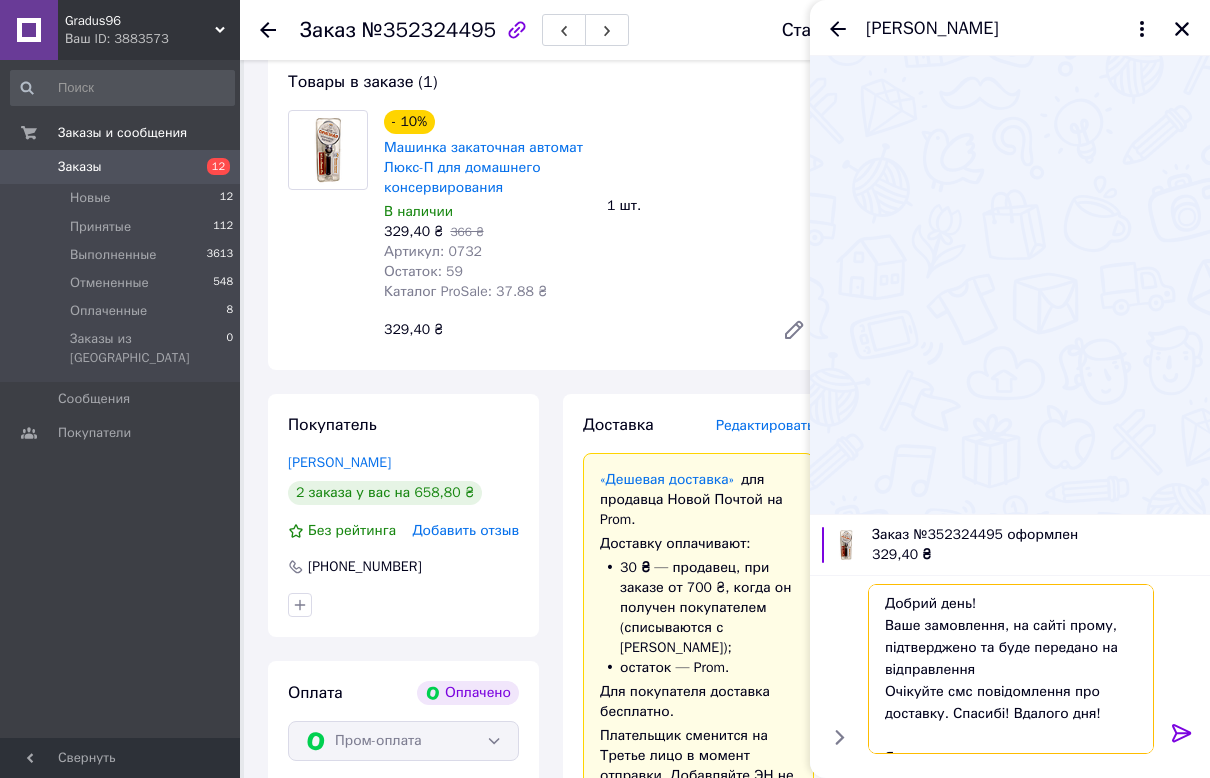 type on "Добрий день!
Ваше замовлення, на сайті прому, підтверджено та буде передано на відправлення
Очікуйте смс повідомлення про доставку. Спасибі! Вдалого дня!
Якщо для вас замовлення уже не актуальне, повідомте нам, будь ласка" 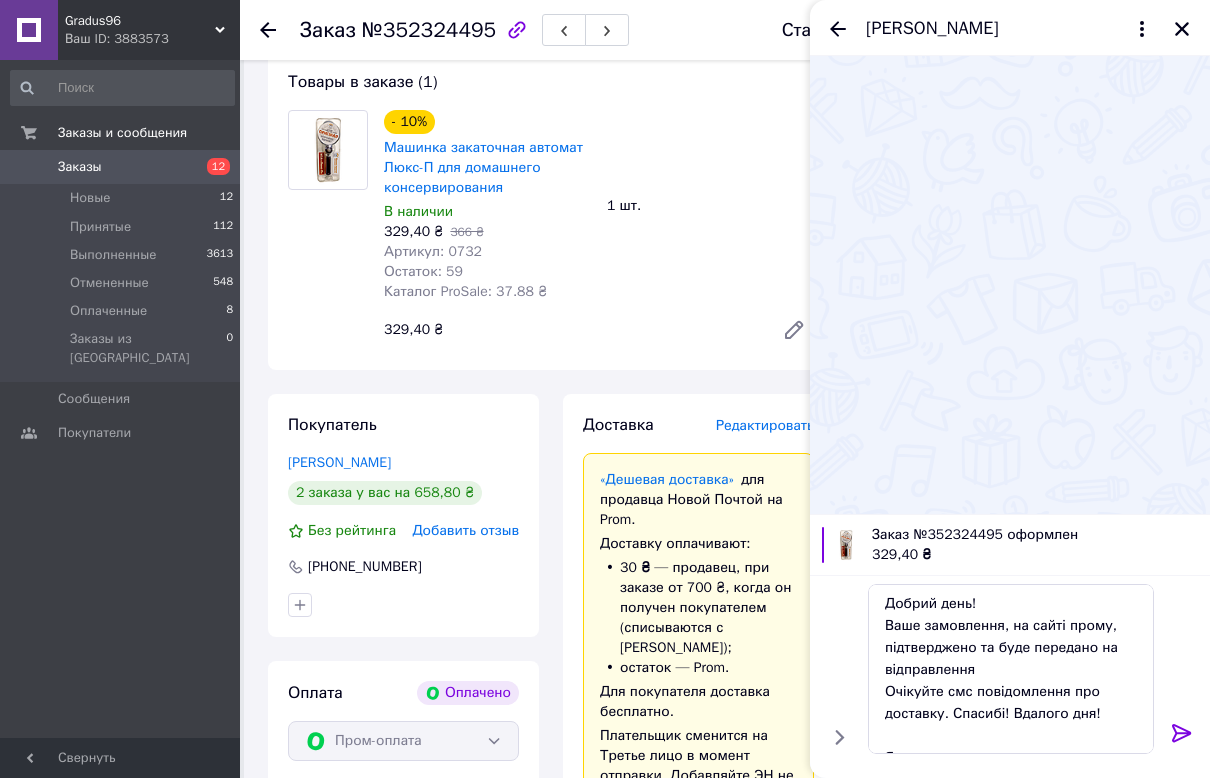 click 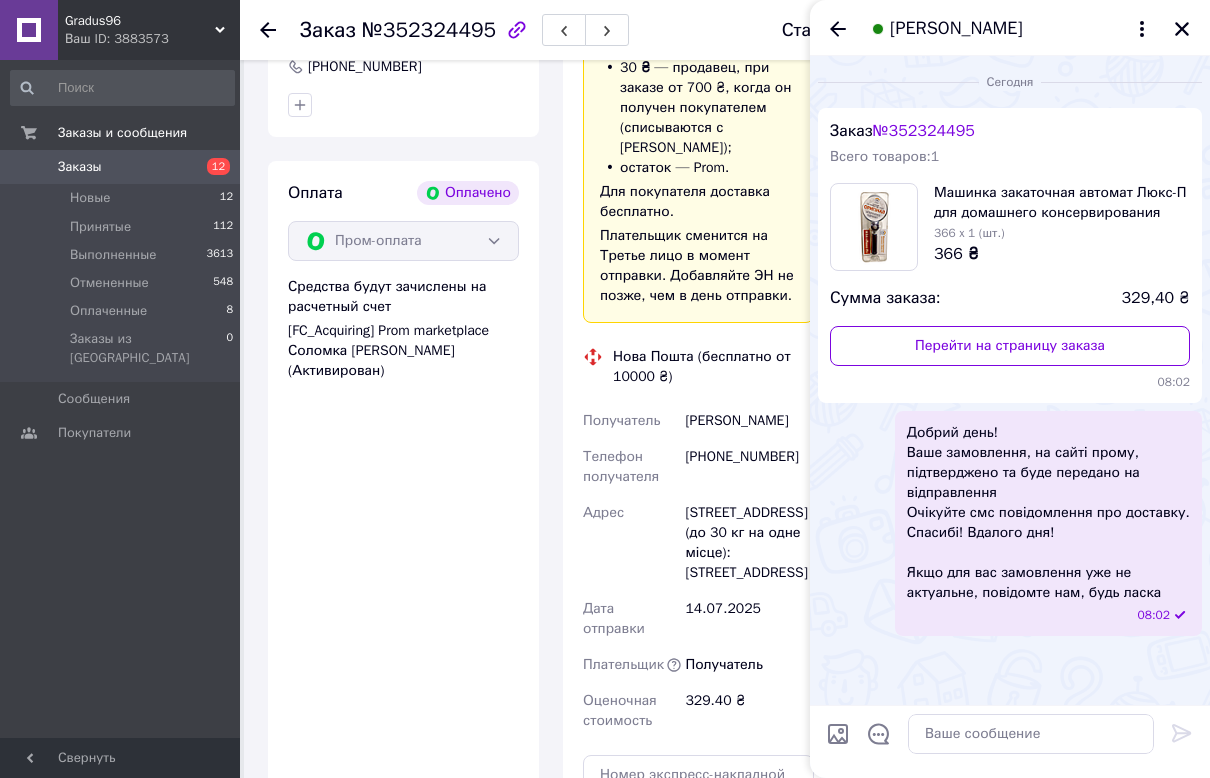 scroll, scrollTop: 1500, scrollLeft: 0, axis: vertical 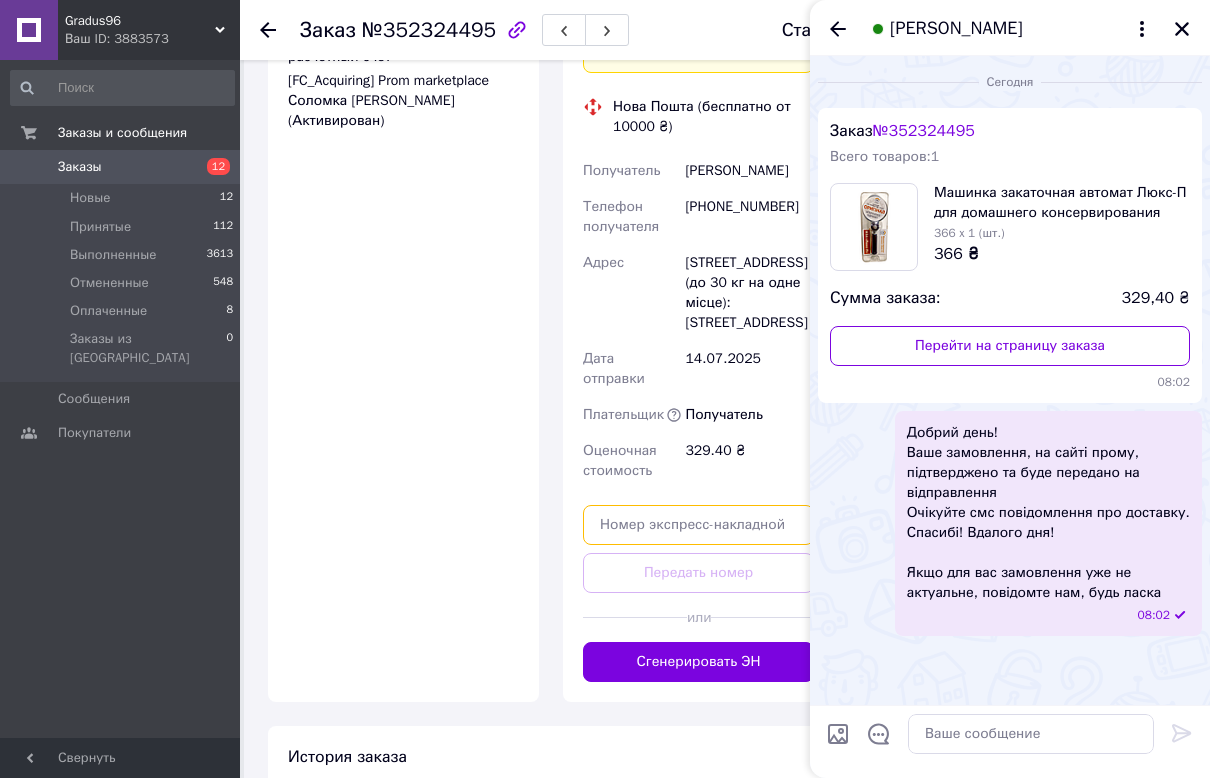 click at bounding box center [698, 525] 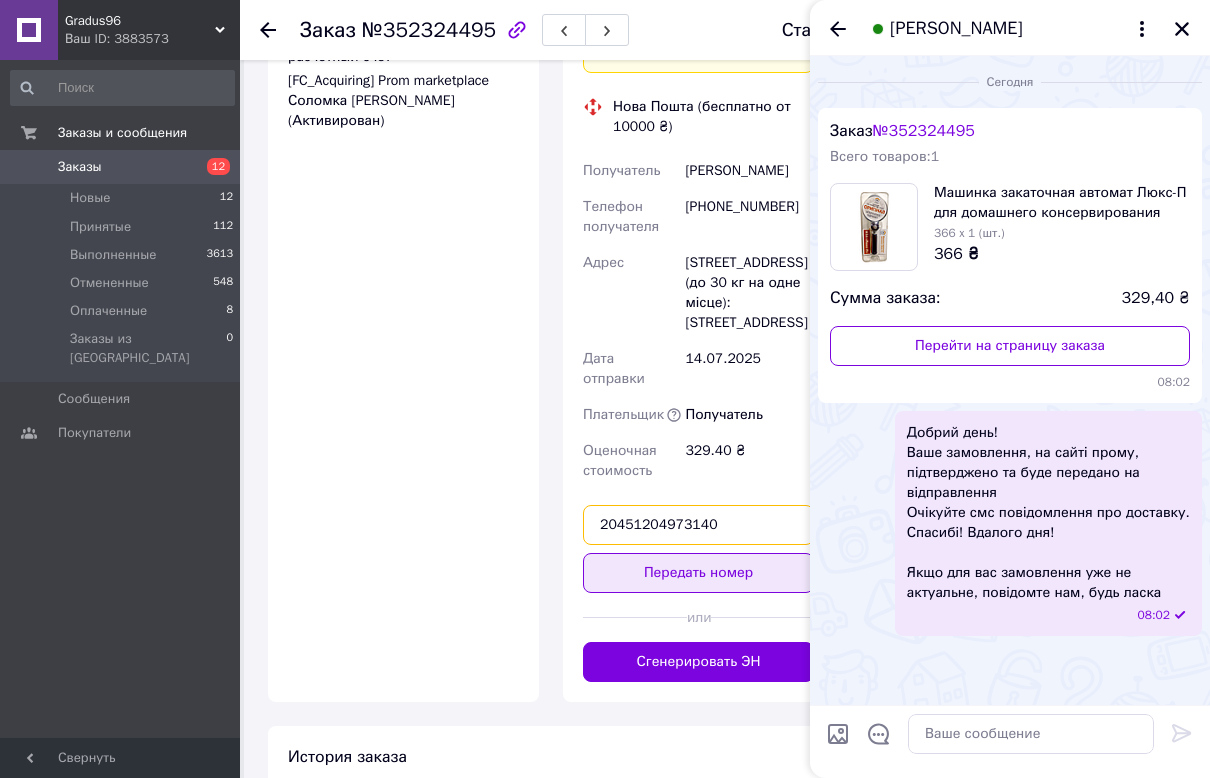 type on "20451204973140" 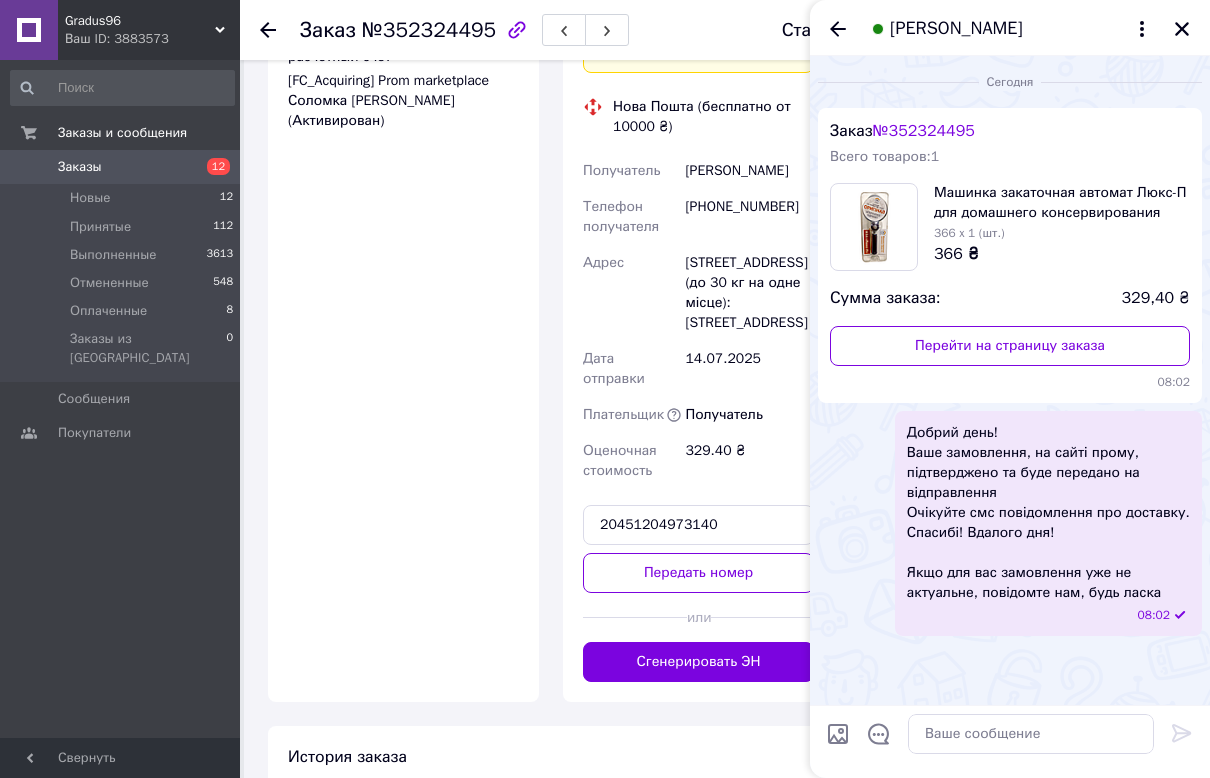 click on "Передать номер" at bounding box center [698, 573] 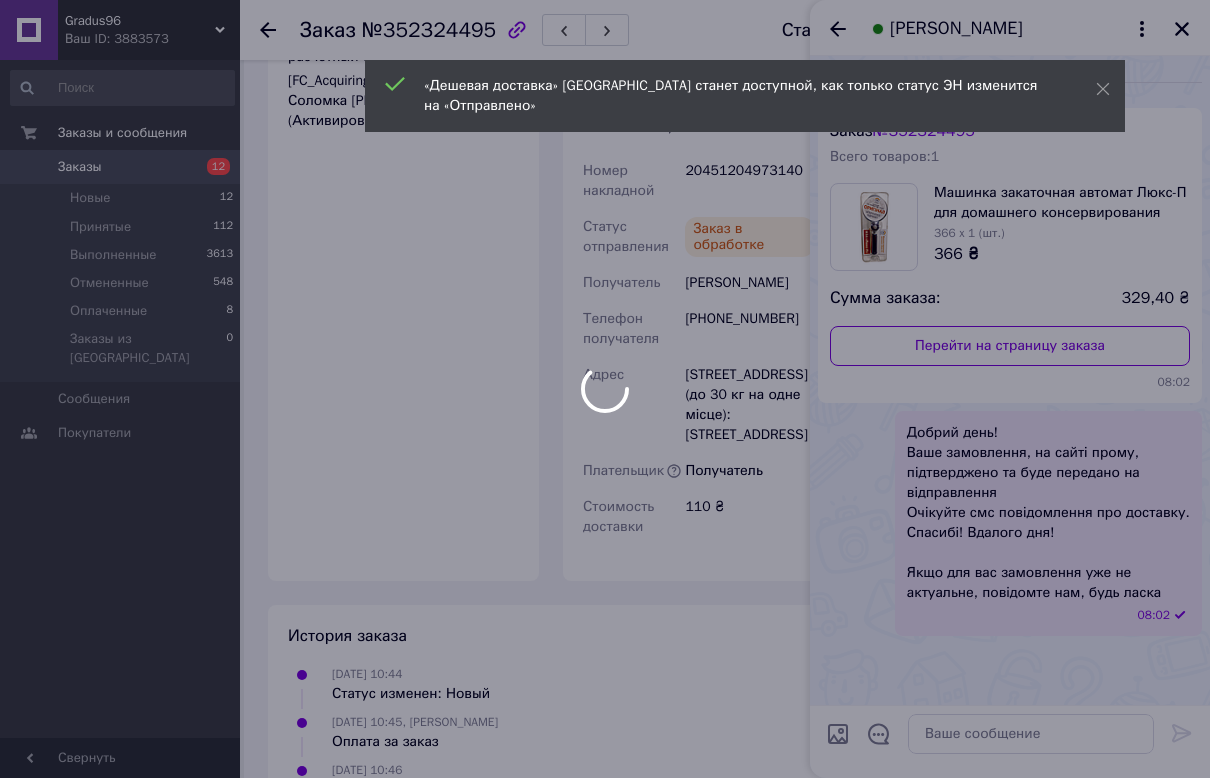 click at bounding box center (605, 389) 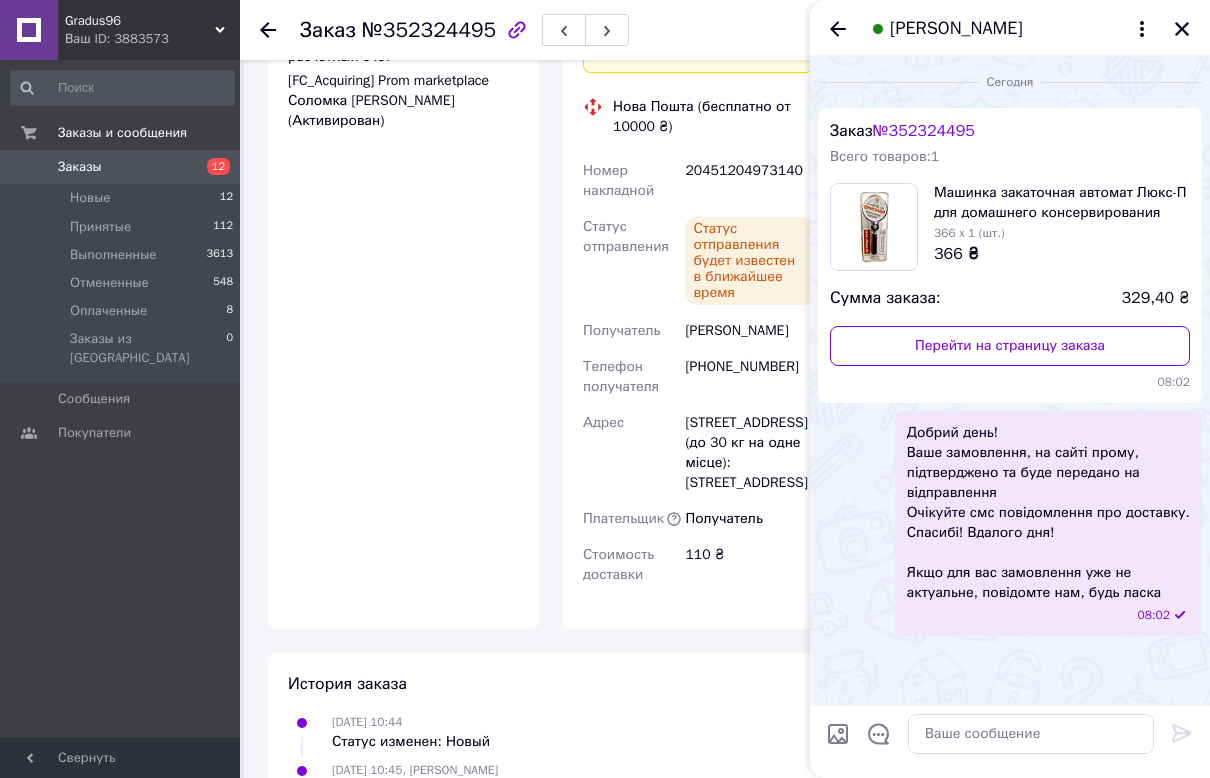 click on "Заказы" at bounding box center (80, 167) 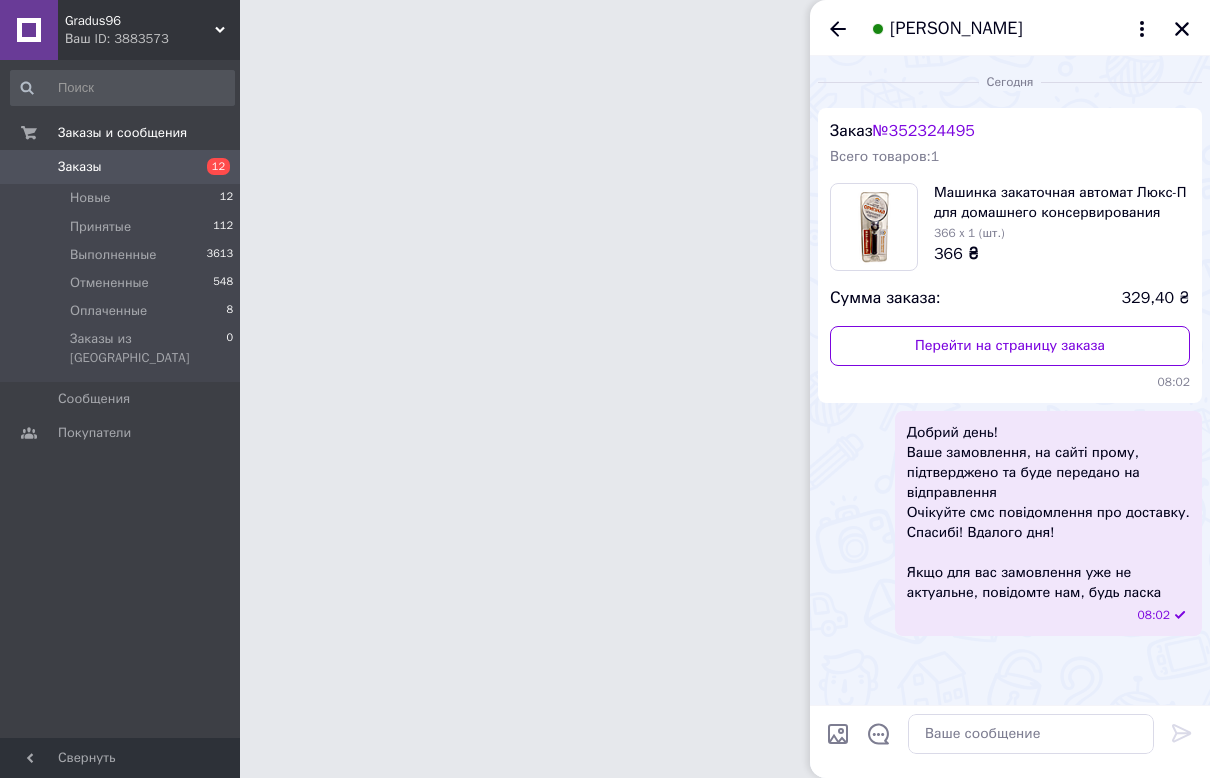 scroll, scrollTop: 0, scrollLeft: 0, axis: both 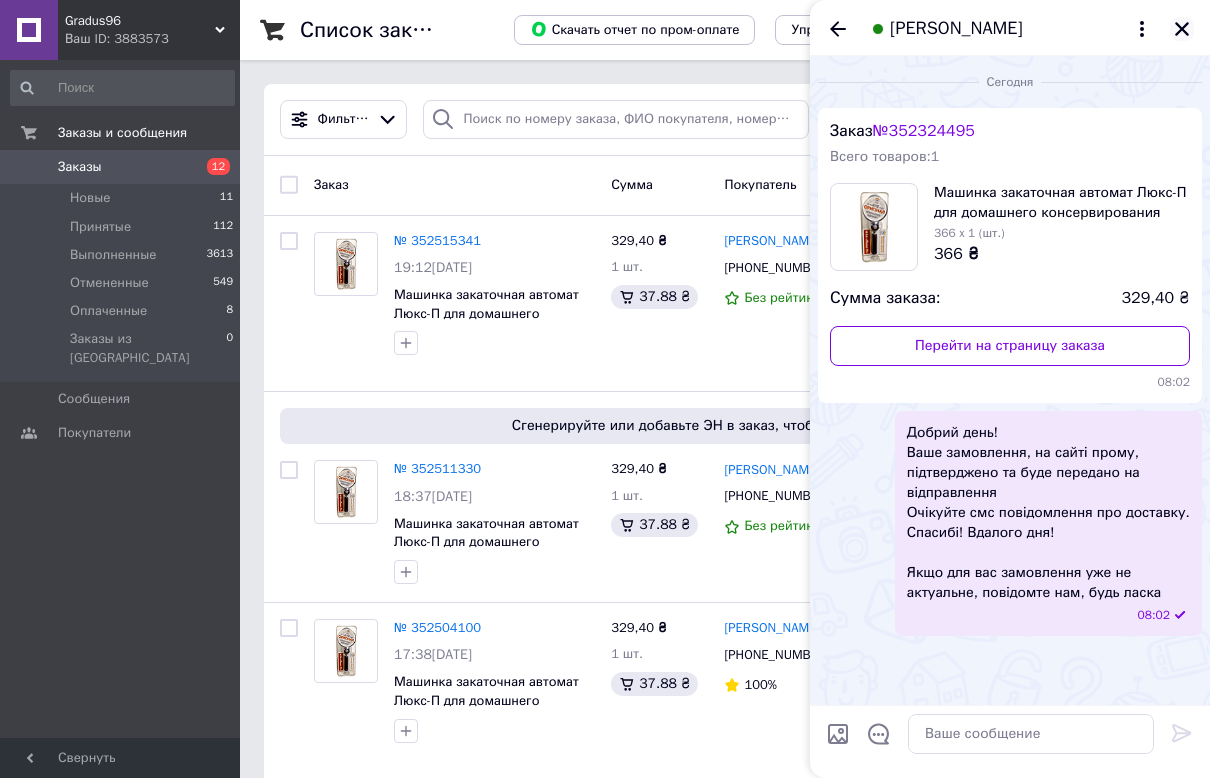 click 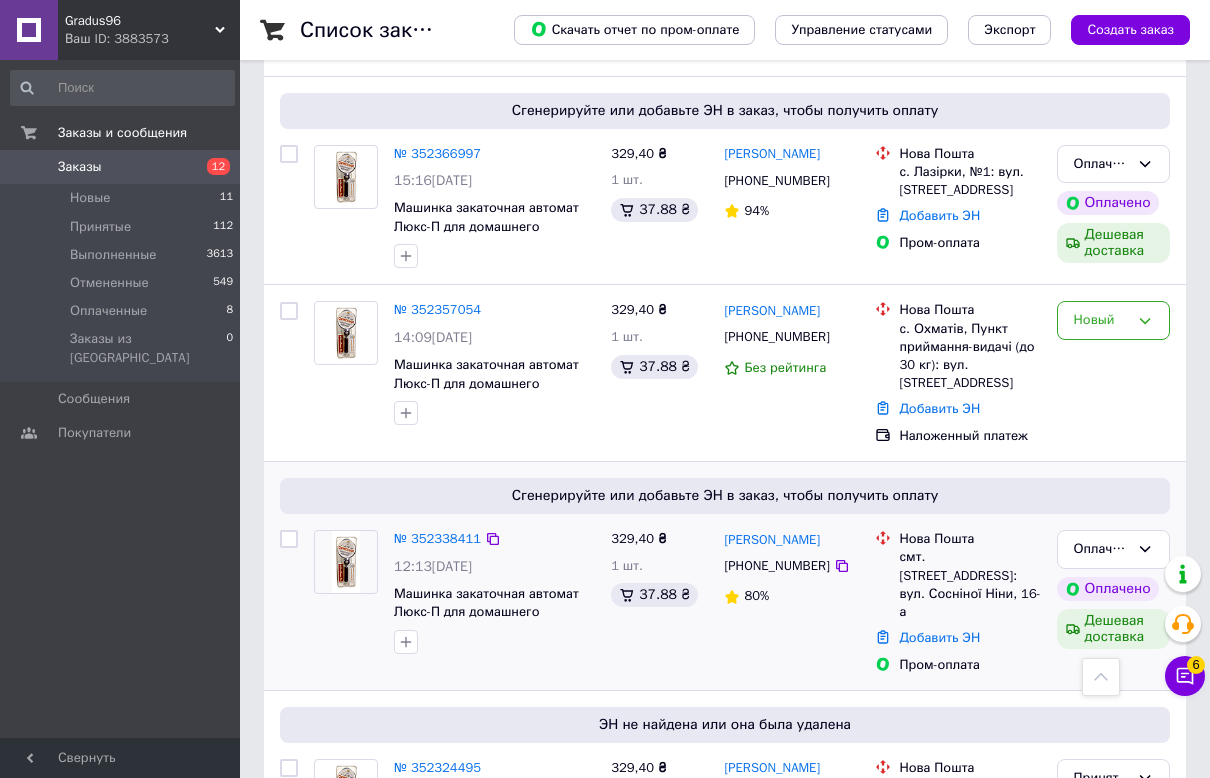 scroll, scrollTop: 3125, scrollLeft: 0, axis: vertical 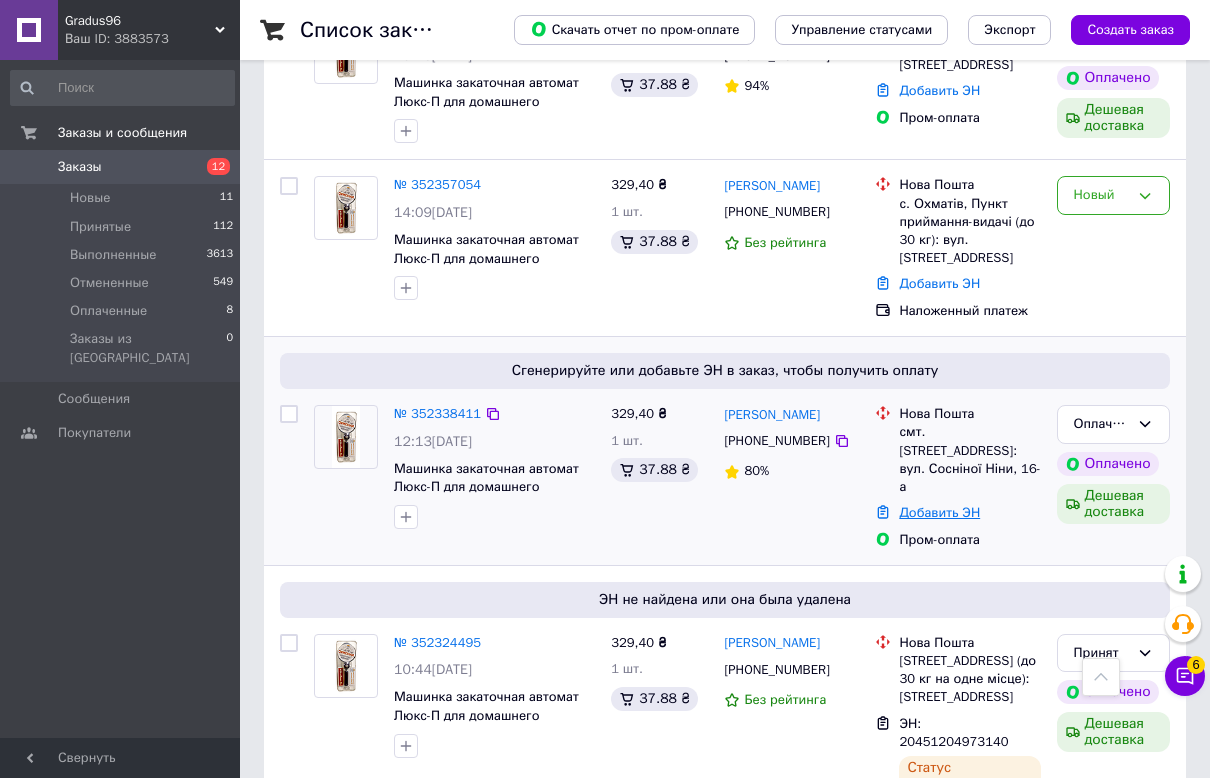 click on "Добавить ЭН" at bounding box center (939, 512) 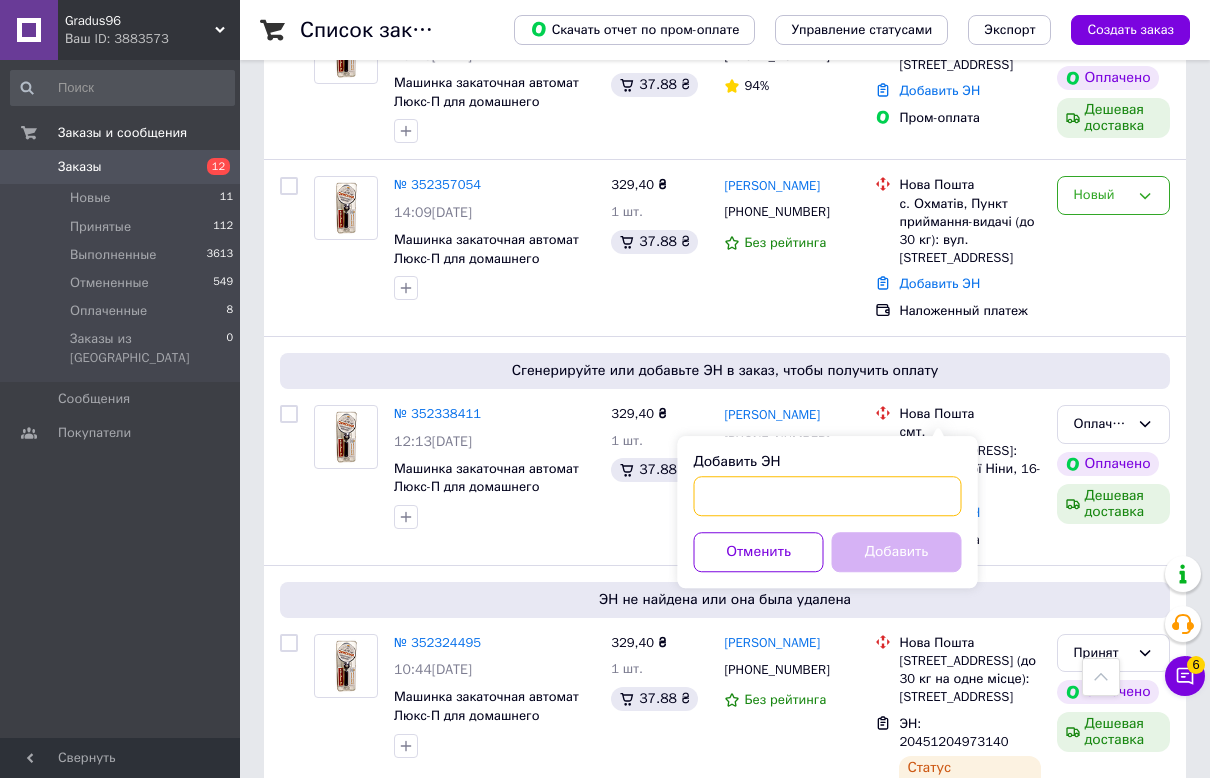 click on "Добавить ЭН" at bounding box center (828, 496) 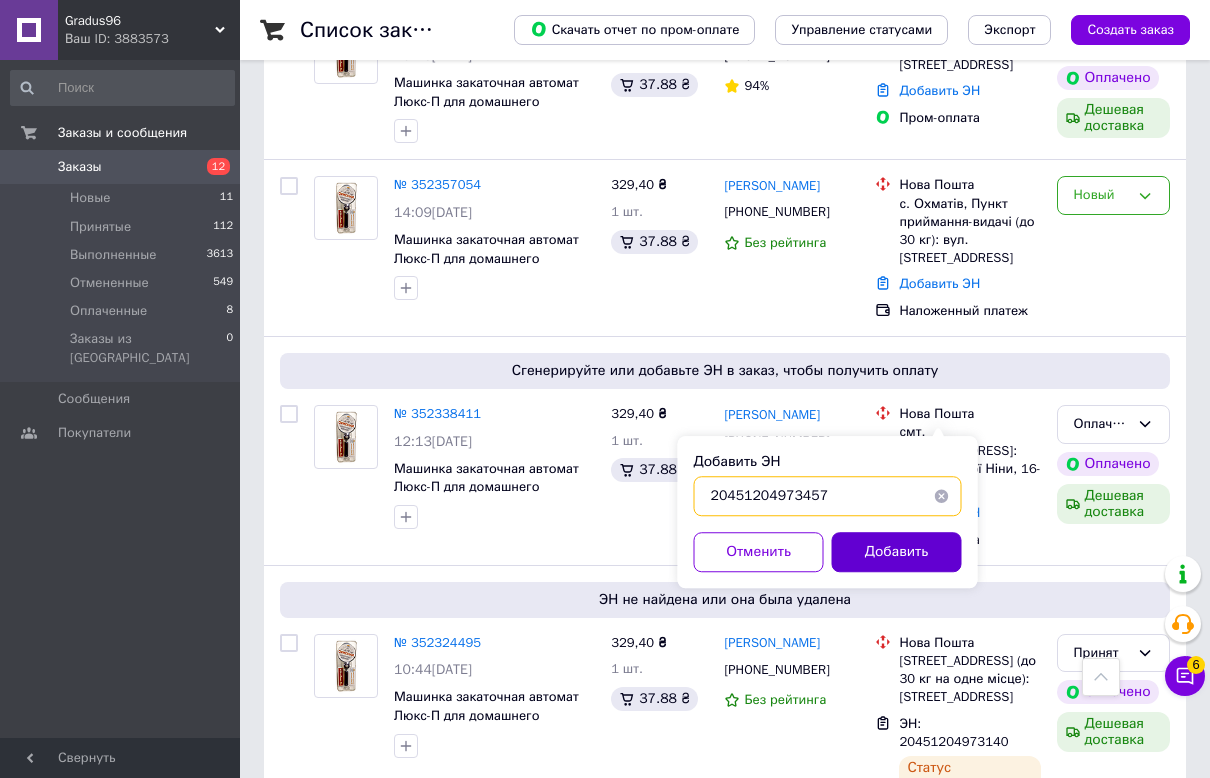 type on "20451204973457" 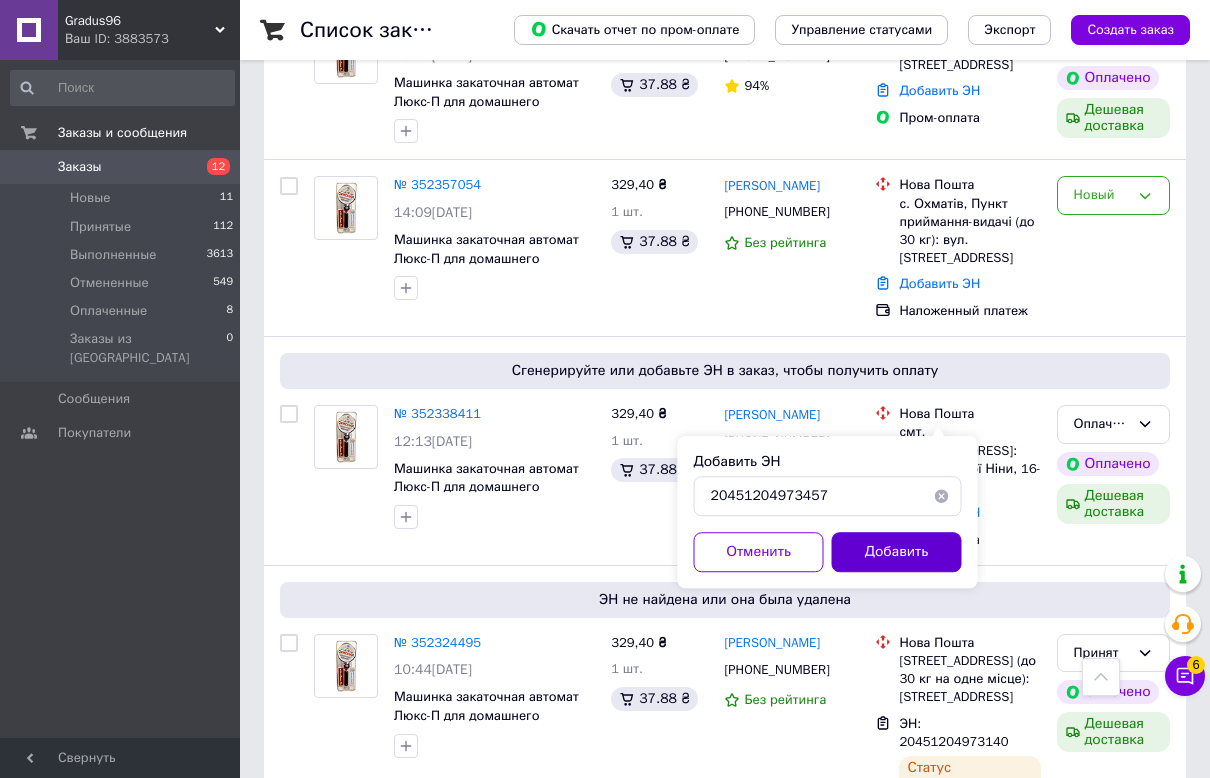 click on "Добавить" at bounding box center [897, 552] 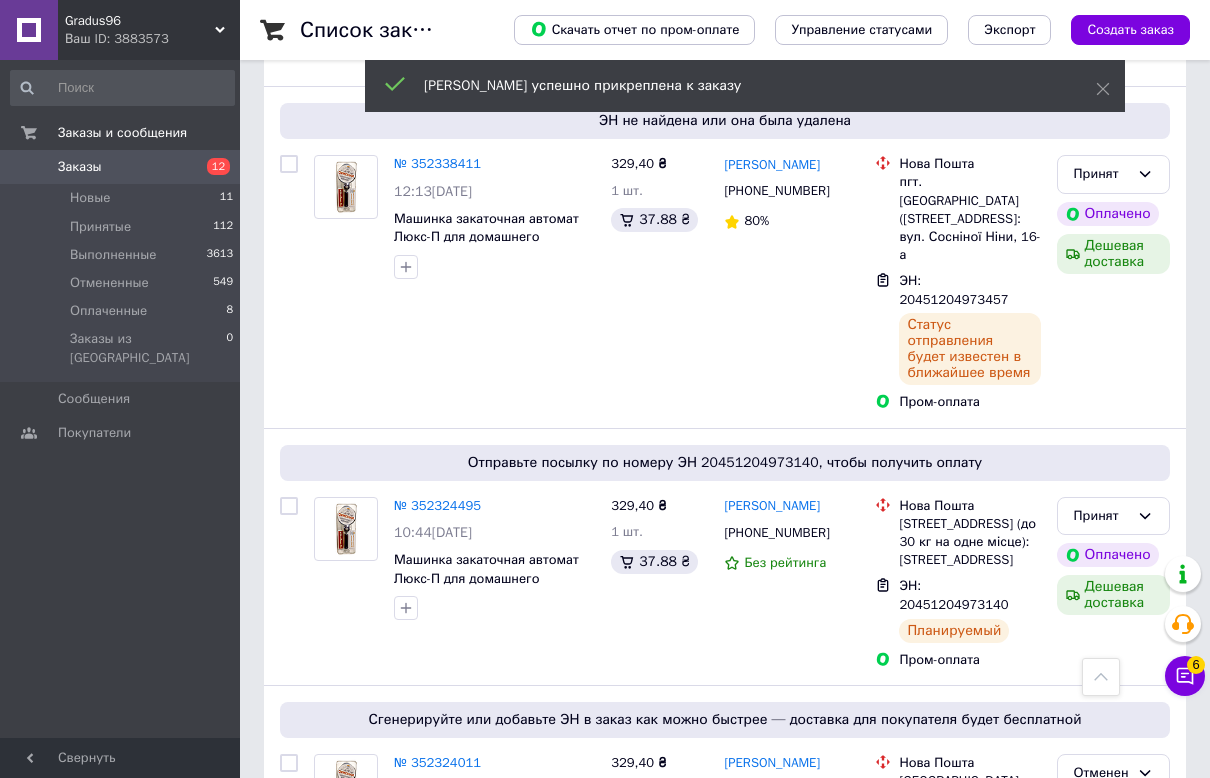 scroll, scrollTop: 2676, scrollLeft: 0, axis: vertical 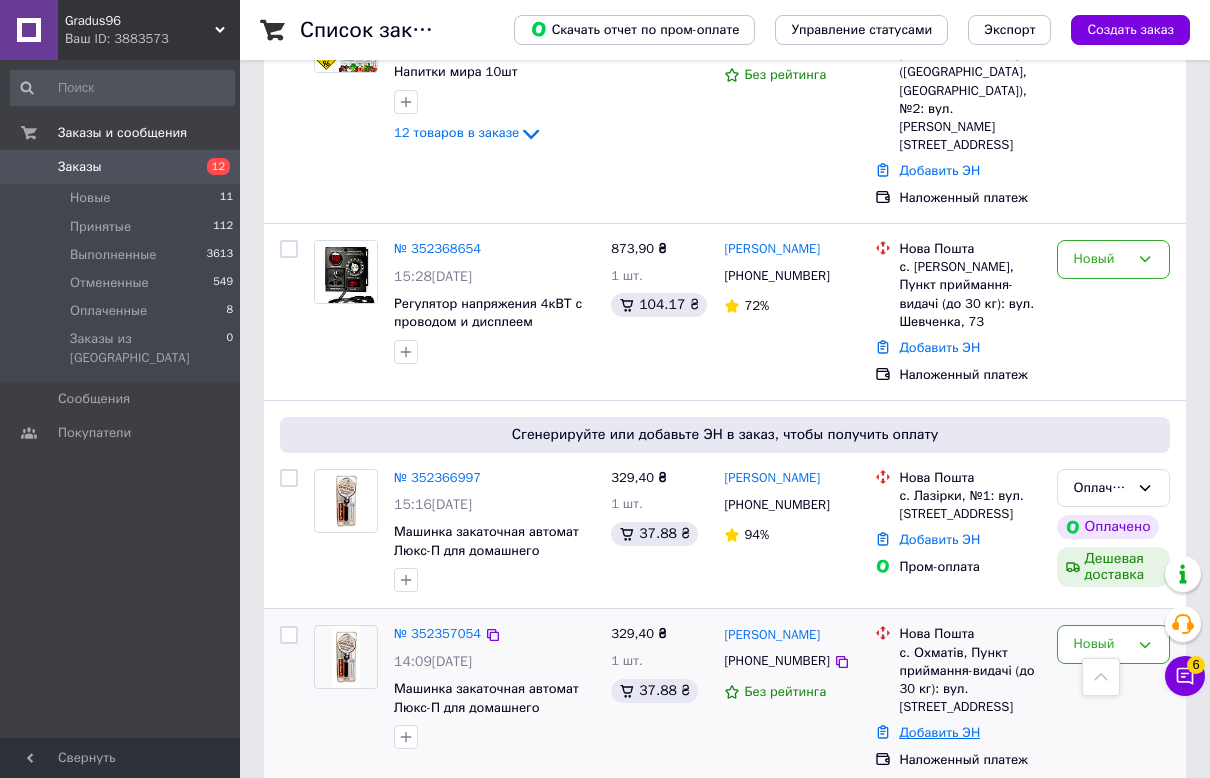 click on "Добавить ЭН" at bounding box center [939, 732] 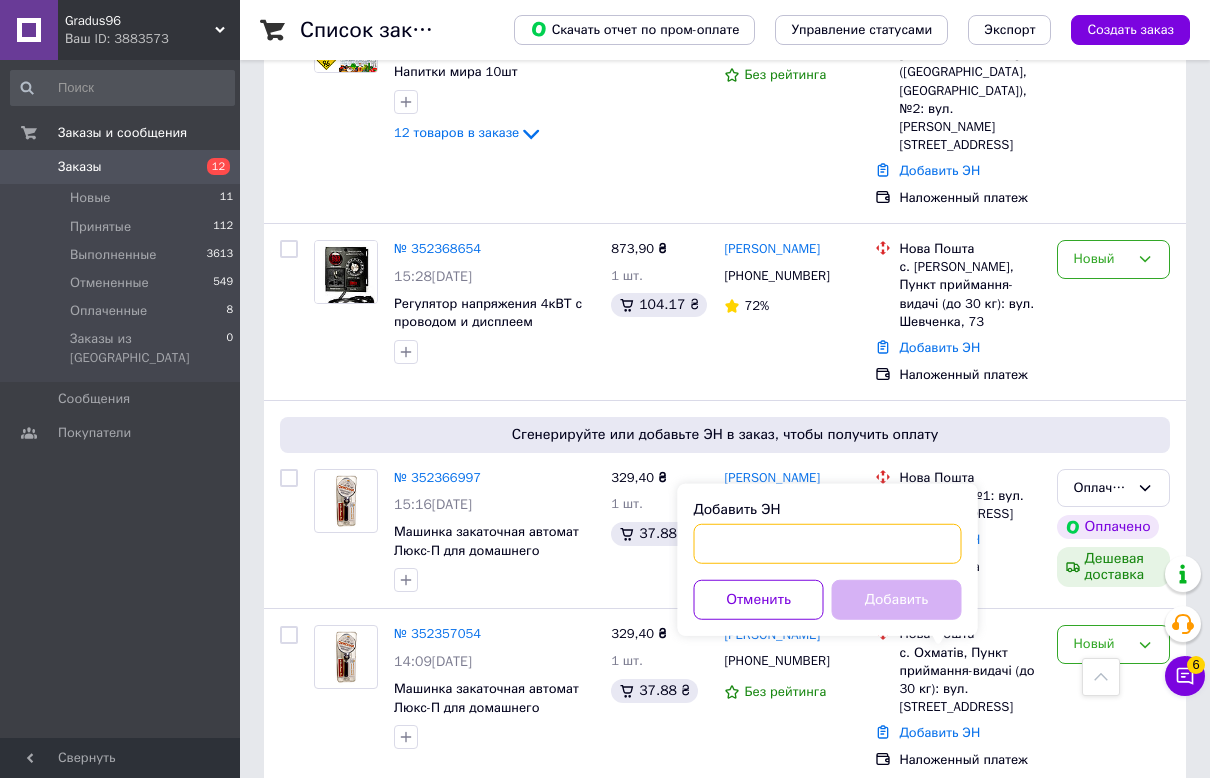 click on "Добавить ЭН" at bounding box center (828, 544) 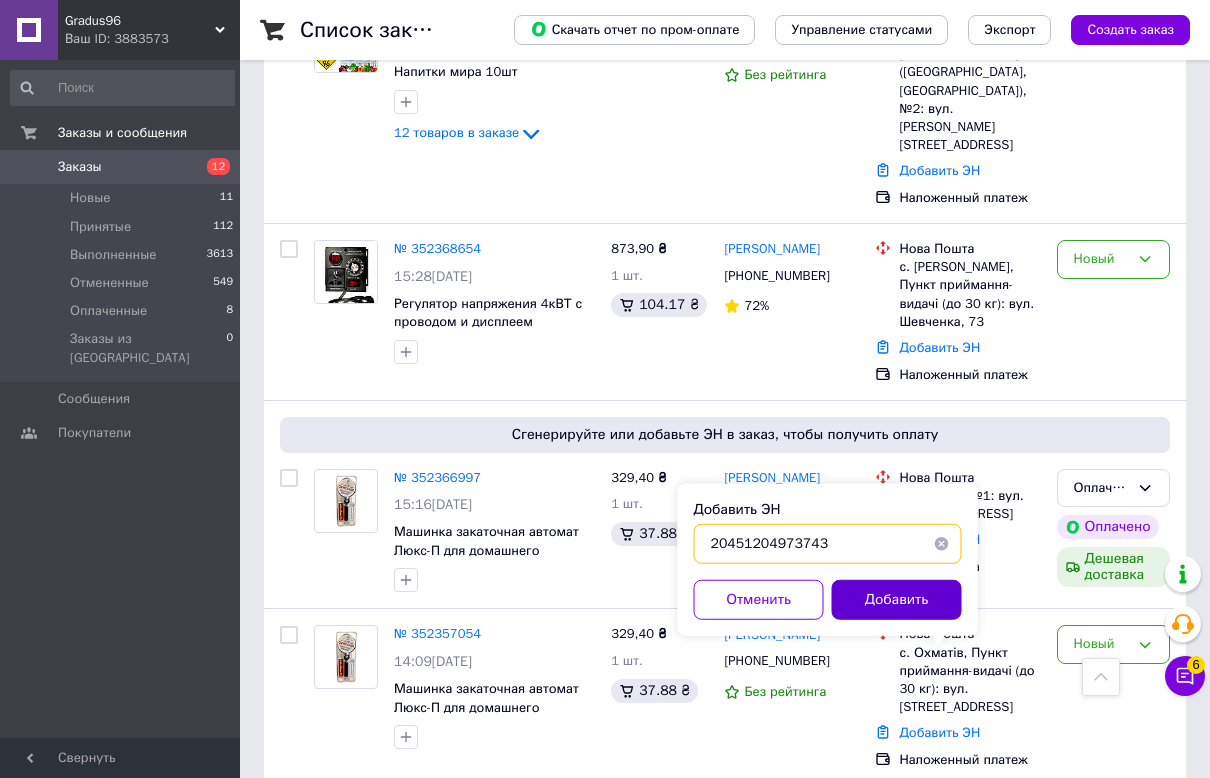 type on "20451204973743" 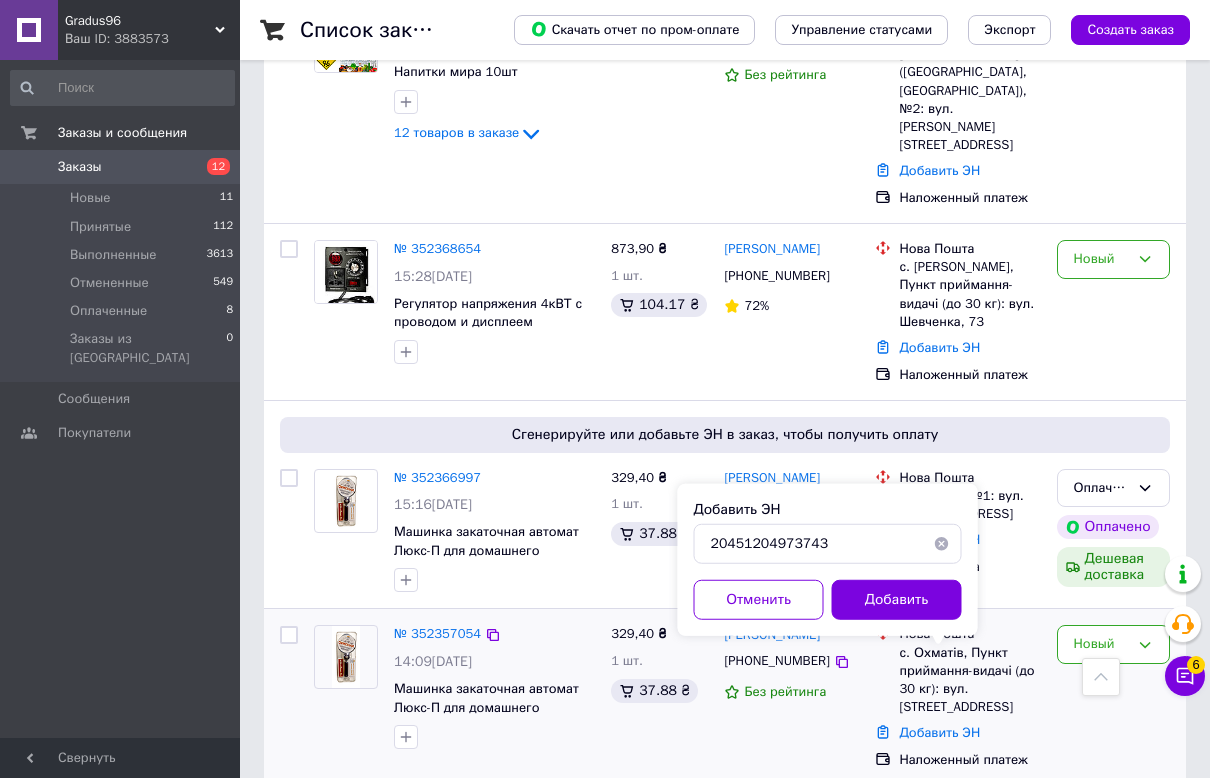 drag, startPoint x: 853, startPoint y: 590, endPoint x: 652, endPoint y: 632, distance: 205.34119 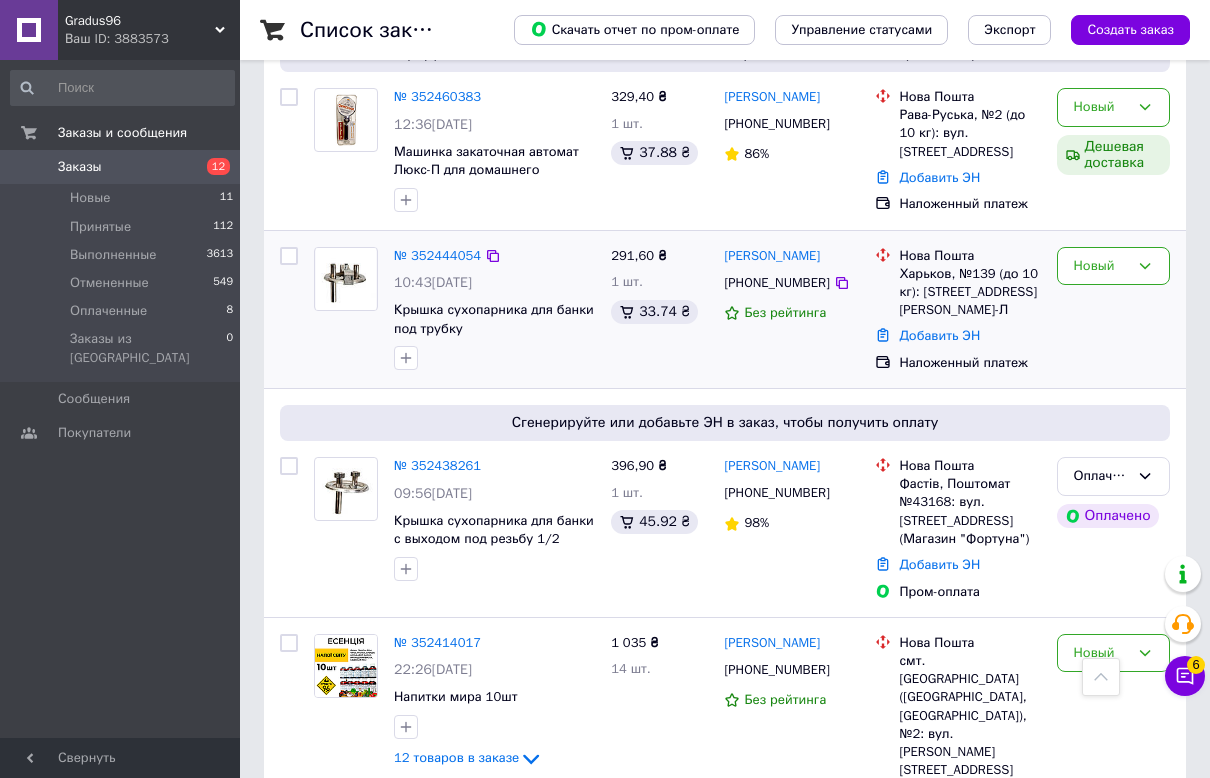 scroll, scrollTop: 1926, scrollLeft: 0, axis: vertical 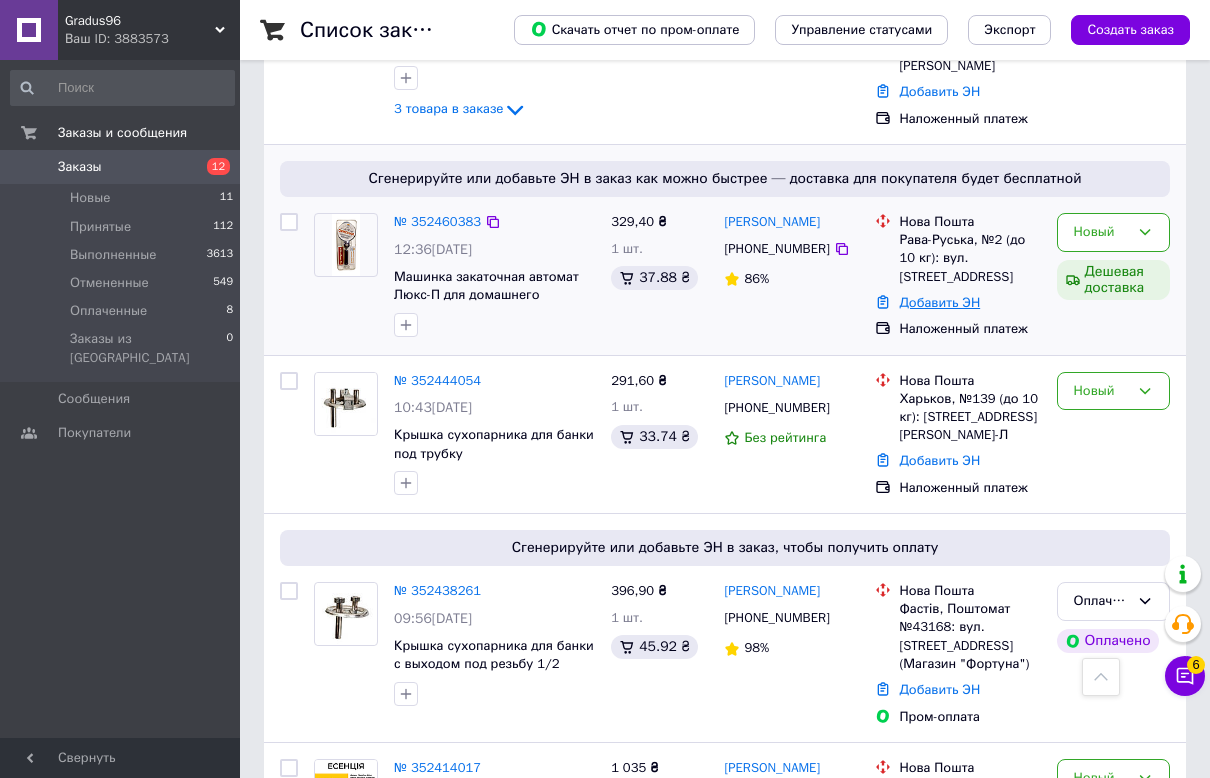click on "Добавить ЭН" at bounding box center (939, 302) 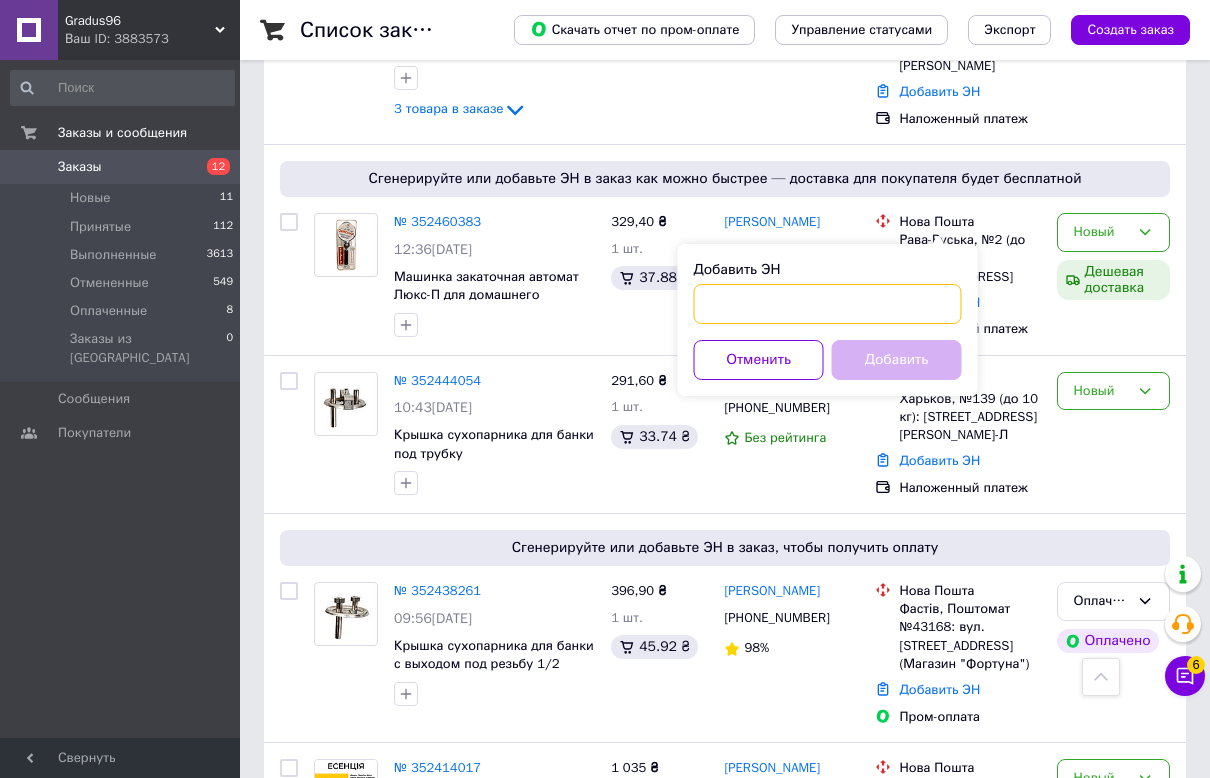 click on "Добавить ЭН" at bounding box center [828, 304] 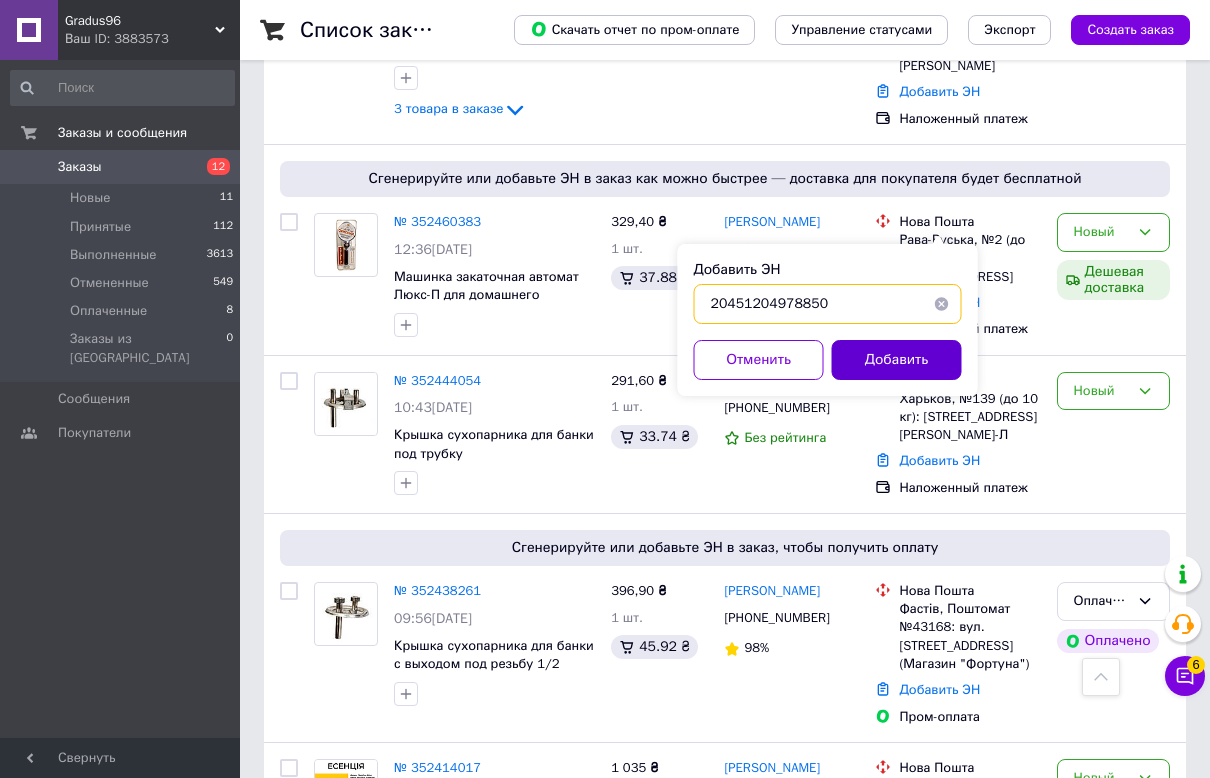 type on "20451204978850" 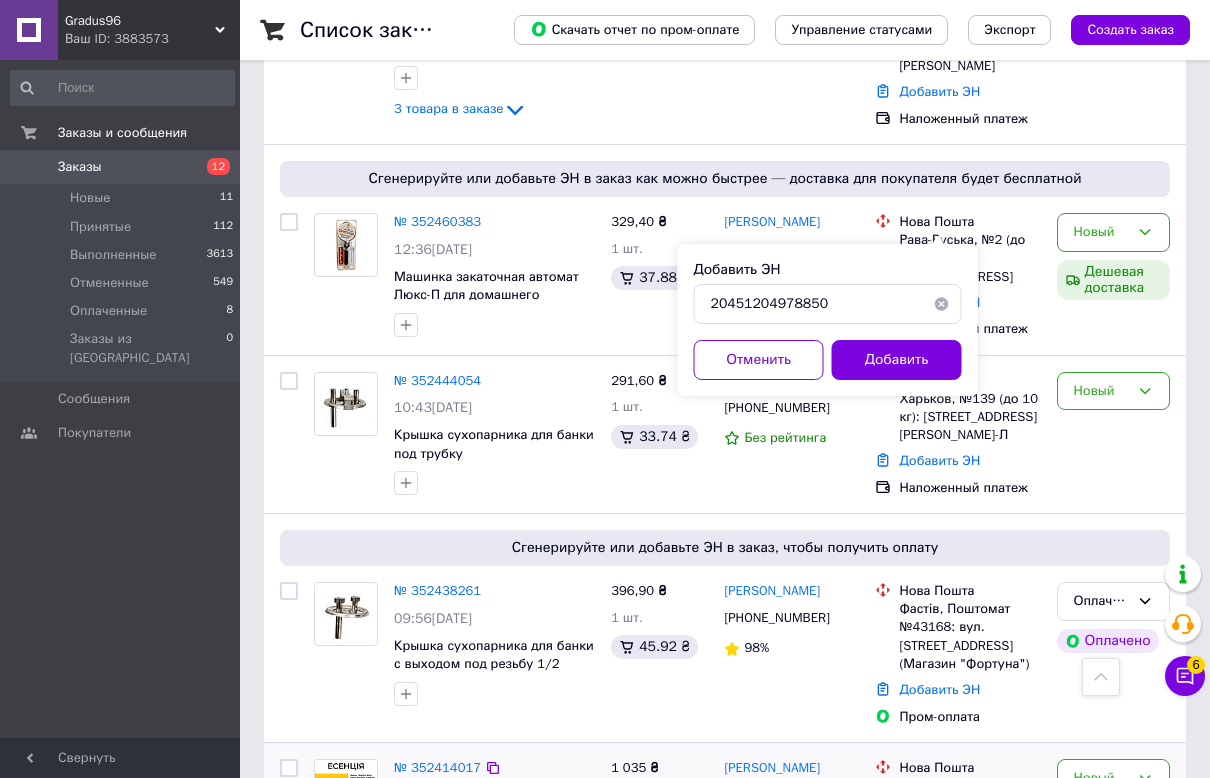 drag, startPoint x: 846, startPoint y: 362, endPoint x: 646, endPoint y: 717, distance: 407.46164 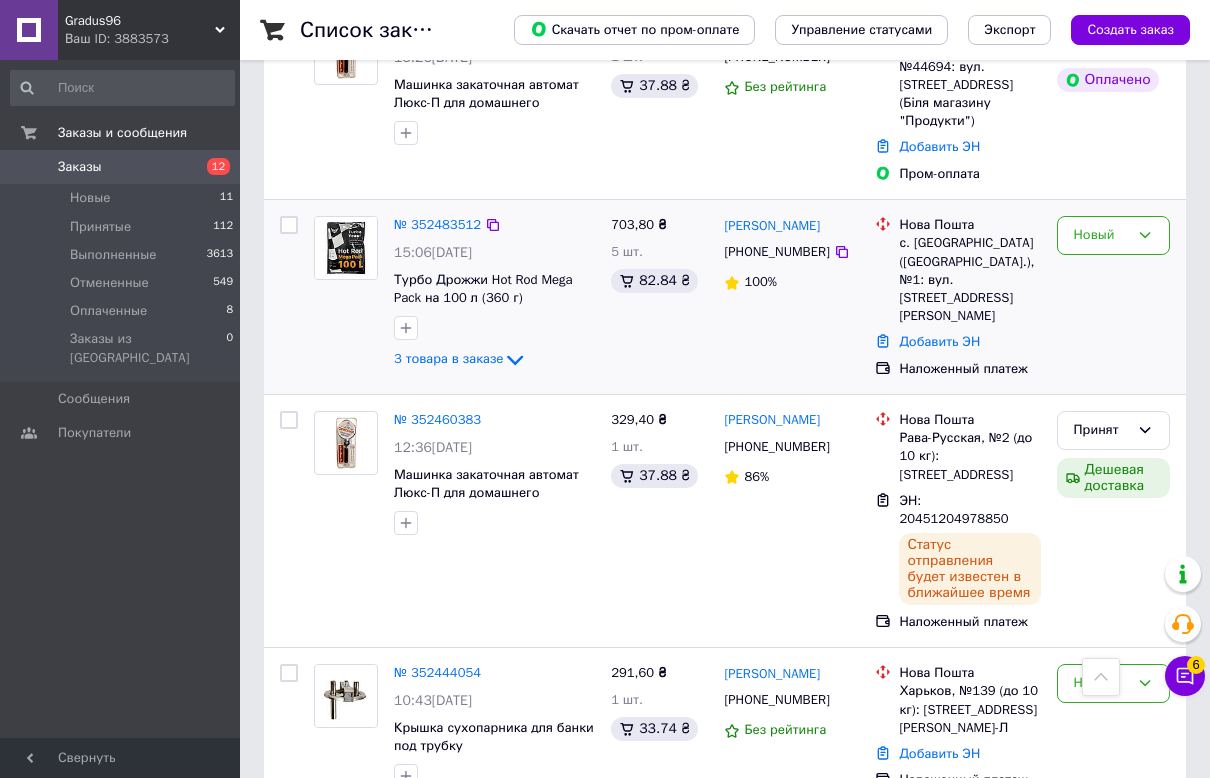 scroll, scrollTop: 1426, scrollLeft: 0, axis: vertical 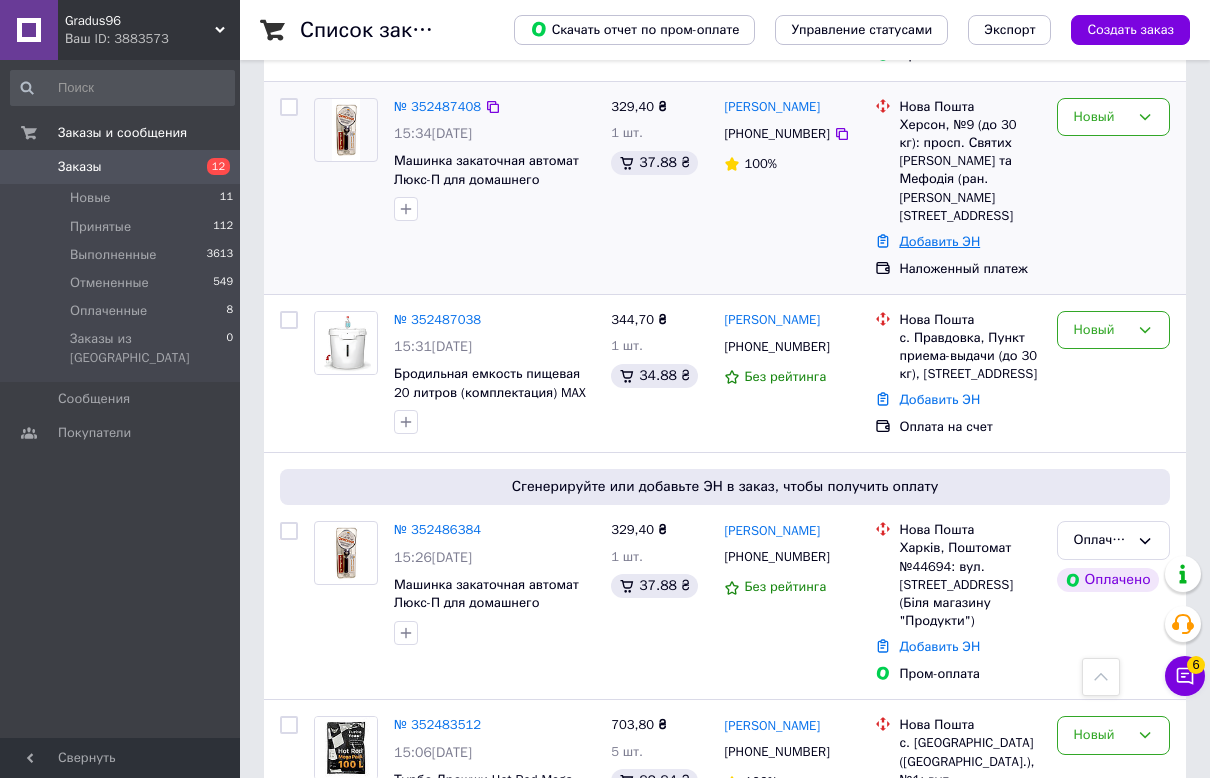 click on "Добавить ЭН" at bounding box center (939, 241) 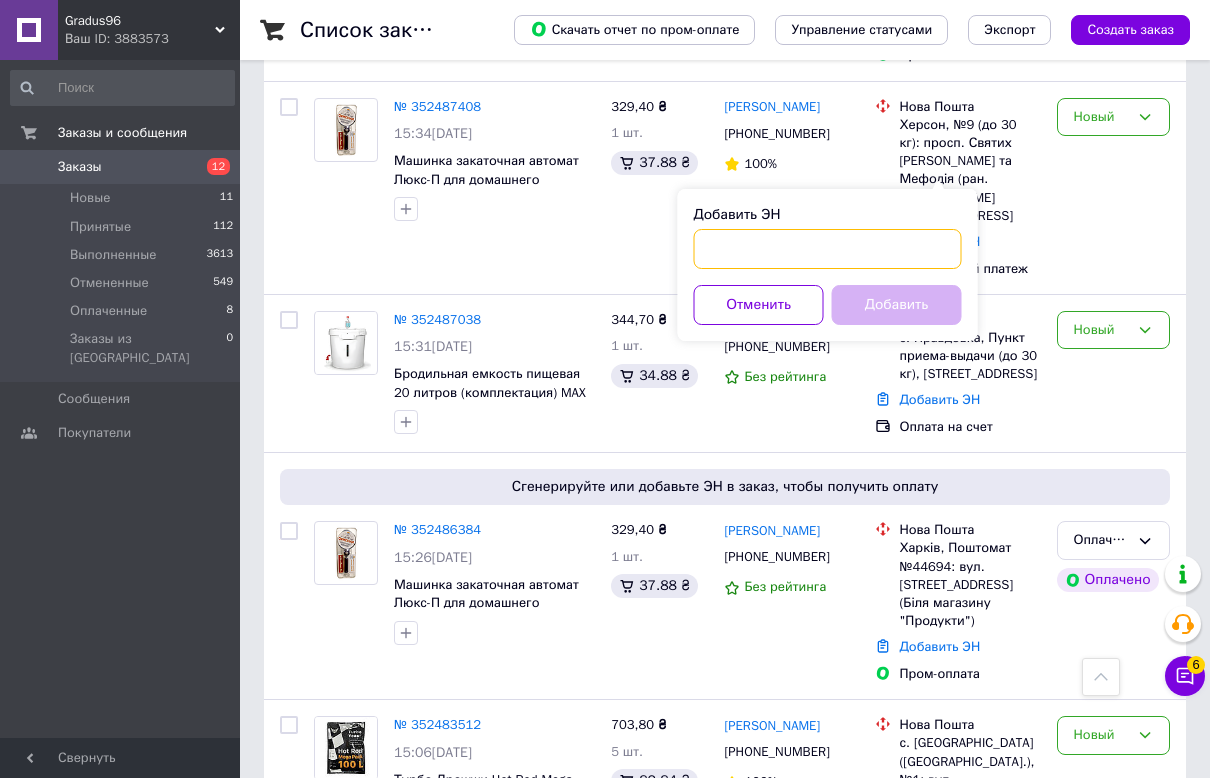 click on "Добавить ЭН" at bounding box center [828, 249] 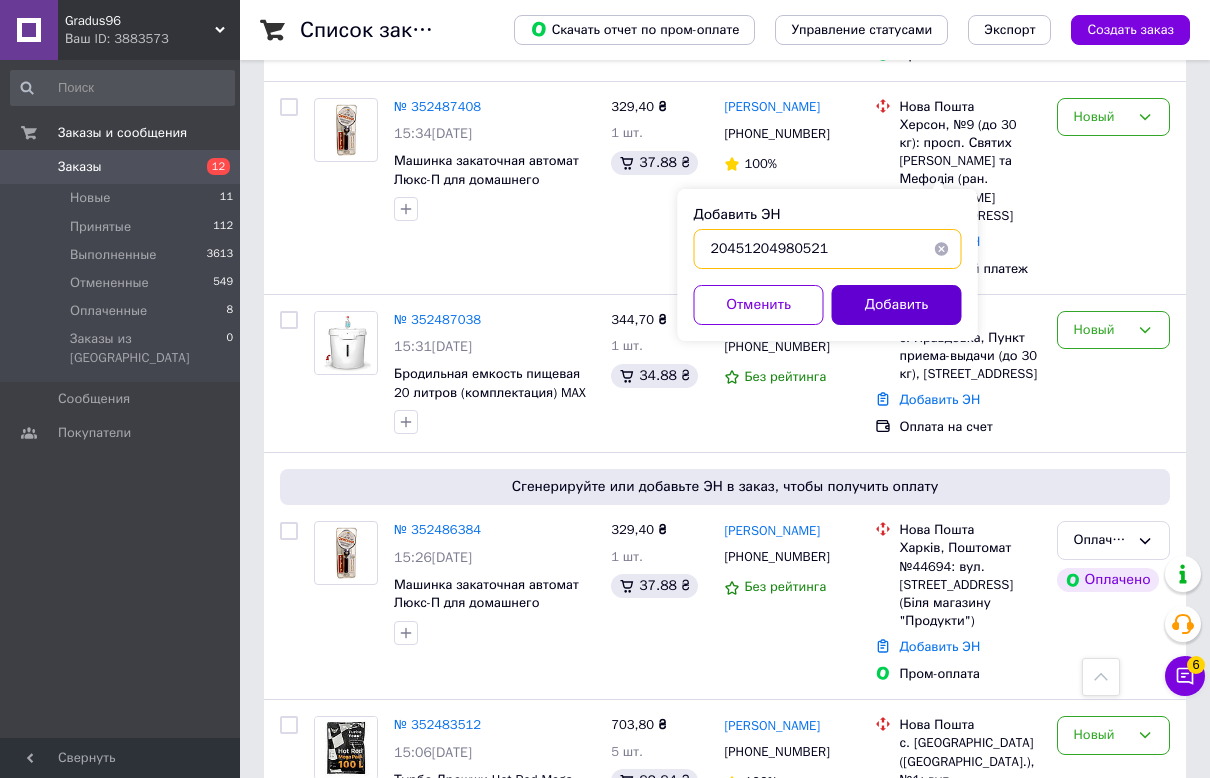 type on "20451204980521" 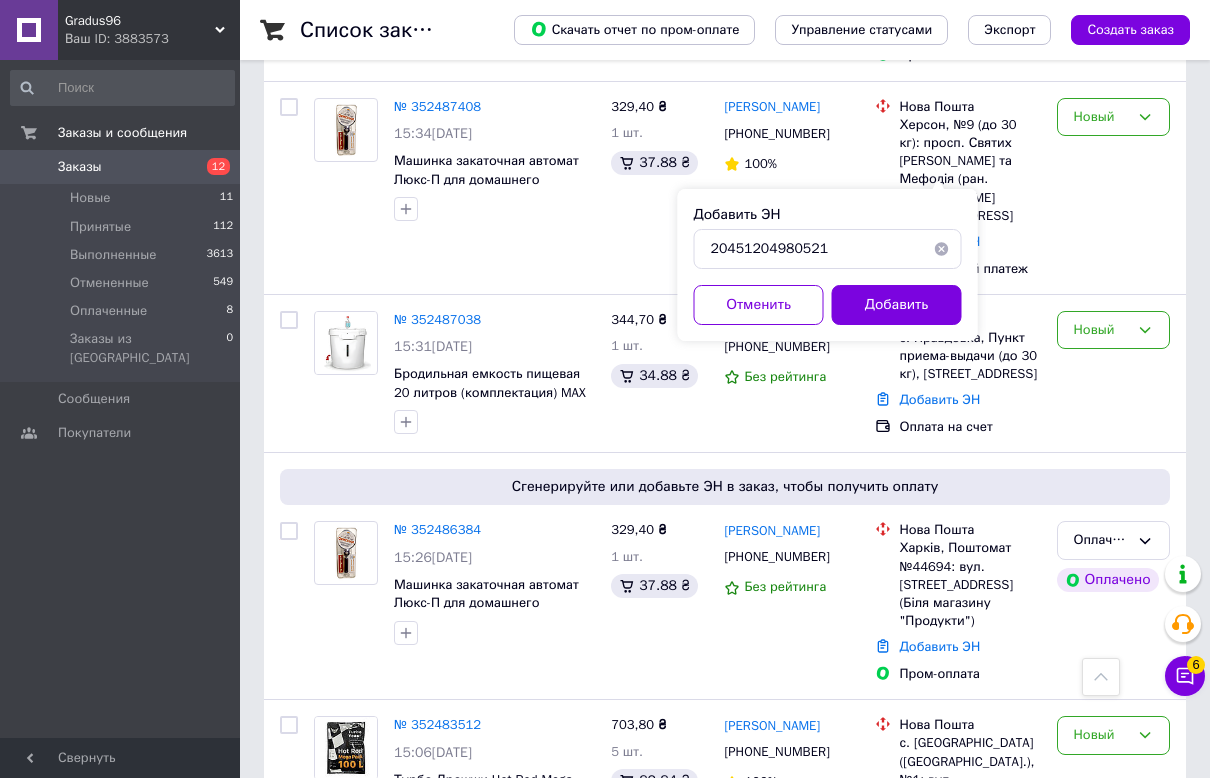 drag, startPoint x: 890, startPoint y: 297, endPoint x: 882, endPoint y: 312, distance: 17 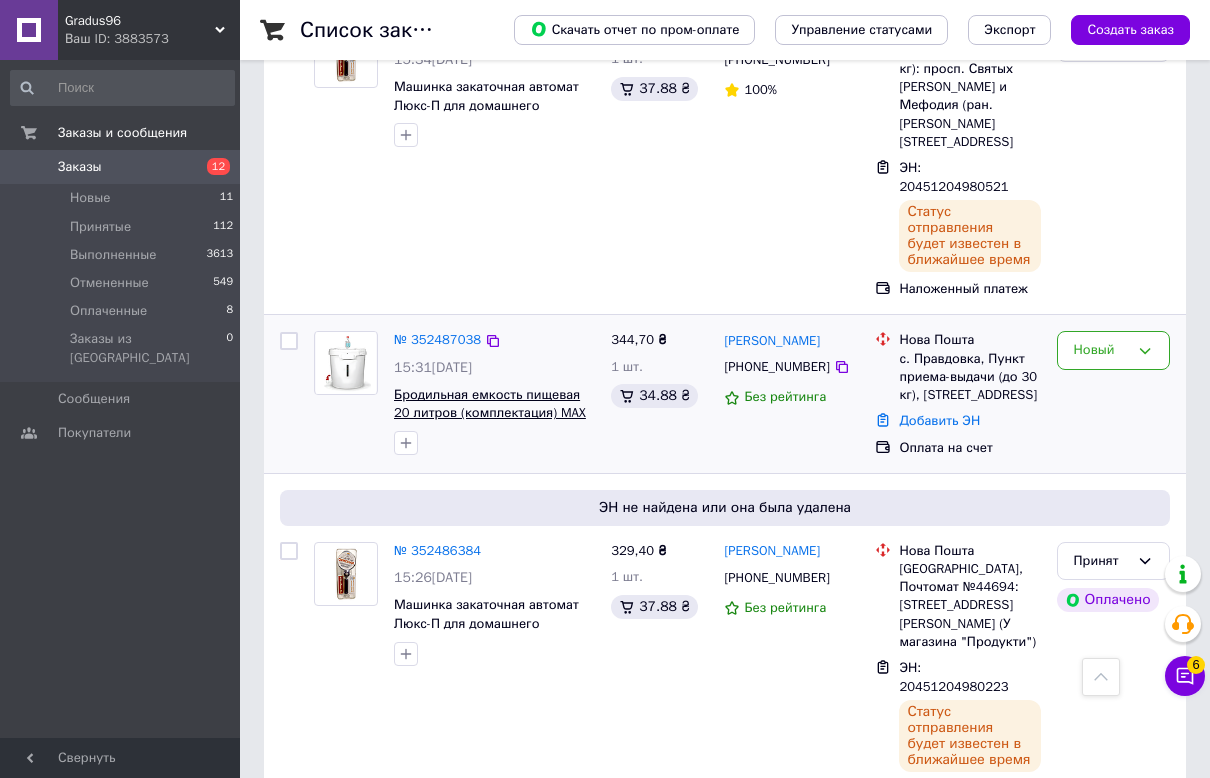 scroll, scrollTop: 1000, scrollLeft: 0, axis: vertical 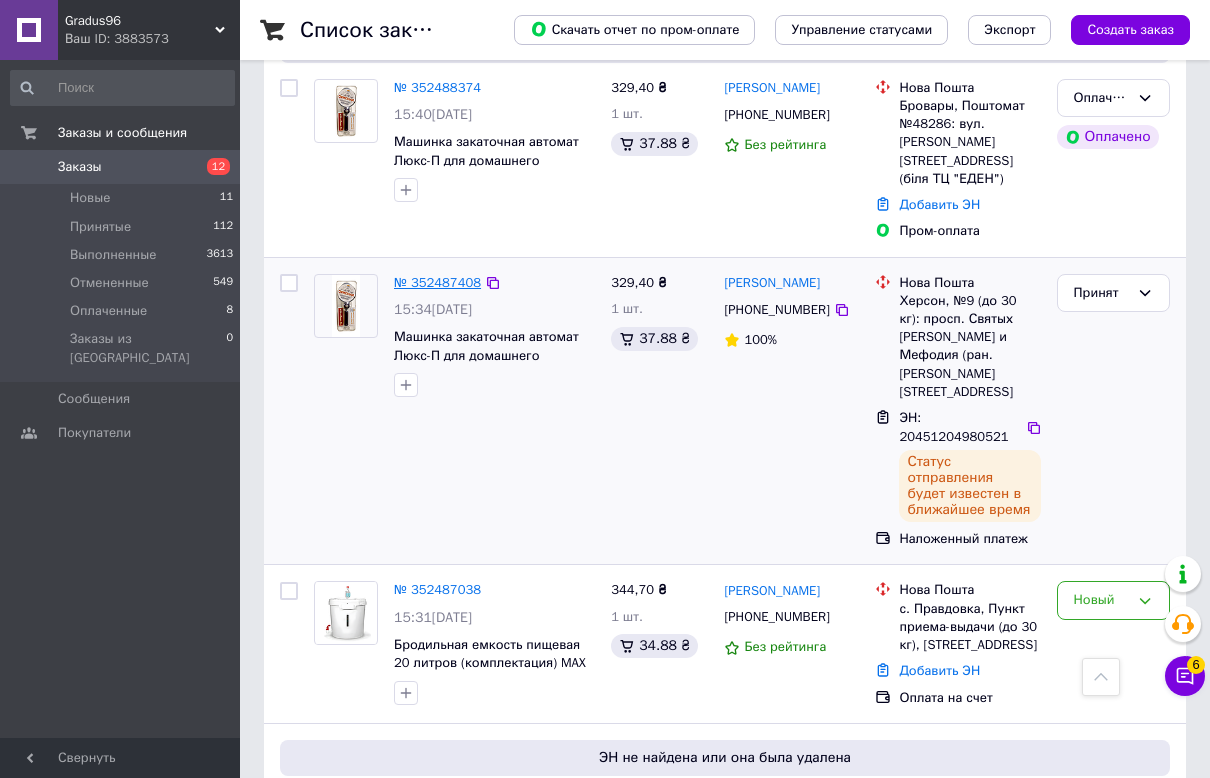 click on "№ 352487408" at bounding box center (437, 282) 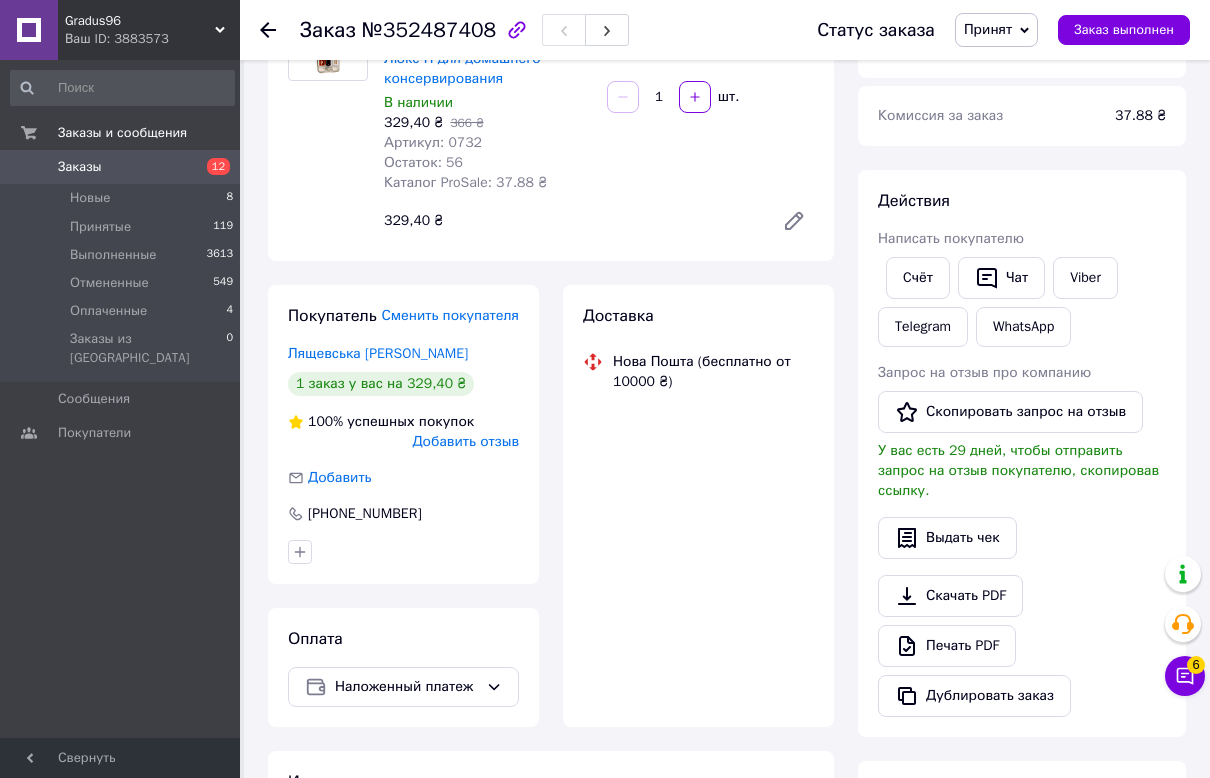 scroll, scrollTop: 658, scrollLeft: 0, axis: vertical 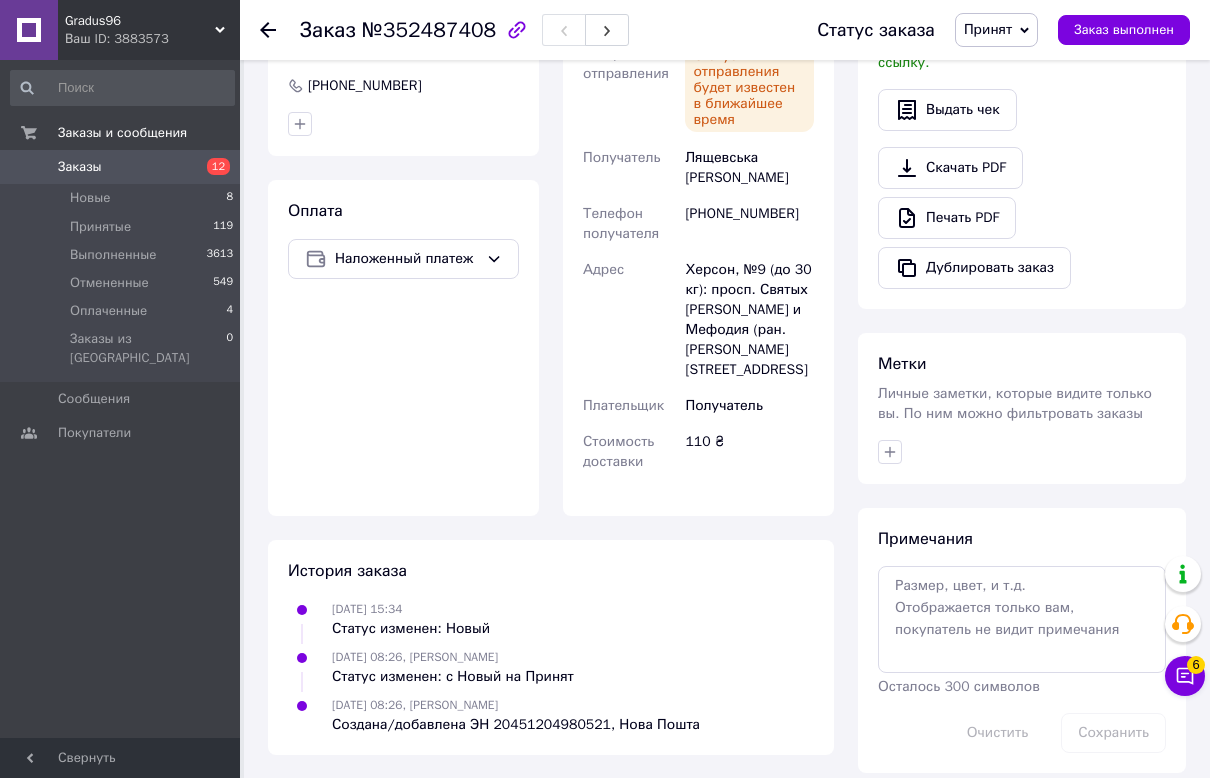 click on "Покупатель Сменить покупателя Лящевська Наталія 1 заказ у вас на 329,40 ₴ 100%   успешных покупок Добавить отзыв Добавить +380954934215 Оплата Наложенный платеж" at bounding box center (403, 186) 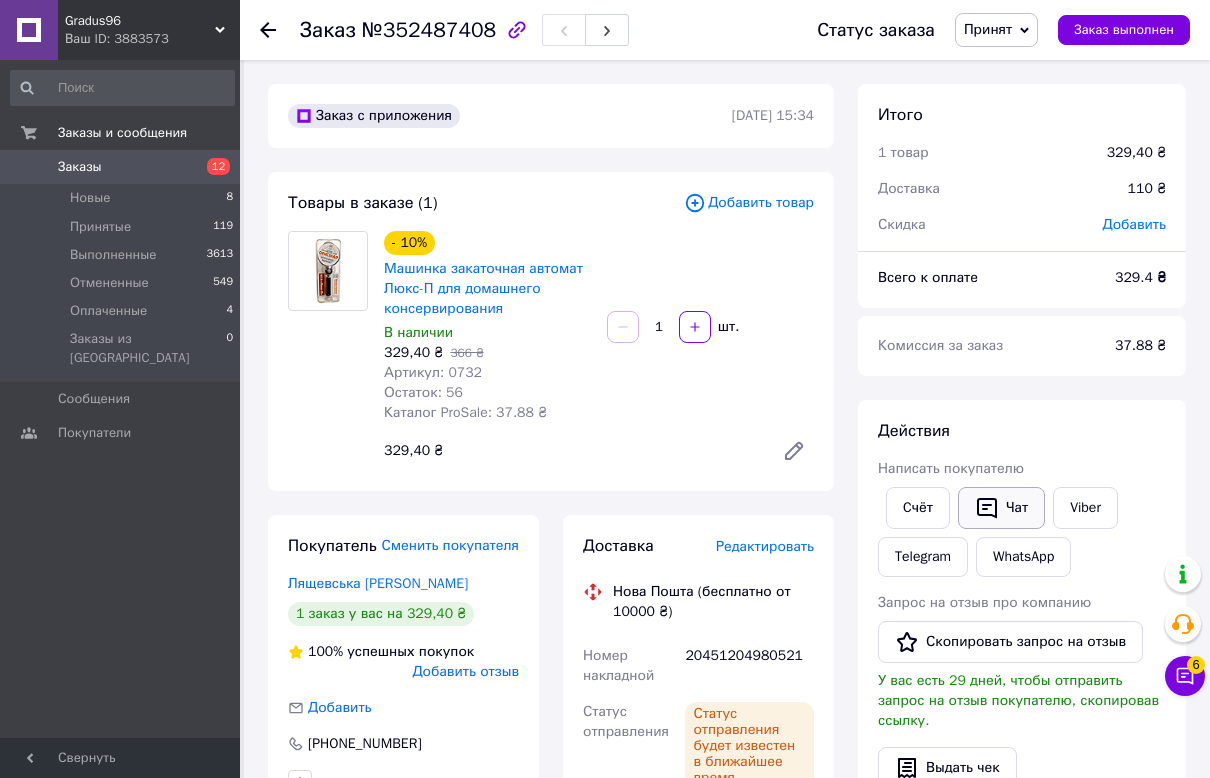 click on "Чат" at bounding box center [1001, 508] 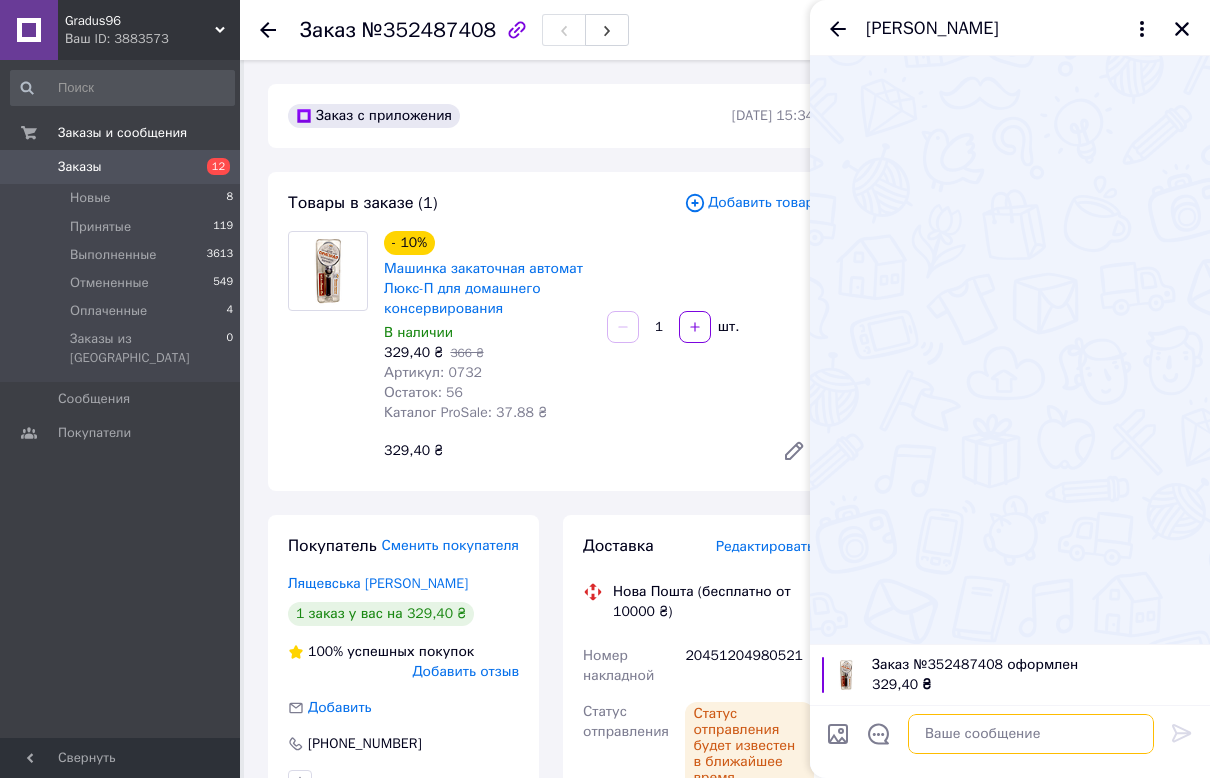 click at bounding box center [1031, 734] 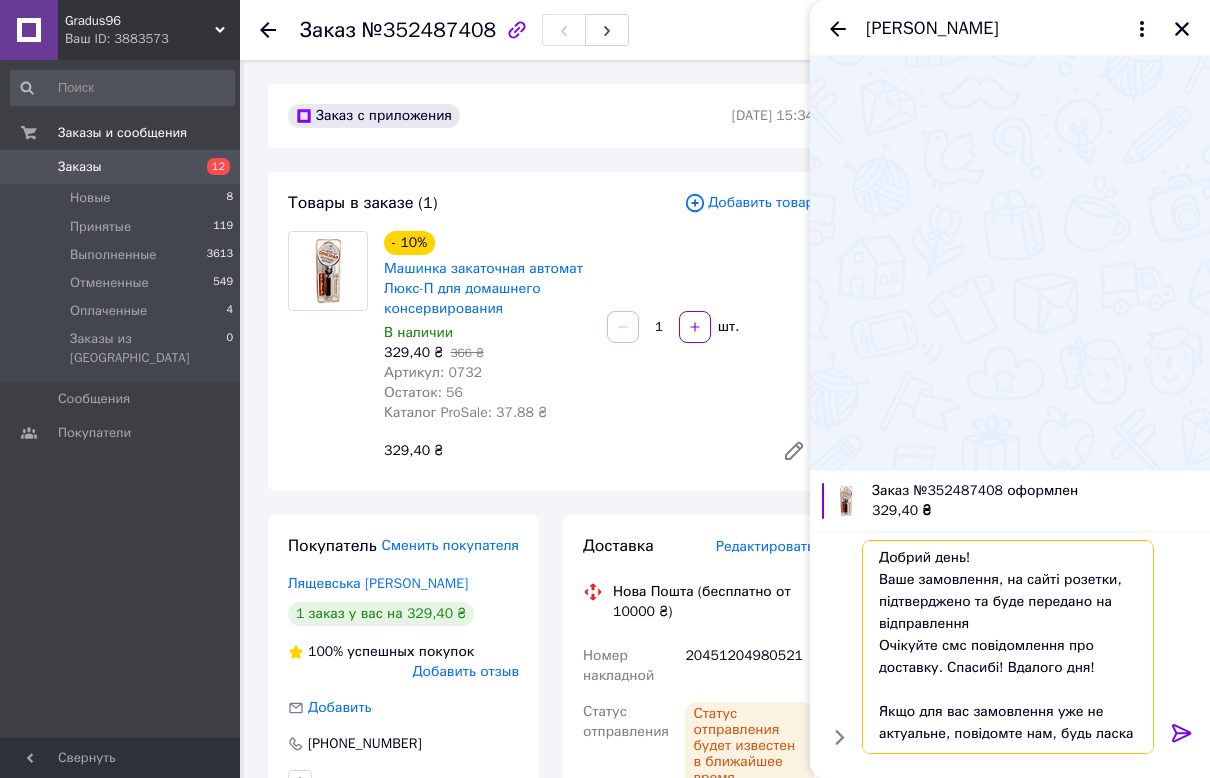 scroll, scrollTop: 2, scrollLeft: 0, axis: vertical 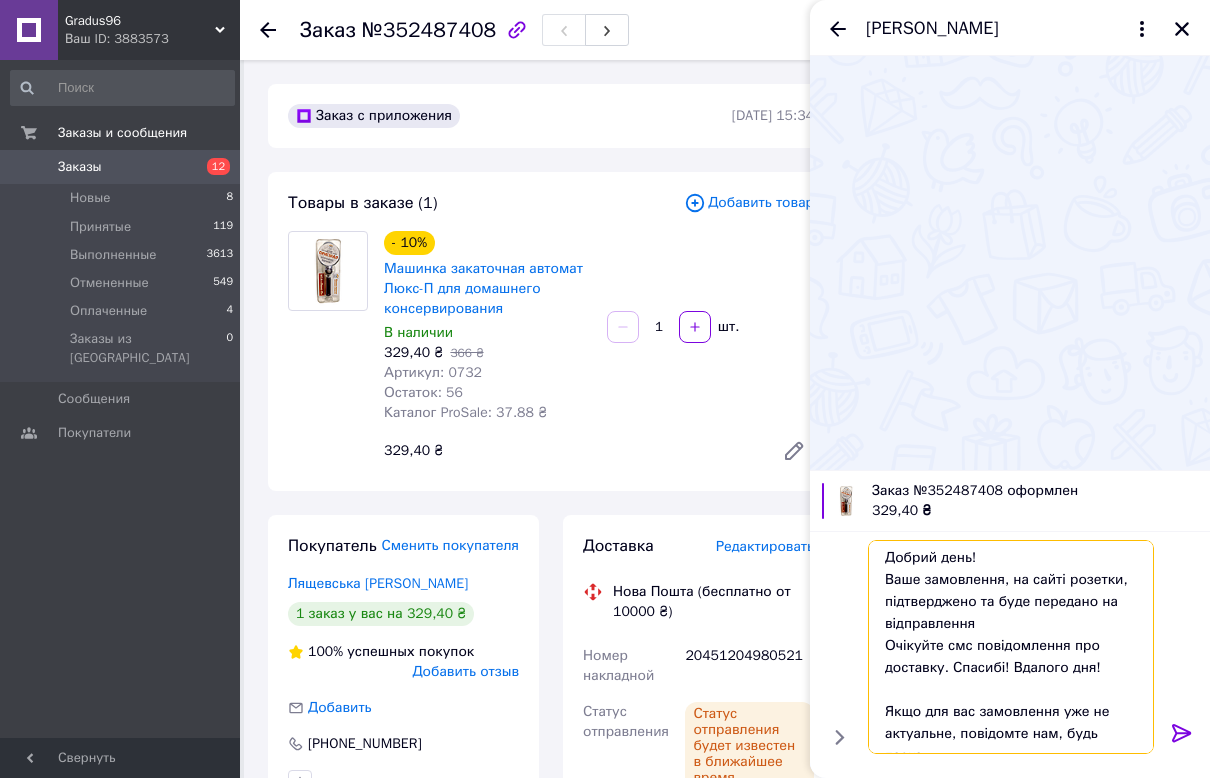 click on "Добрий день!
Ваше замовлення, на сайті розетки, підтверджено та буде передано на відправлення
Очікуйте смс повідомлення про доставку. Спасибі! Вдалого дня!
Якщо для вас замовлення уже не актуальне, повідомте нам, будь ласка" at bounding box center [1011, 647] 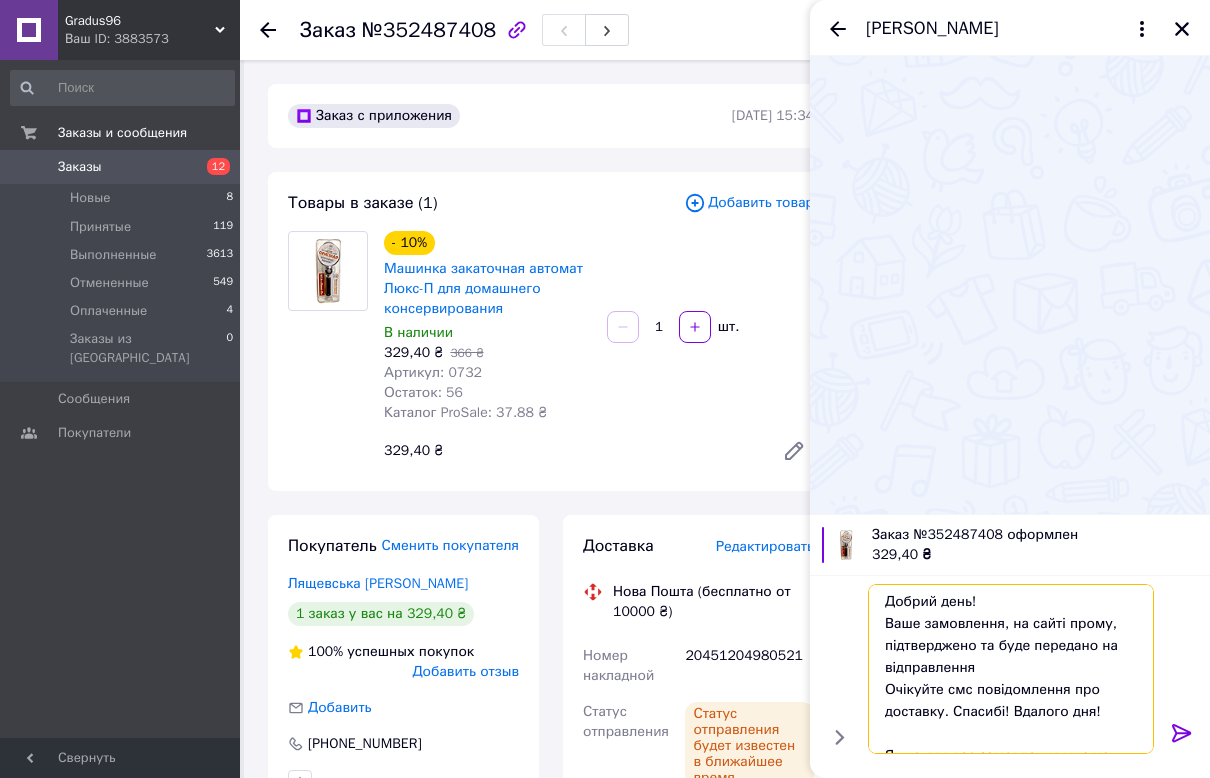 type on "Добрий день!
Ваше замовлення, на сайті прому, підтверджено та буде передано на відправлення
Очікуйте смс повідомлення про доставку. Спасибі! Вдалого дня!
Якщо для вас замовлення уже не актуальне, повідомте нам, будь ласка" 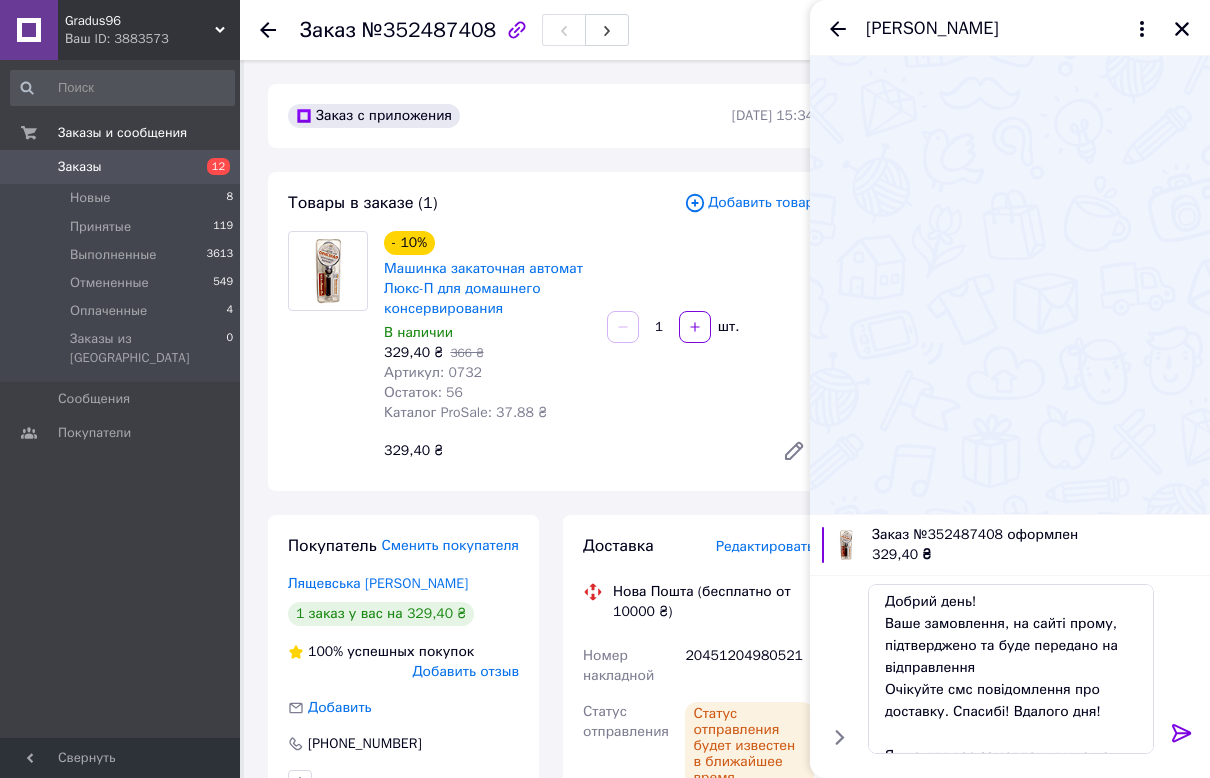 click at bounding box center (1182, 737) 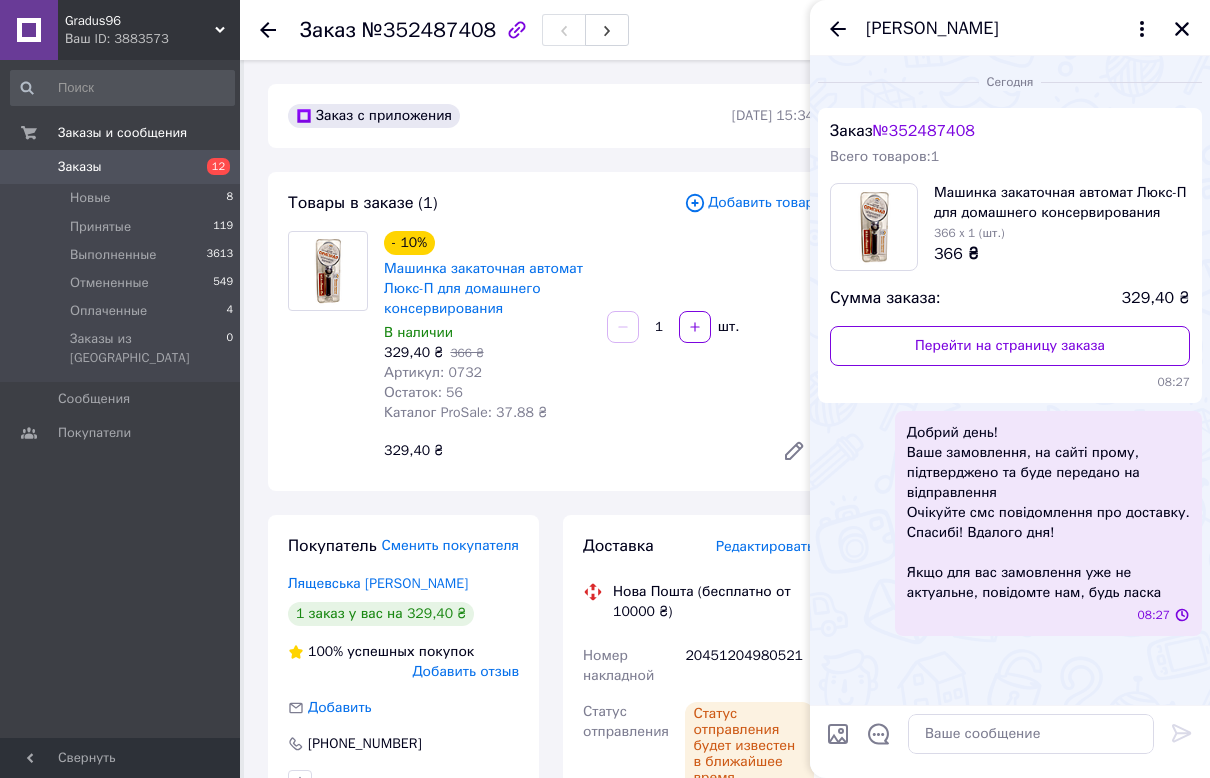 scroll, scrollTop: 0, scrollLeft: 0, axis: both 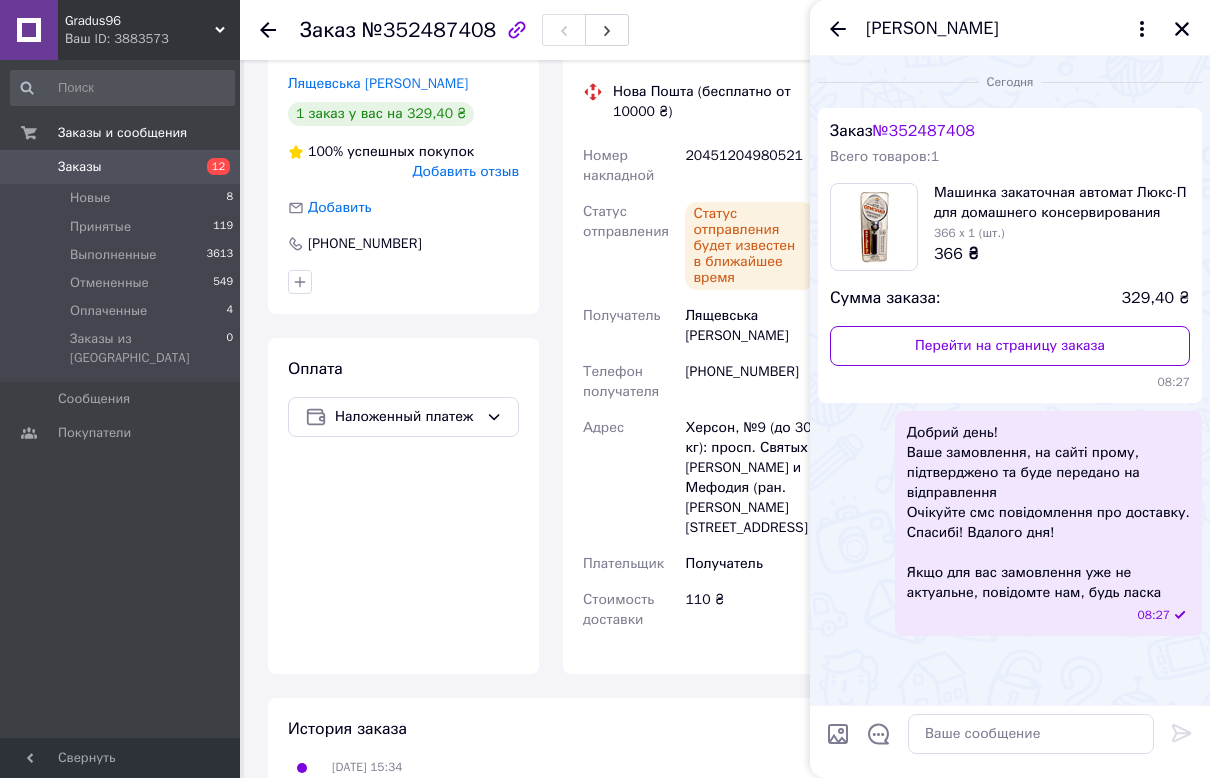click on "Заказы" at bounding box center (80, 167) 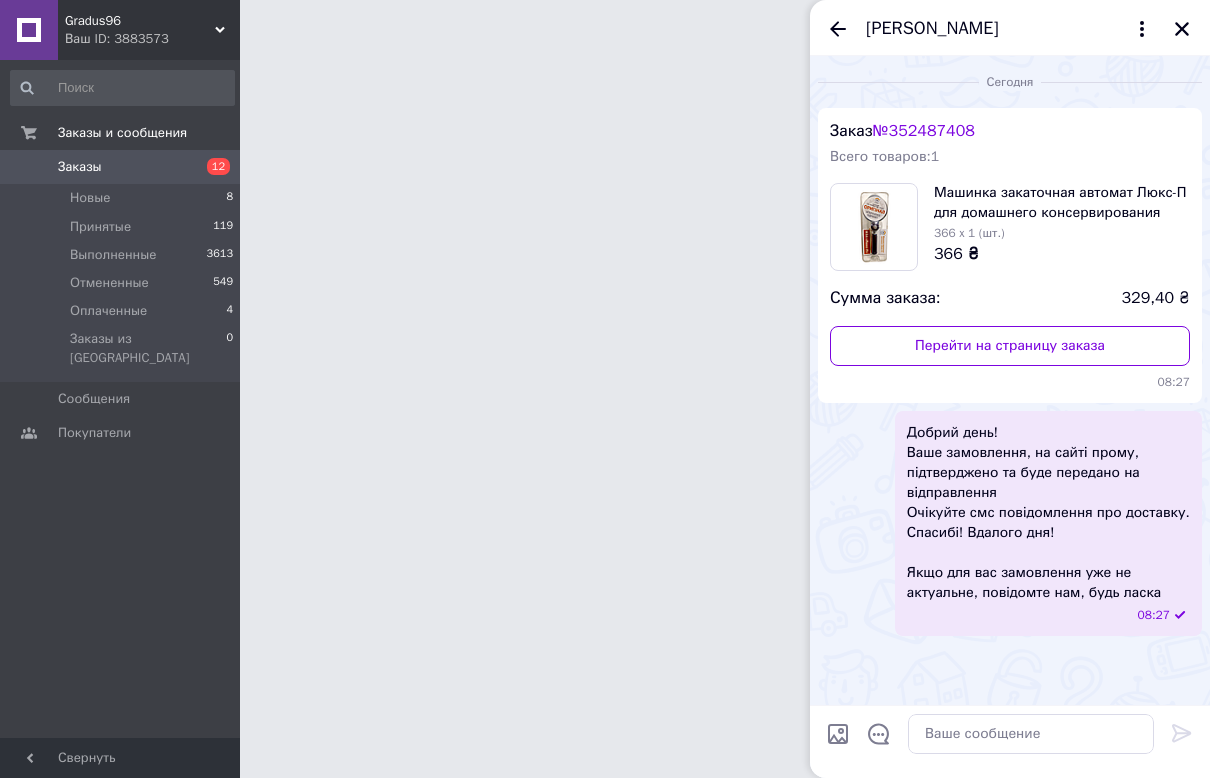 scroll, scrollTop: 0, scrollLeft: 0, axis: both 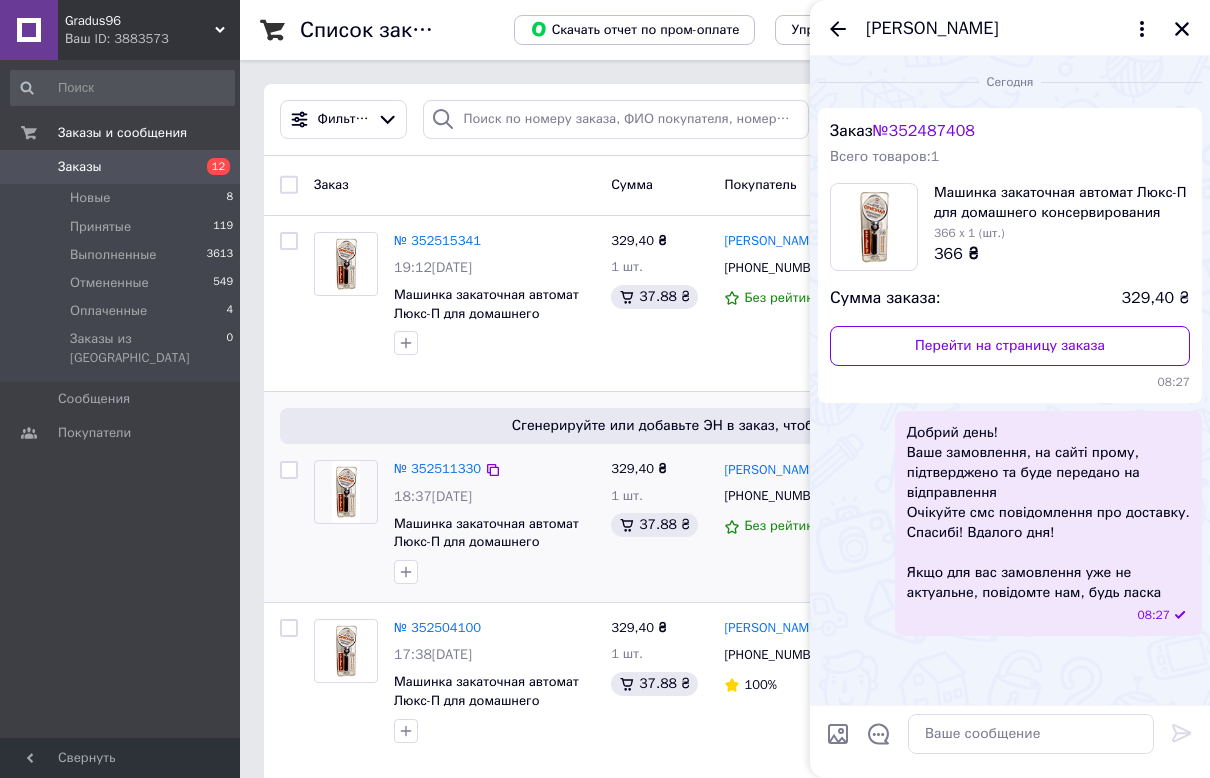 drag, startPoint x: 1187, startPoint y: 30, endPoint x: 487, endPoint y: 418, distance: 800.3399 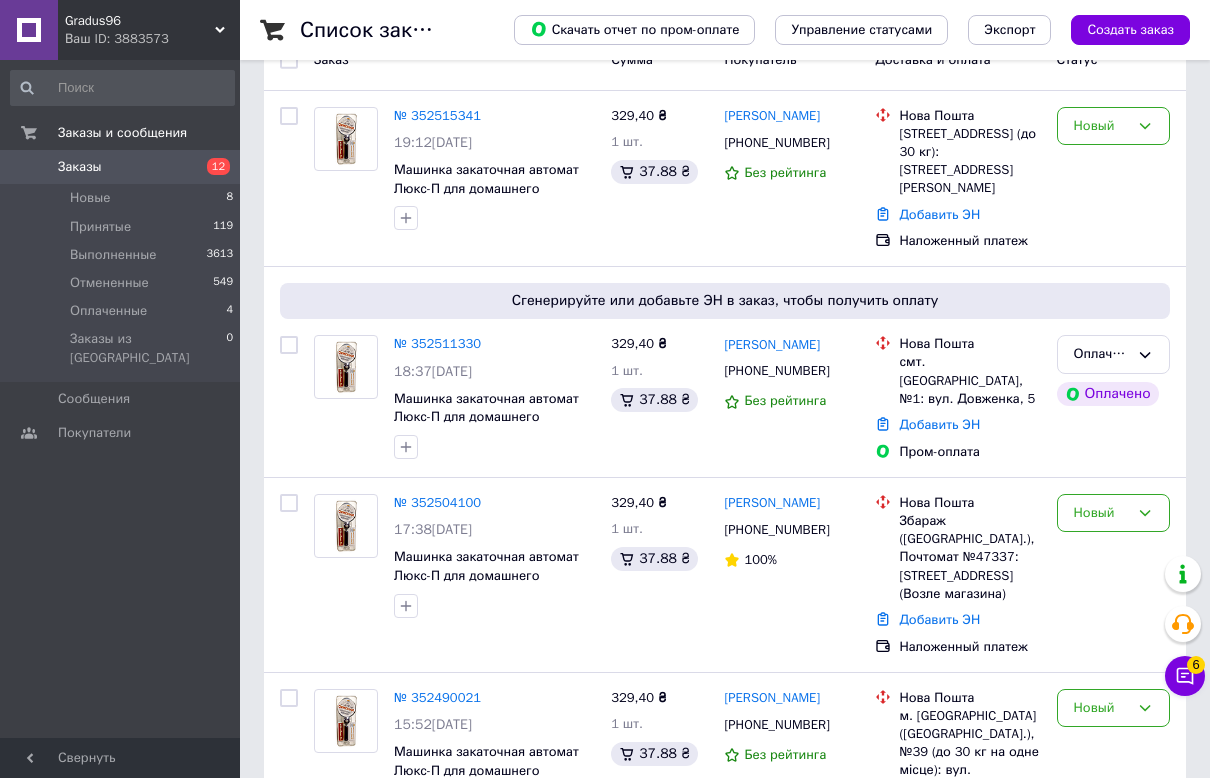 scroll, scrollTop: 875, scrollLeft: 0, axis: vertical 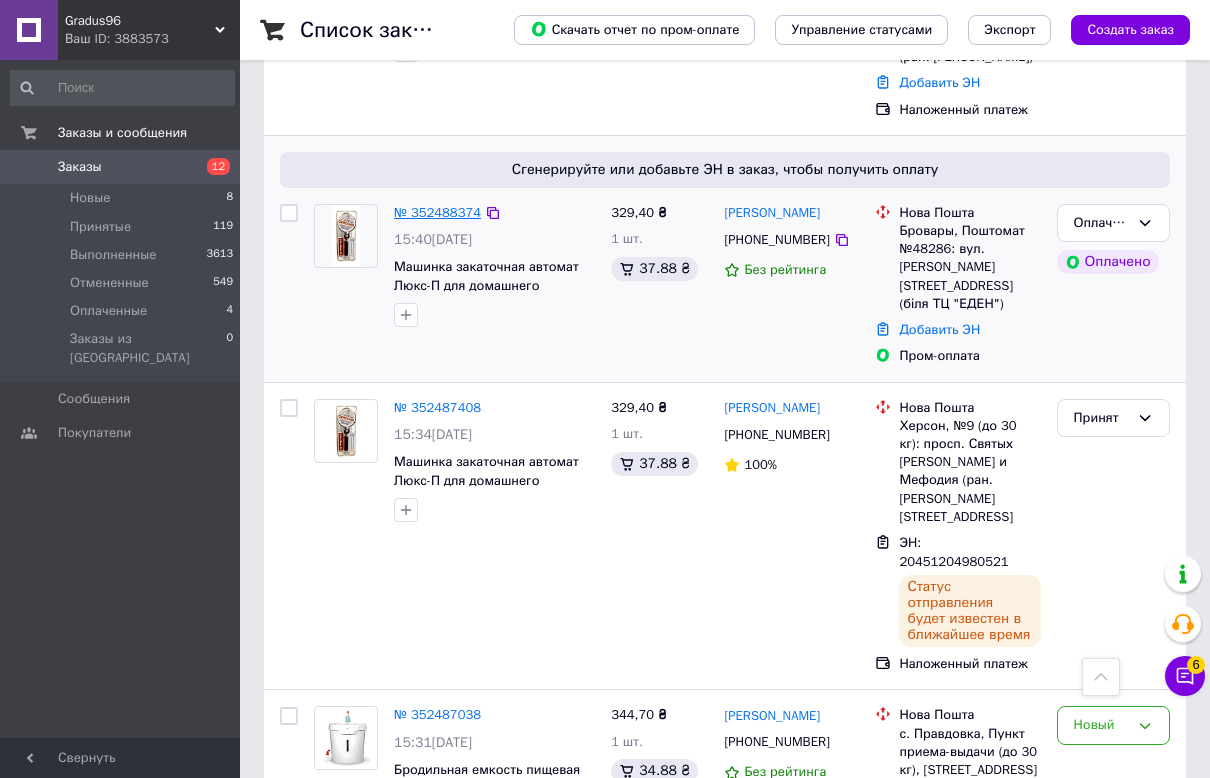 click on "№ 352488374" at bounding box center (437, 212) 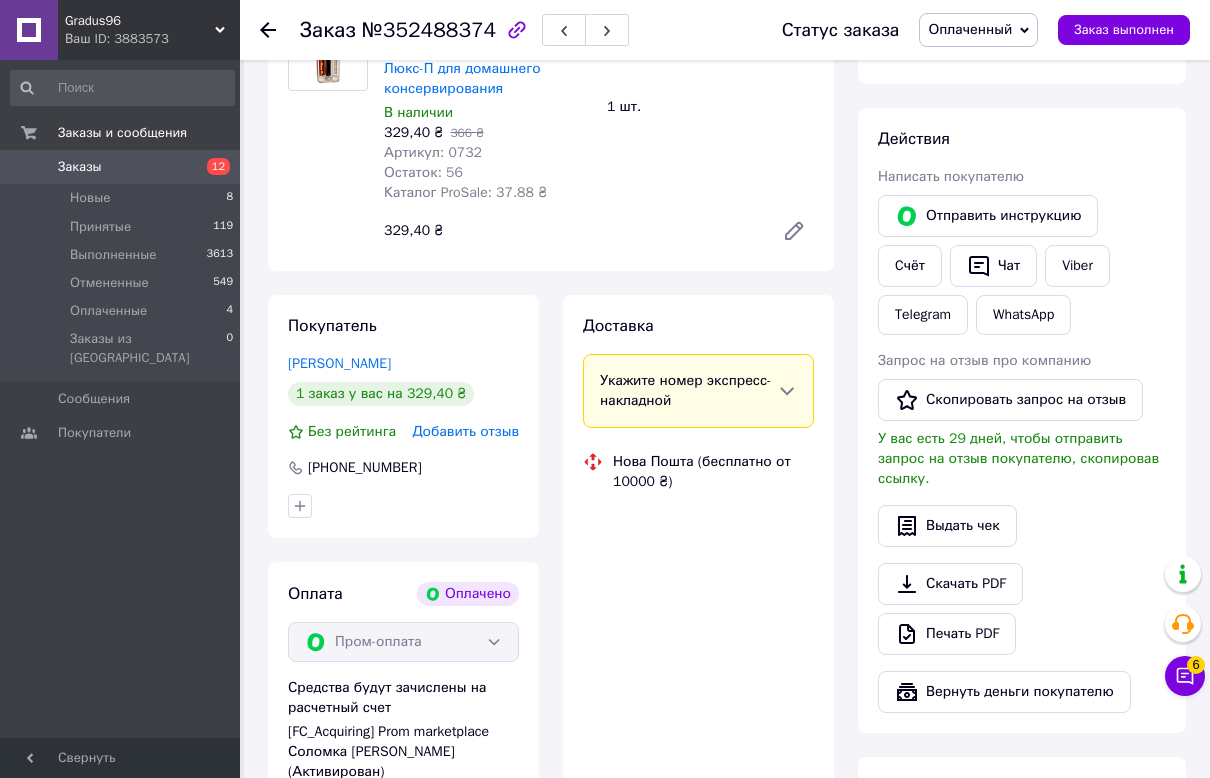 scroll, scrollTop: 875, scrollLeft: 0, axis: vertical 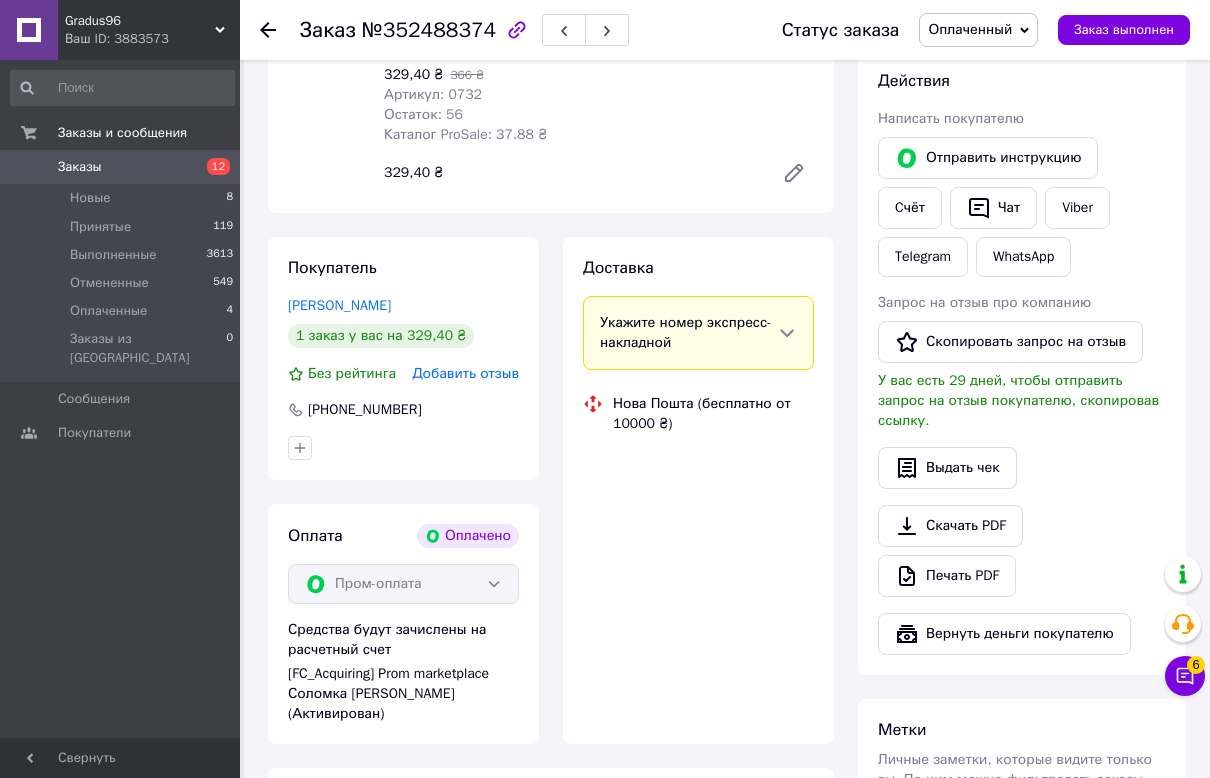 click on "Заказ с каталога Оплачено 13.07.2025 | 15:40 Товары в заказе (1) - 10% Машинка закаточная автомат Люкс-П для домашнего консервирования В наличии 329,40 ₴   366 ₴ Артикул: 0732 Остаток: 56 Каталог ProSale: 37.88 ₴  1 шт. 329,40 ₴ Покупатель Кулинский Александр 1 заказ у вас на 329,40 ₴ Без рейтинга   Добавить отзыв +380679069761 Оплата Оплачено Пром-оплата Средства будут зачислены на расчетный счет [FC_Acquiring] Prom marketplace Соломка Наталія Степанівна (Активирован) Доставка Укажите номер экспресс-накладной Мобильный номер покупателя (из заказа) должен
соответствовать номеру получателя по накладной" at bounding box center [551, 472] 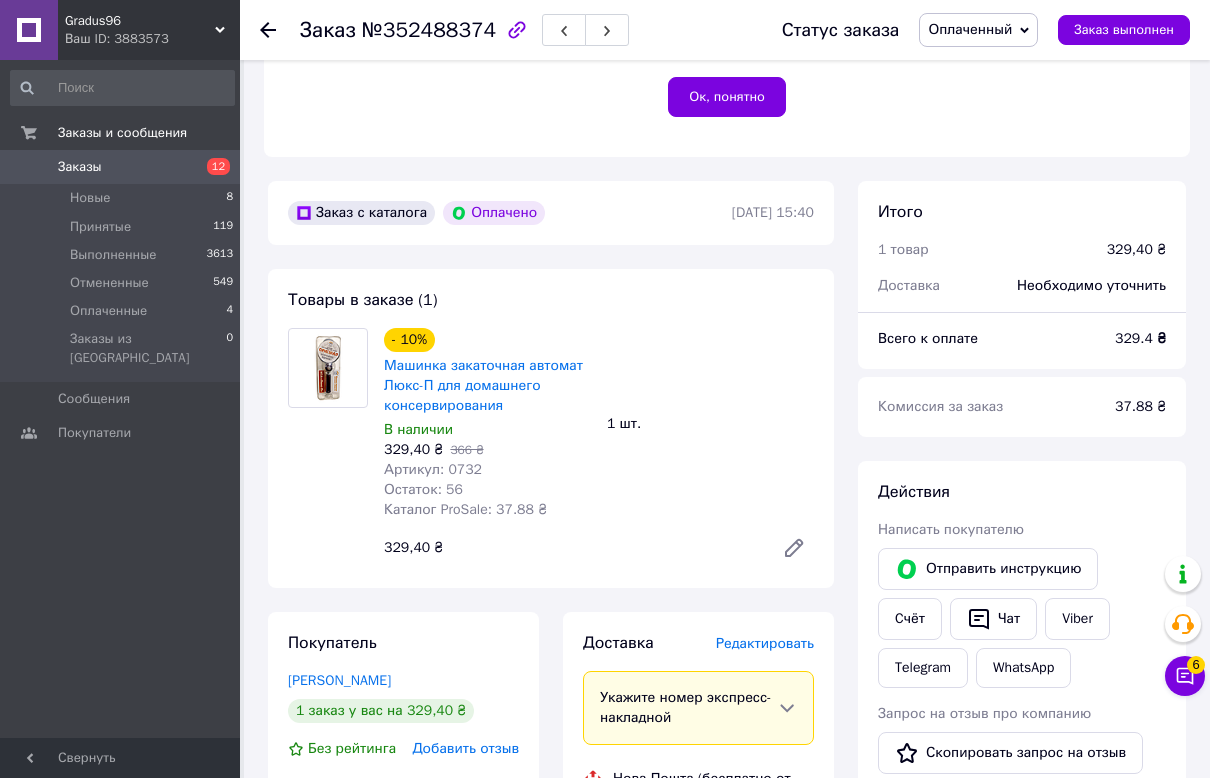 scroll, scrollTop: 750, scrollLeft: 0, axis: vertical 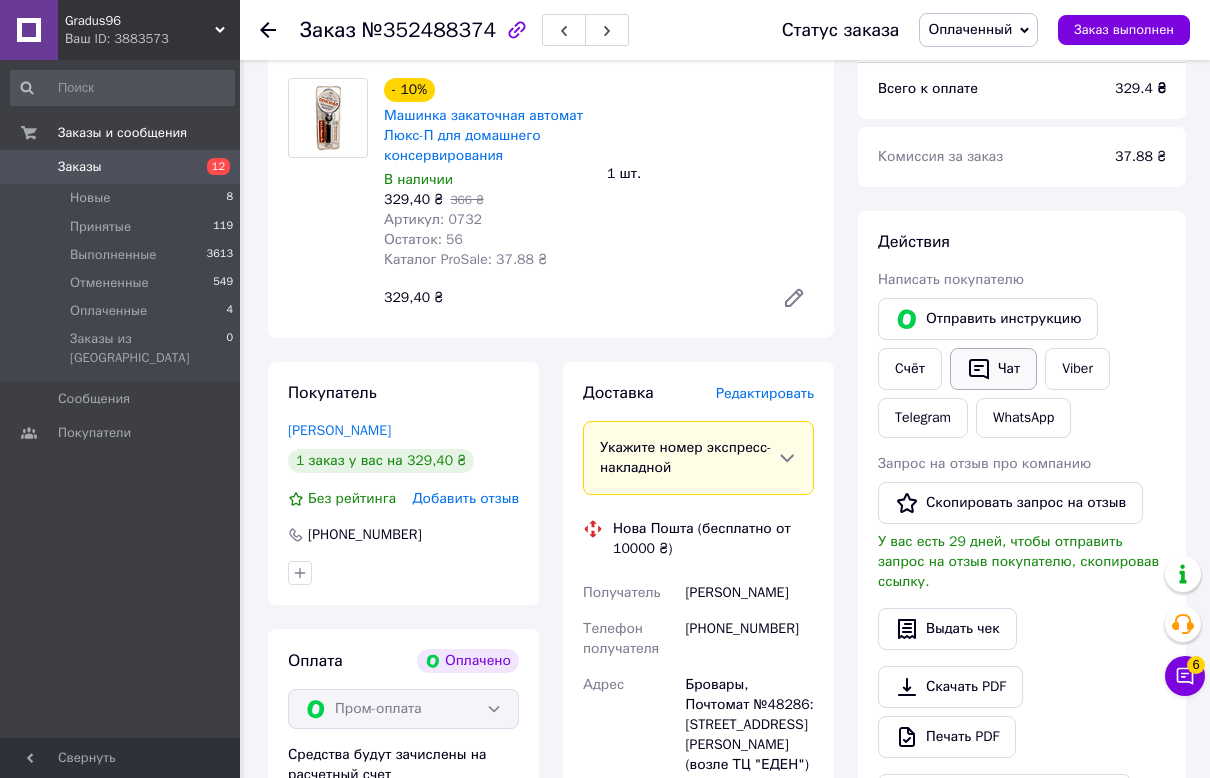 click 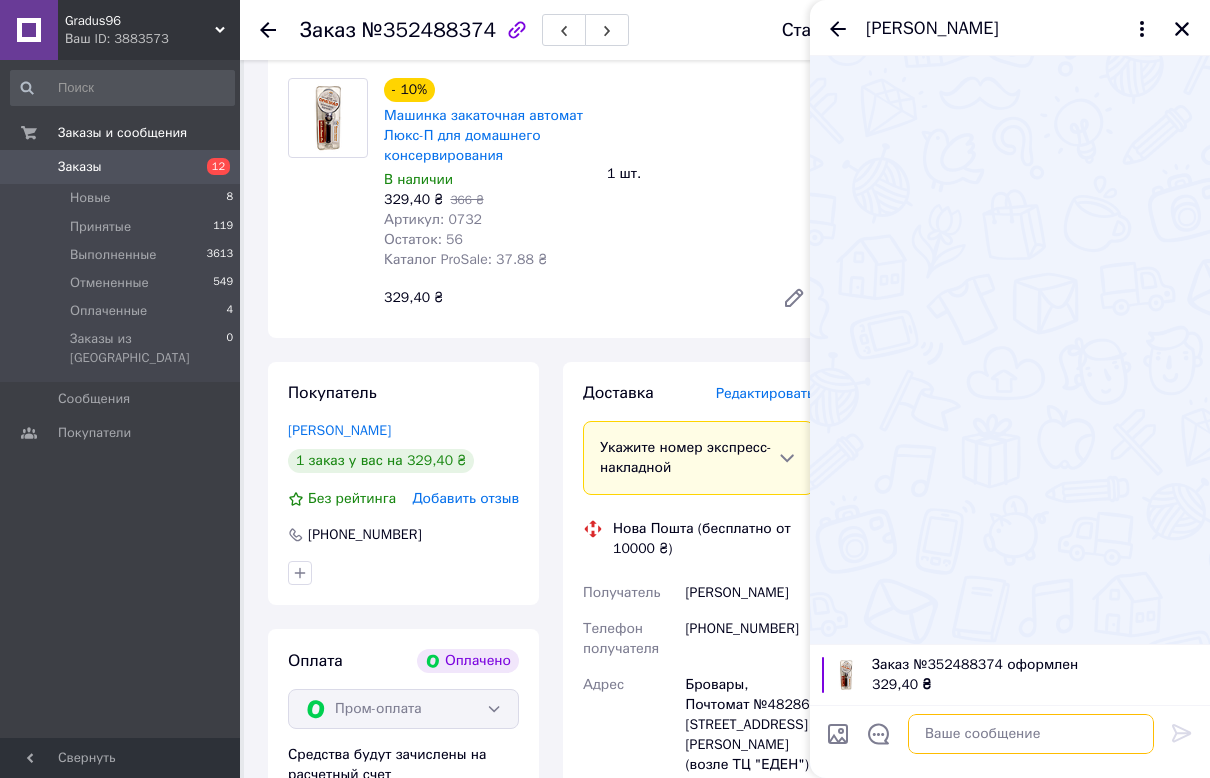 click at bounding box center [1031, 734] 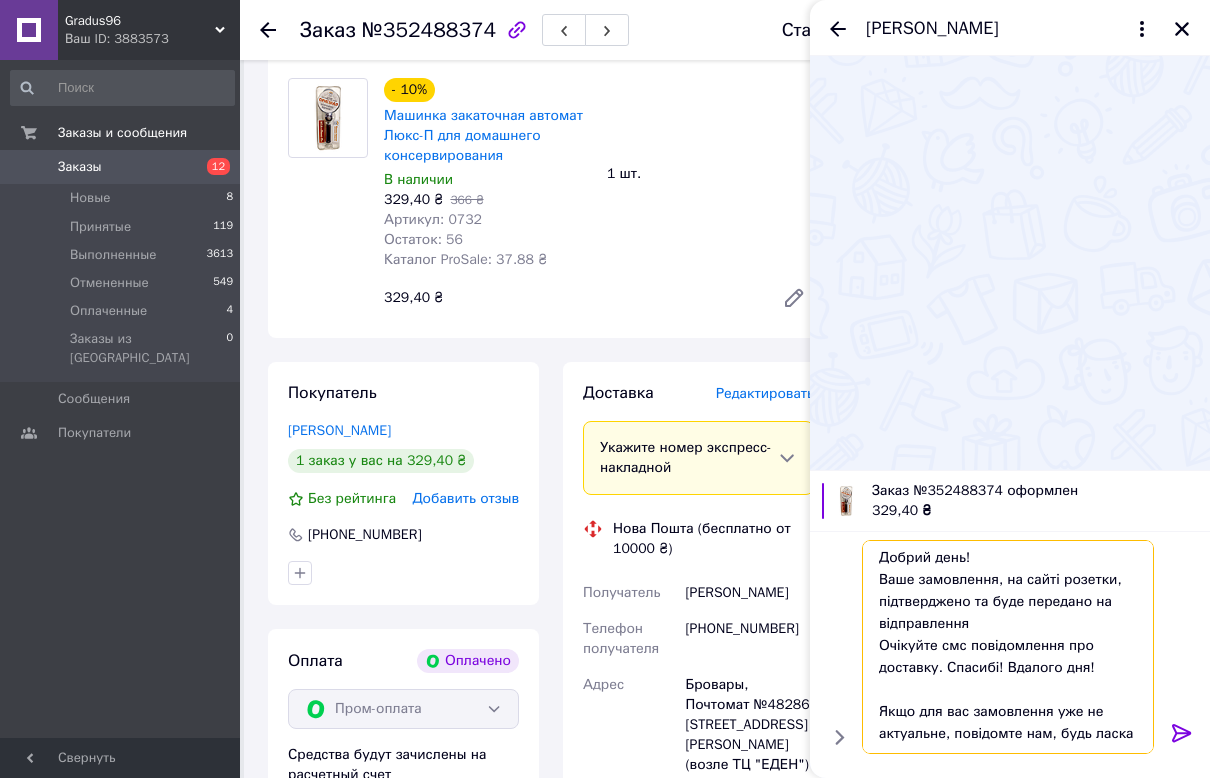 scroll, scrollTop: 2, scrollLeft: 0, axis: vertical 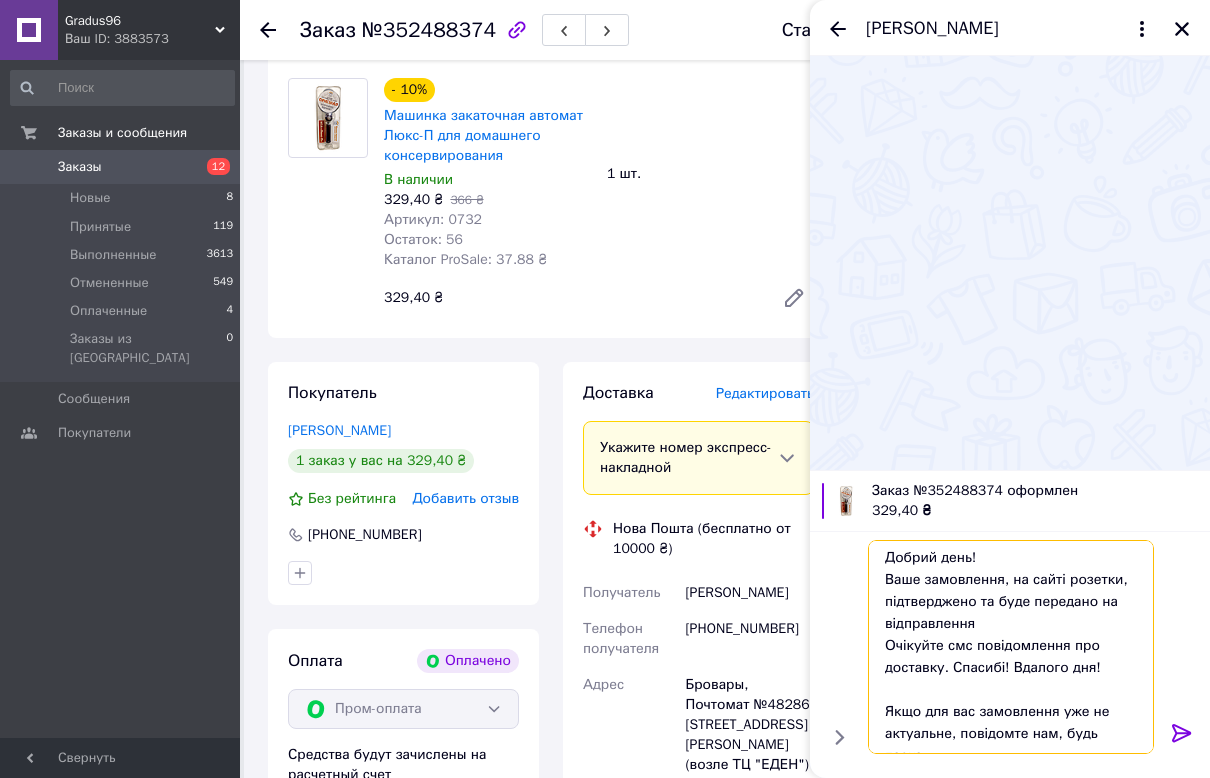 click on "Добрий день!
Ваше замовлення, на сайті розетки, підтверджено та буде передано на відправлення
Очікуйте смс повідомлення про доставку. Спасибі! Вдалого дня!
Якщо для вас замовлення уже не актуальне, повідомте нам, будь ласка" at bounding box center (1011, 647) 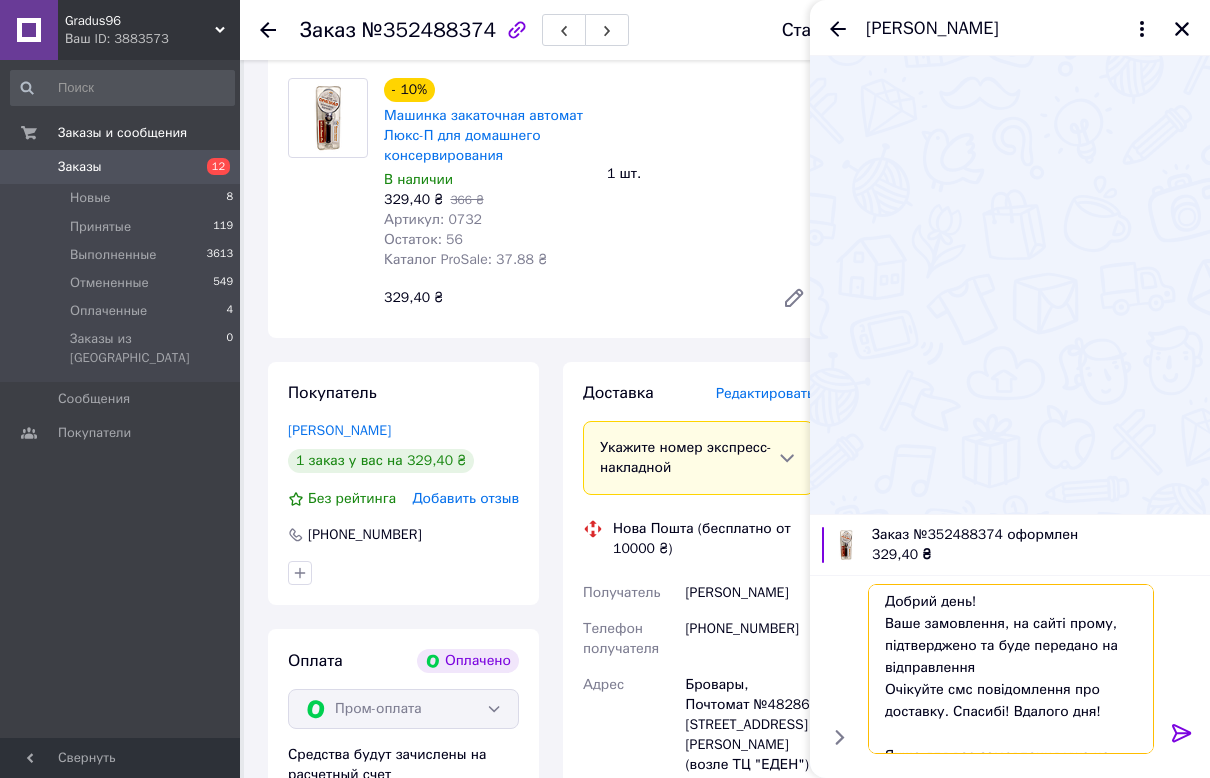 type on "Добрий день!
Ваше замовлення, на сайті прому, підтверджено та буде передано на відправлення
Очікуйте смс повідомлення про доставку. Спасибі! Вдалого дня!
Якщо для вас замовлення уже не актуальне, повідомте нам, будь ласка" 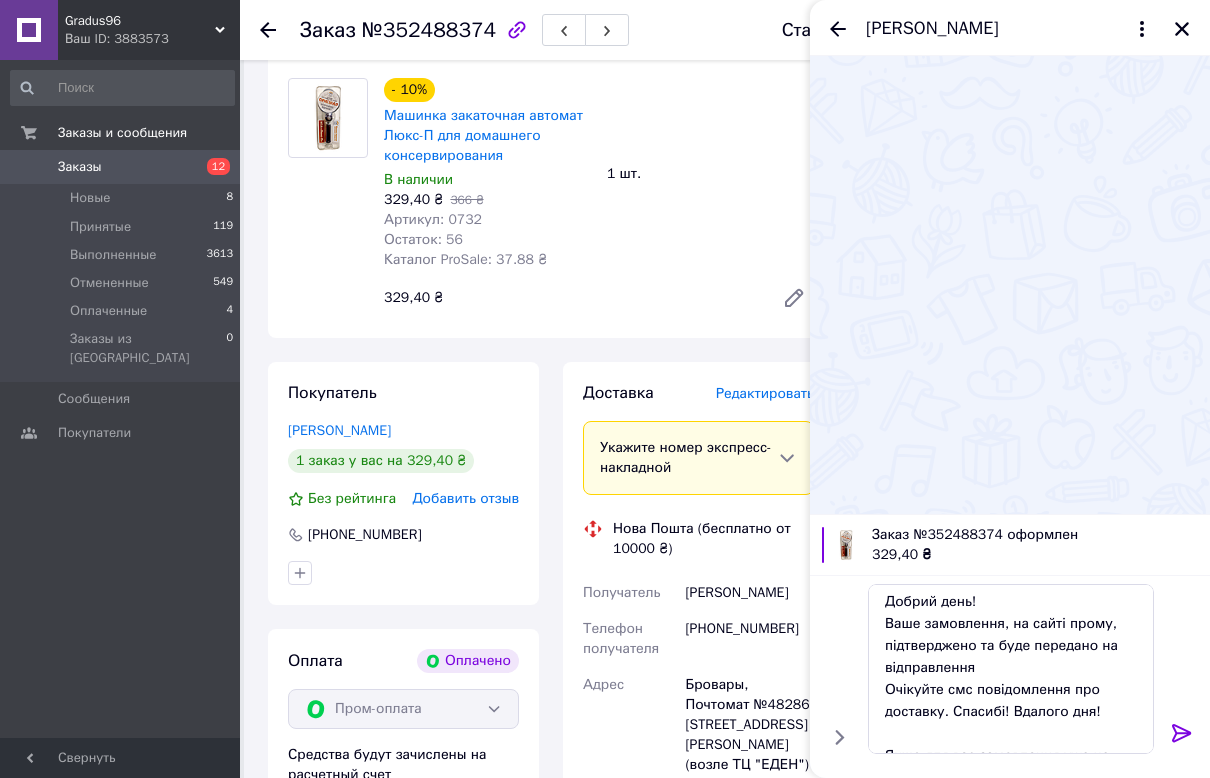 click 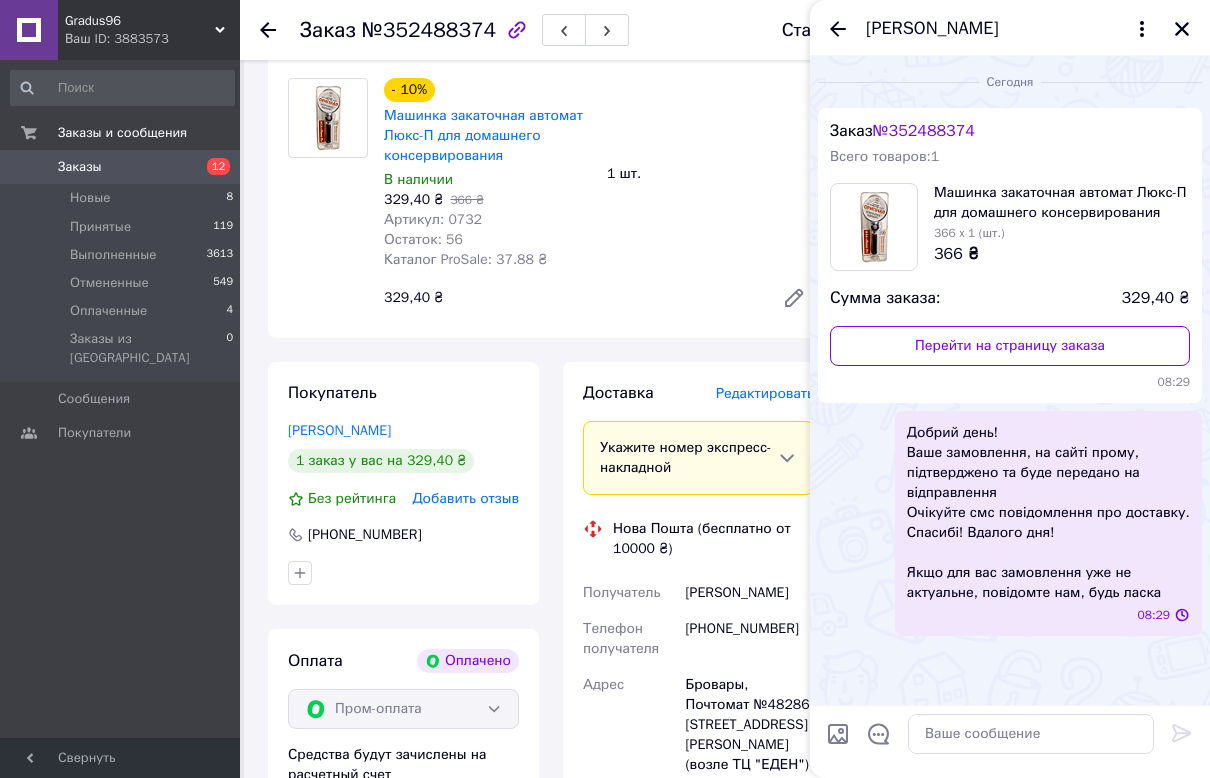 scroll, scrollTop: 0, scrollLeft: 0, axis: both 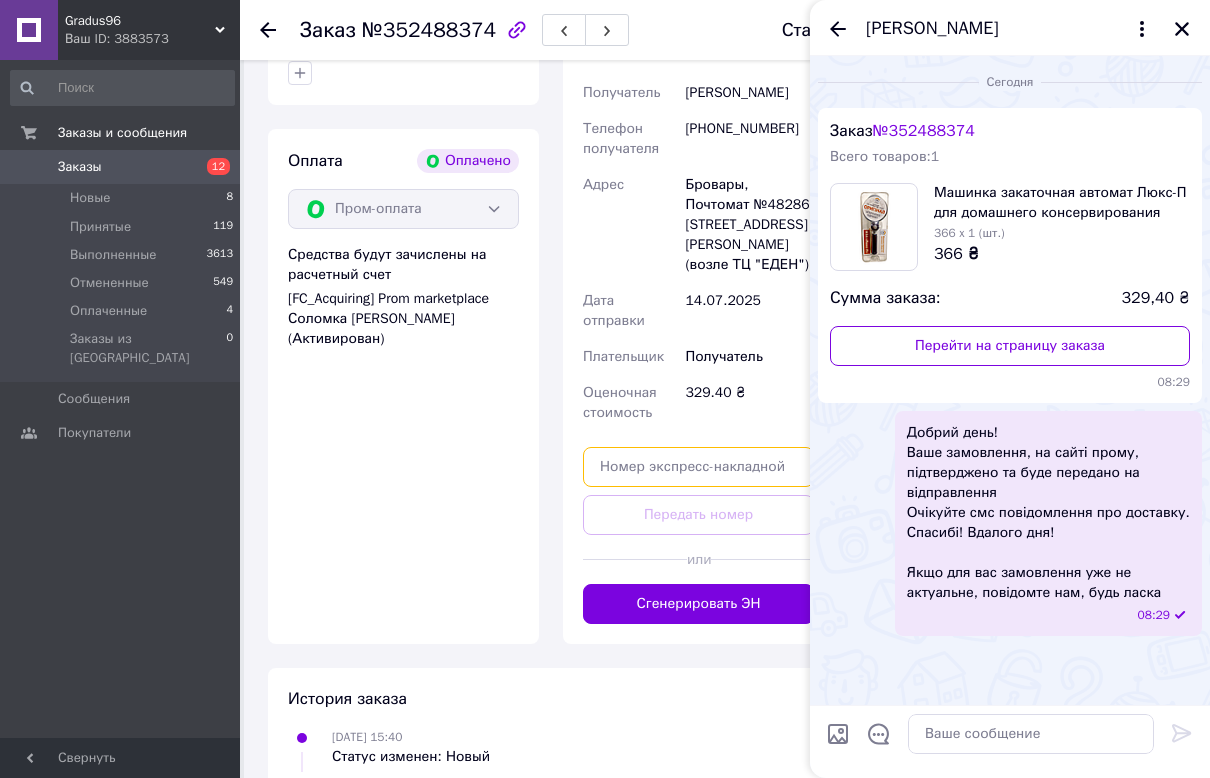 click at bounding box center [698, 467] 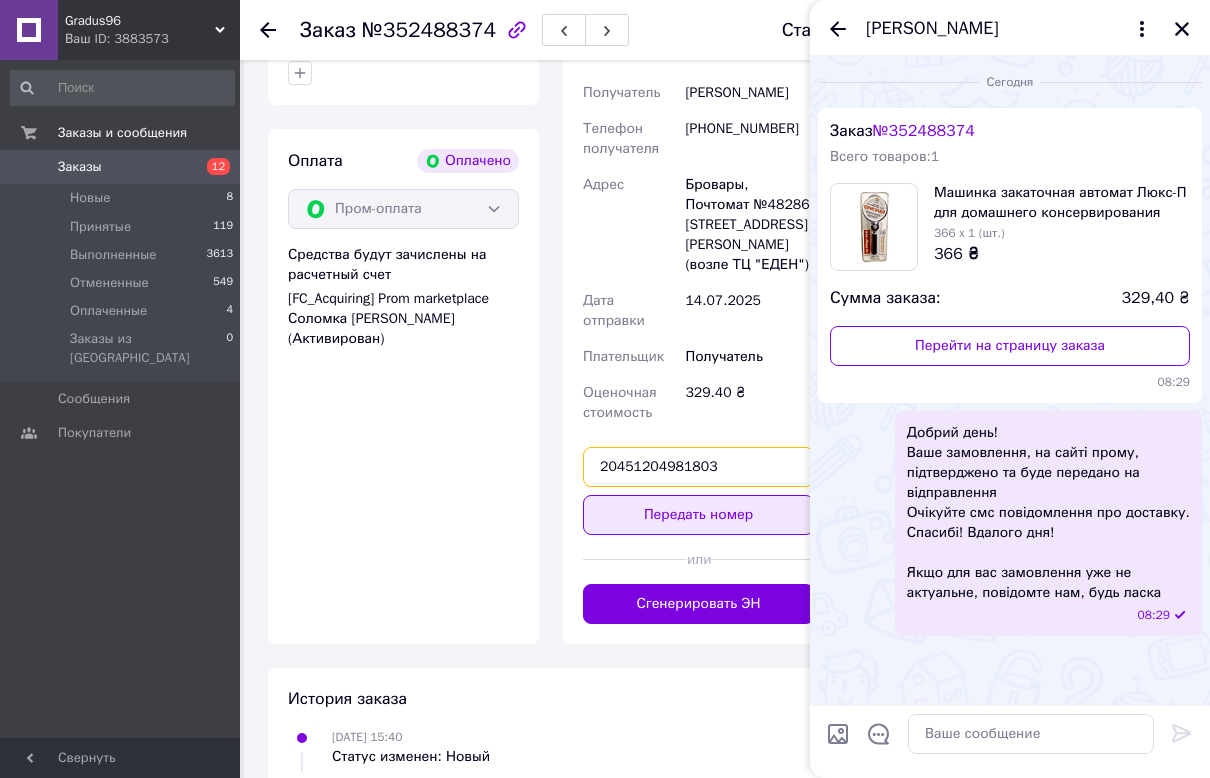 type on "20451204981803" 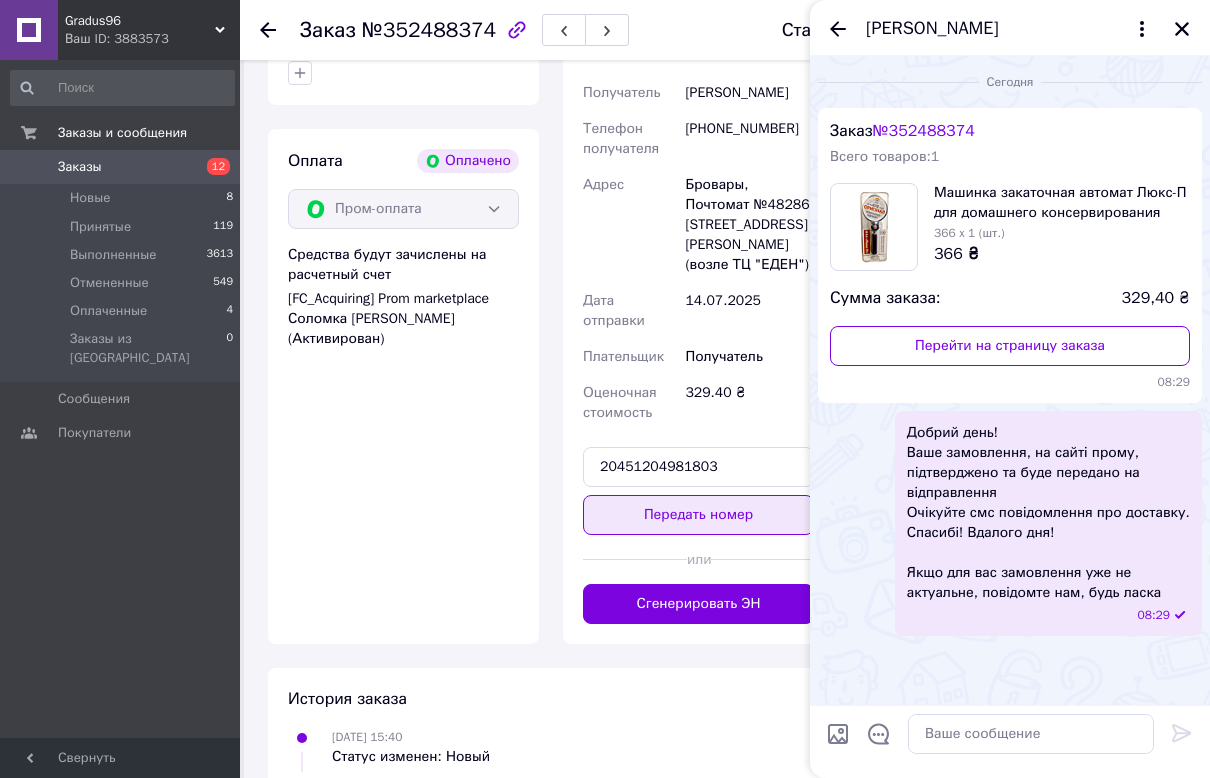 click on "Передать номер" at bounding box center (698, 515) 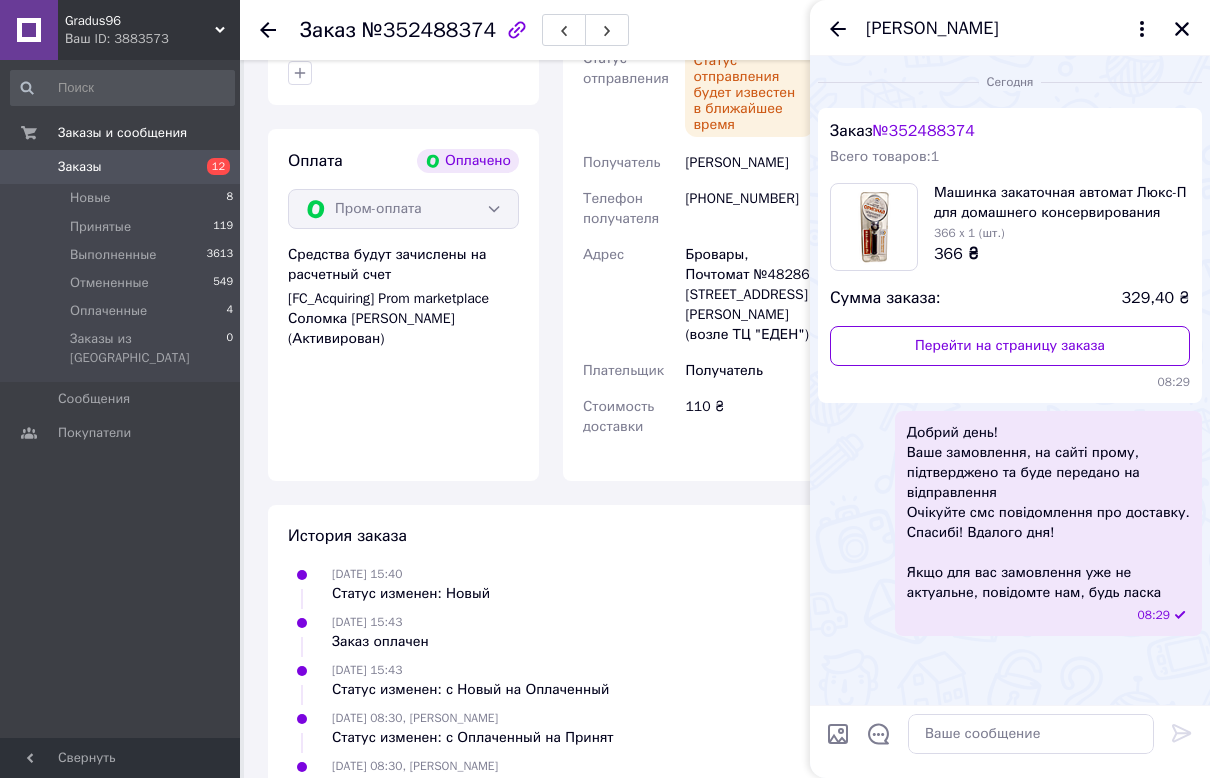 click on "Заказы" at bounding box center (80, 167) 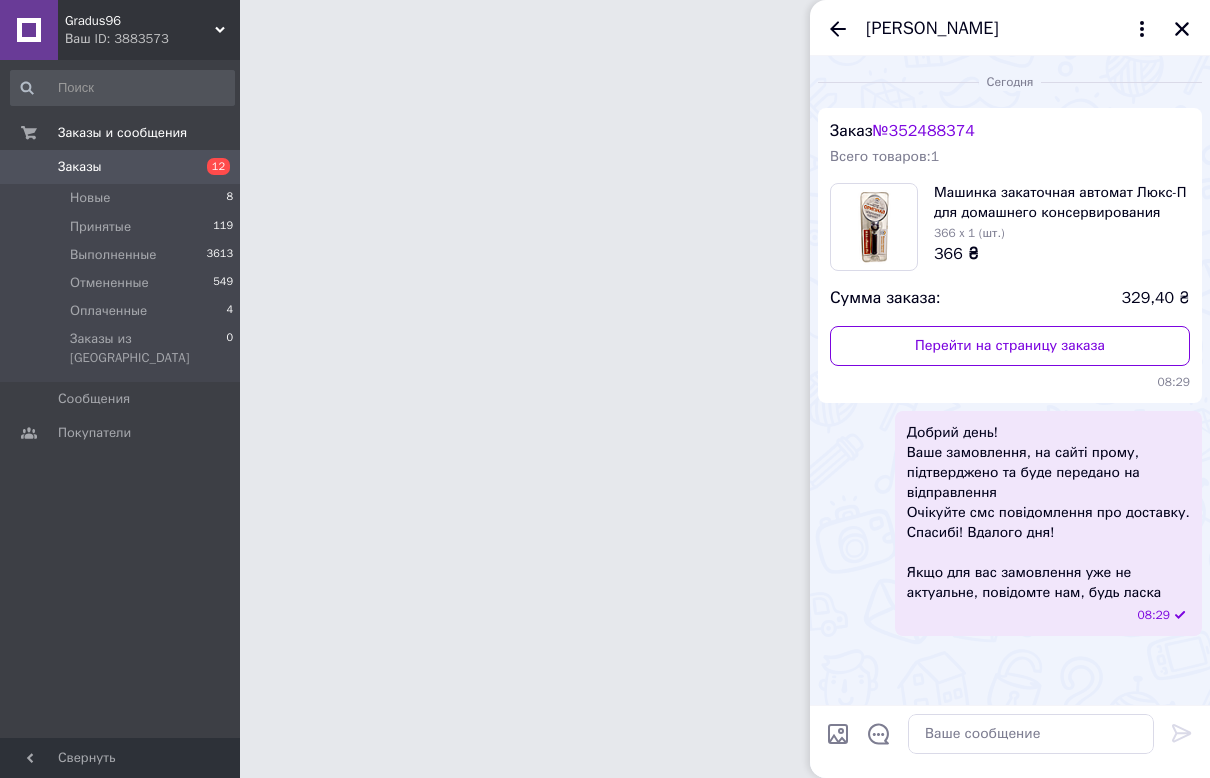 scroll, scrollTop: 0, scrollLeft: 0, axis: both 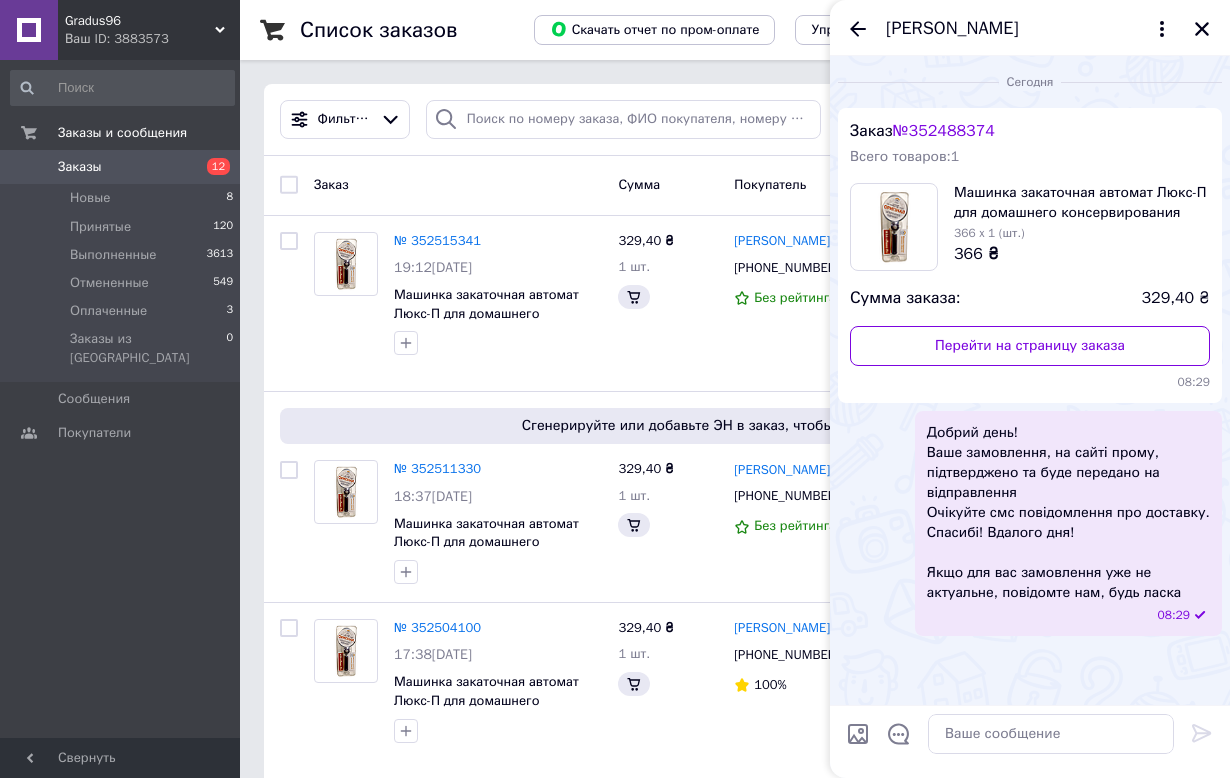 click on "Александр Кулинский" at bounding box center [1030, 28] 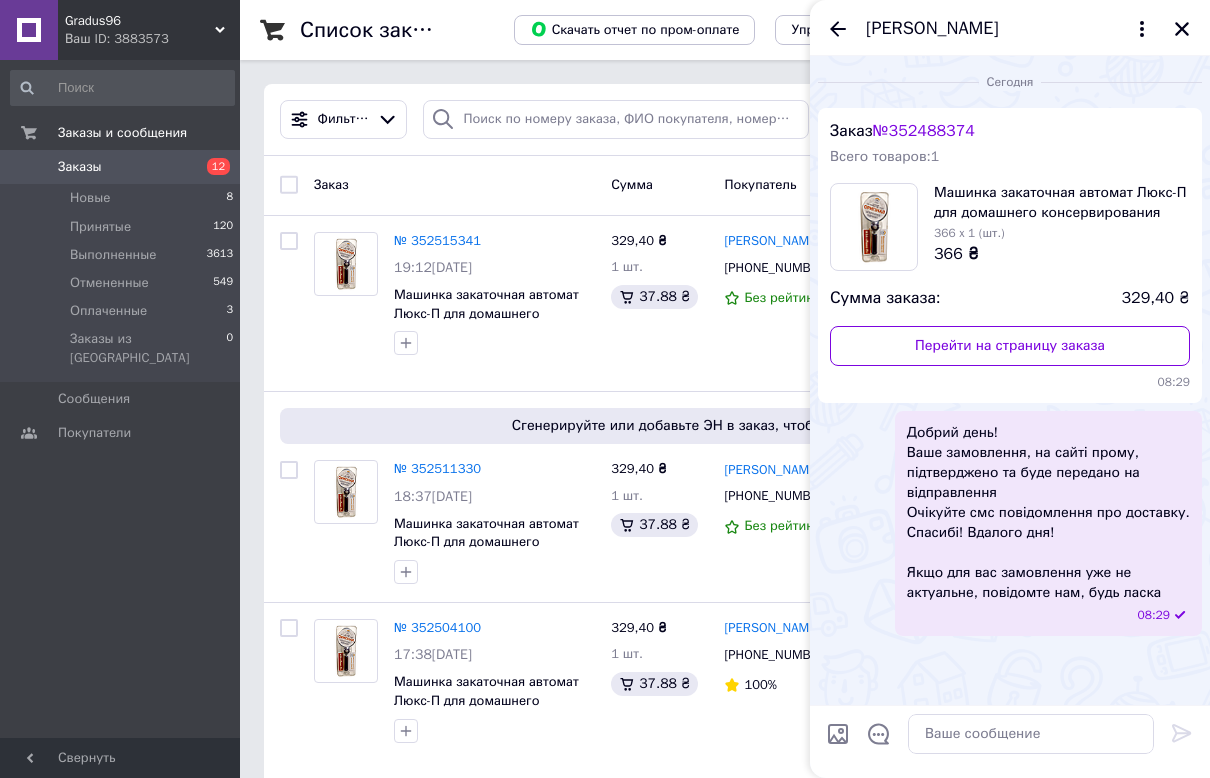 drag, startPoint x: 1187, startPoint y: 22, endPoint x: 888, endPoint y: 205, distance: 350.5567 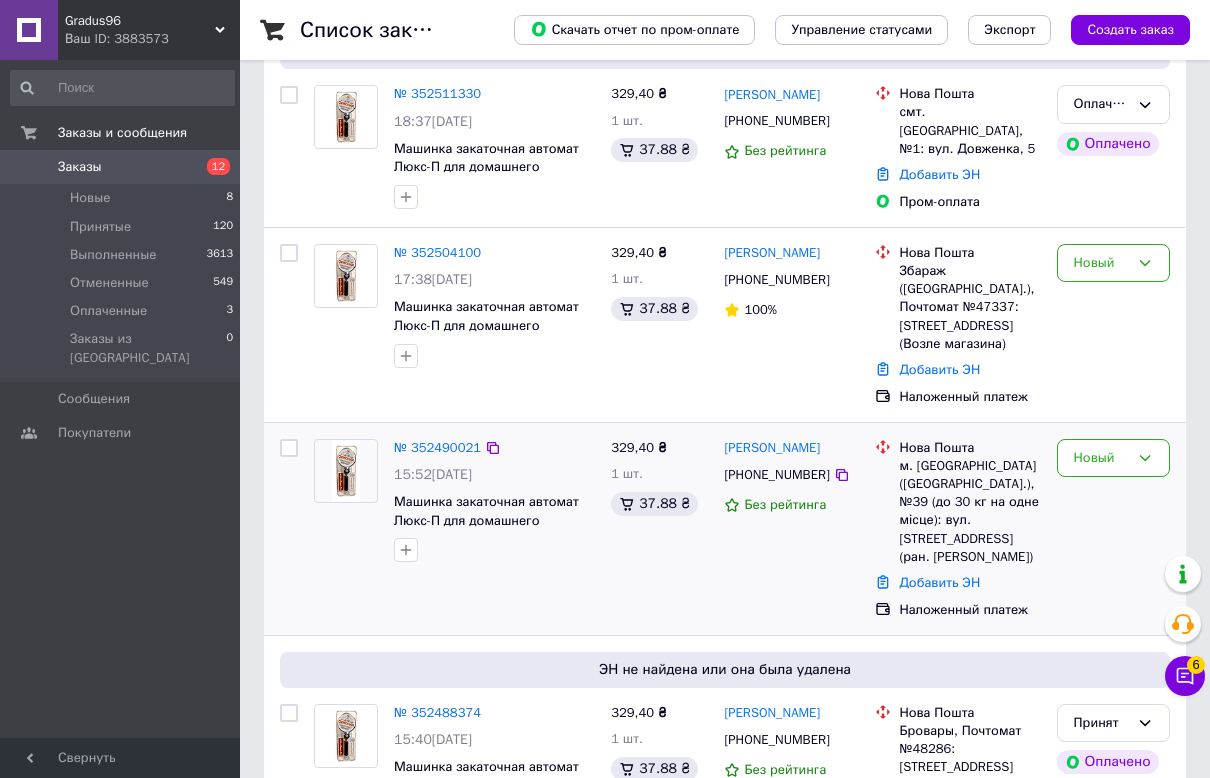 scroll, scrollTop: 500, scrollLeft: 0, axis: vertical 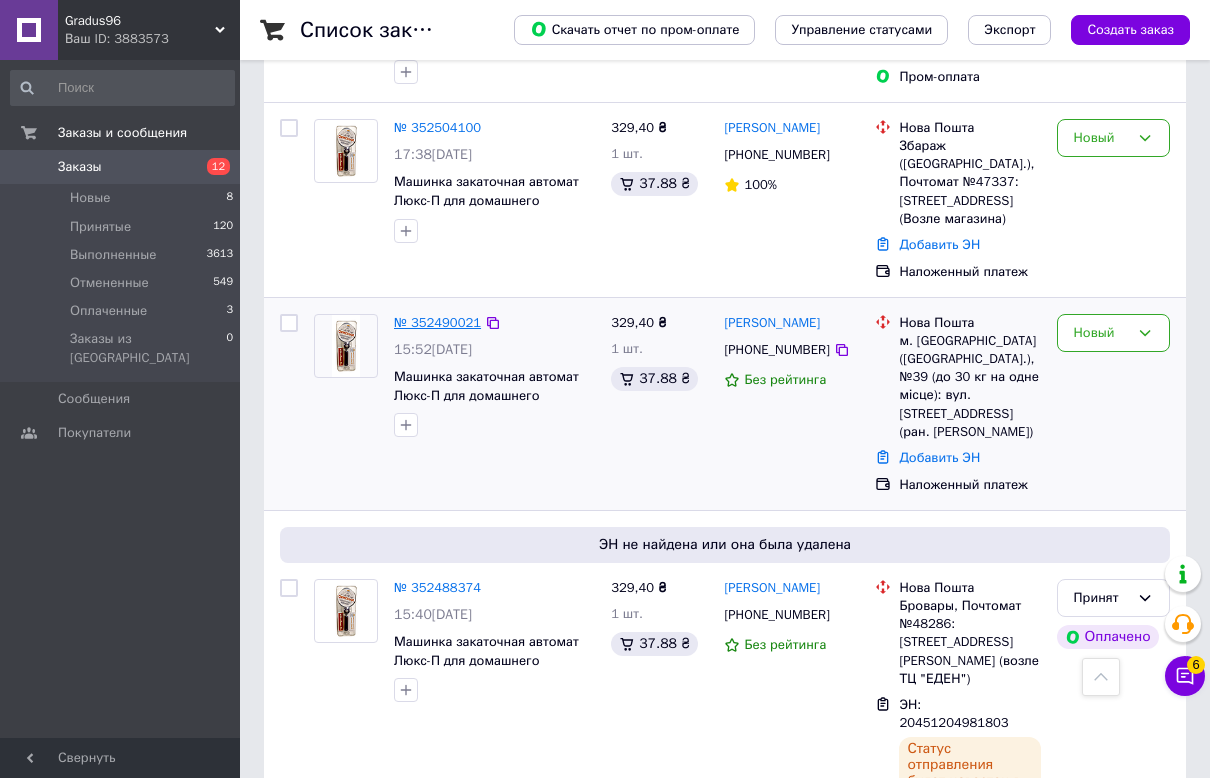 click on "№ 352490021" at bounding box center [437, 322] 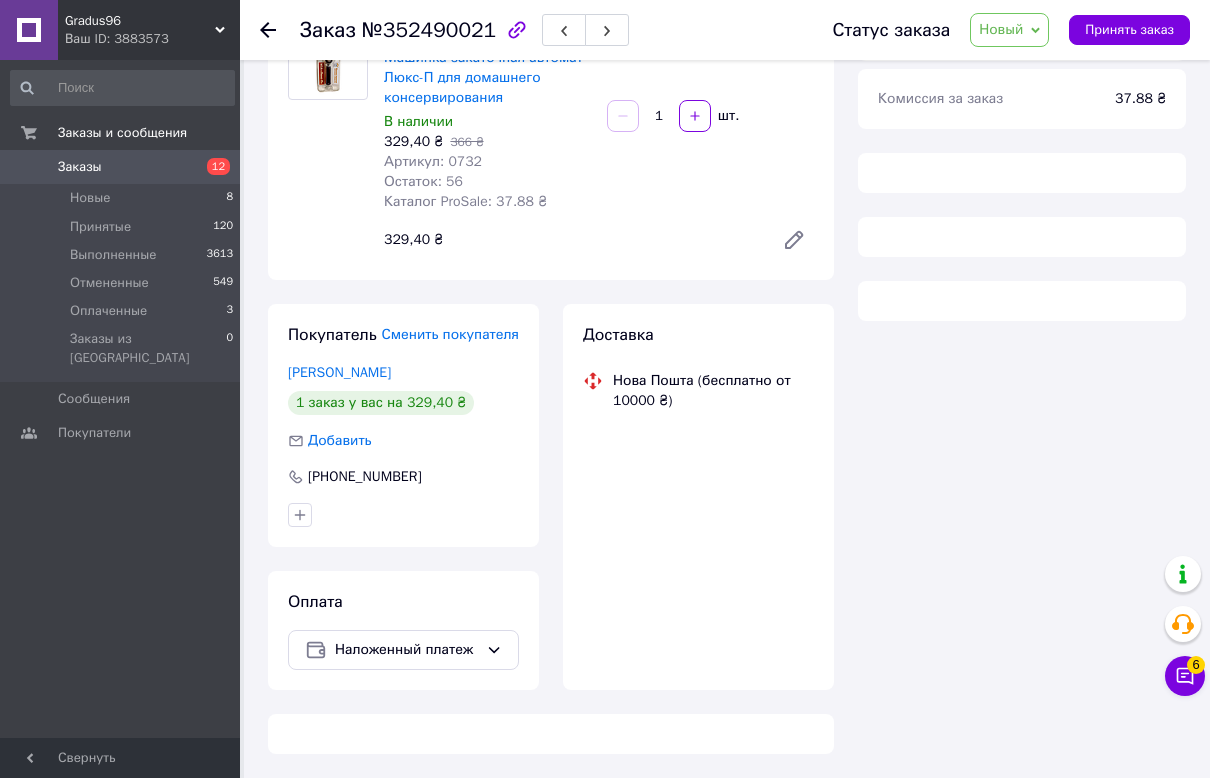 scroll, scrollTop: 500, scrollLeft: 0, axis: vertical 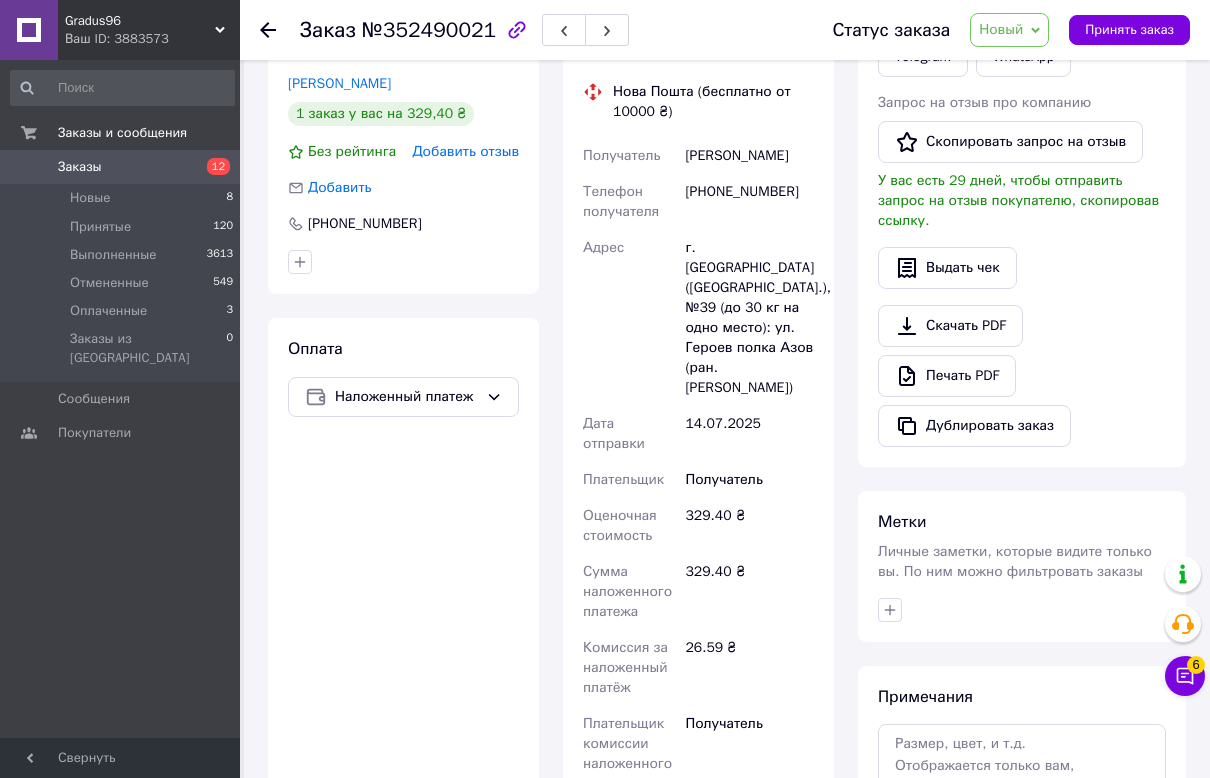 click on "Оплата Наложенный платеж" at bounding box center (403, 666) 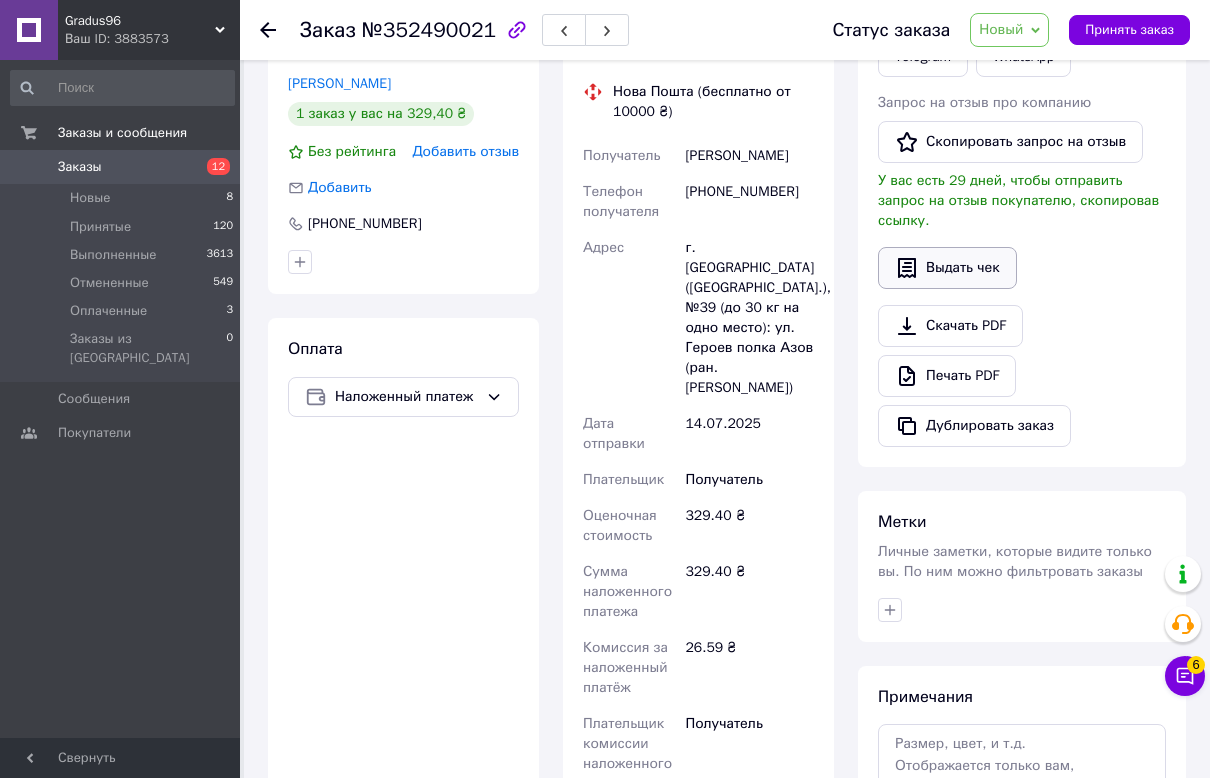 scroll, scrollTop: 250, scrollLeft: 0, axis: vertical 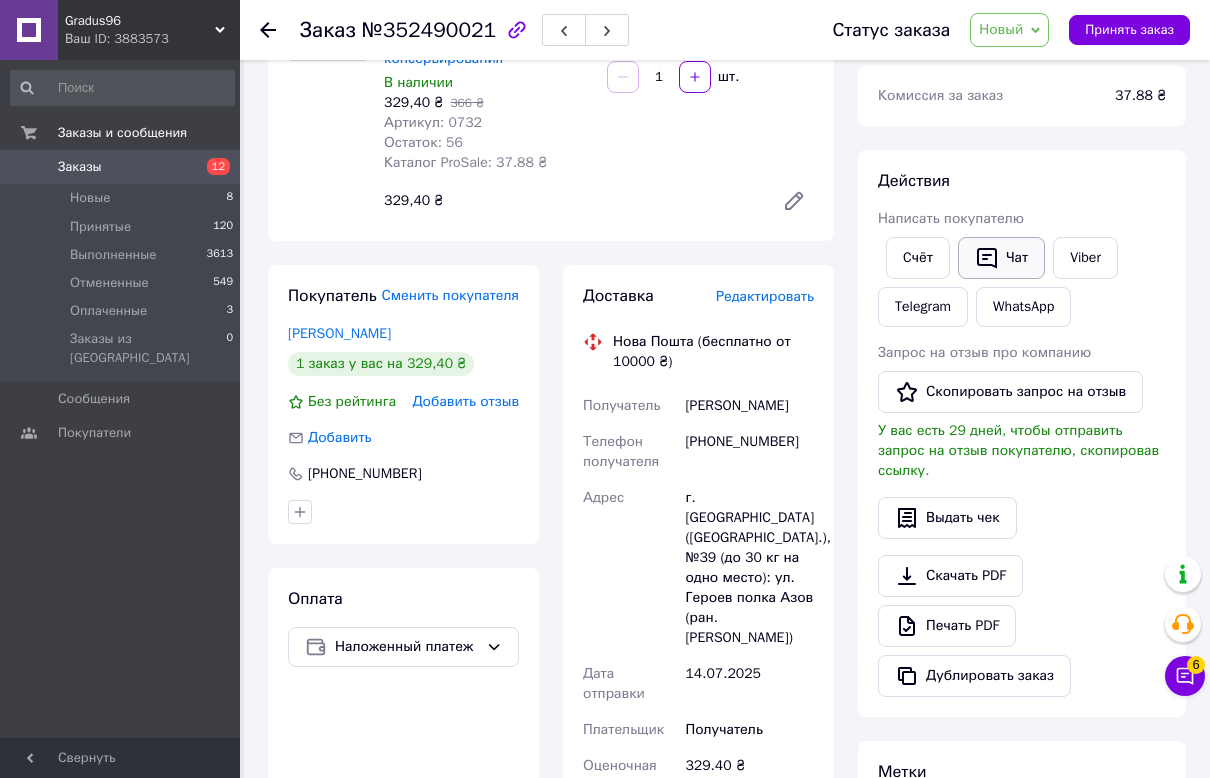 click 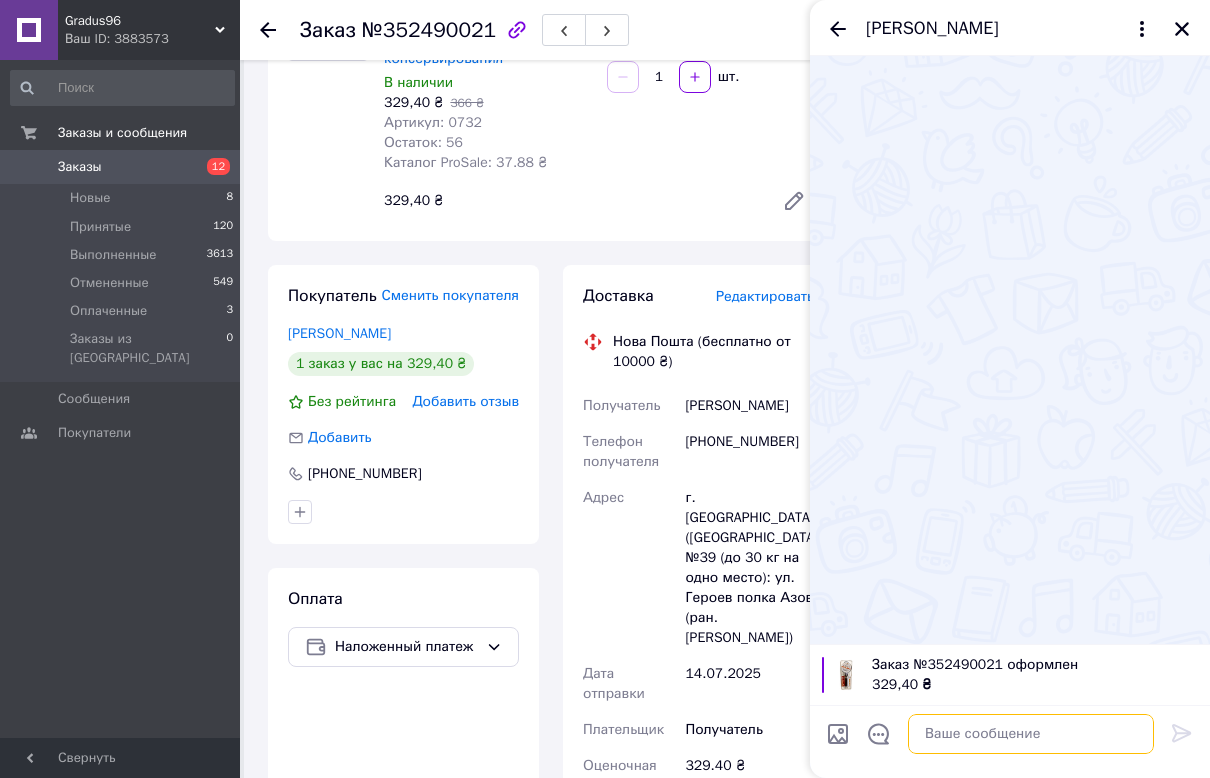 click at bounding box center (1031, 734) 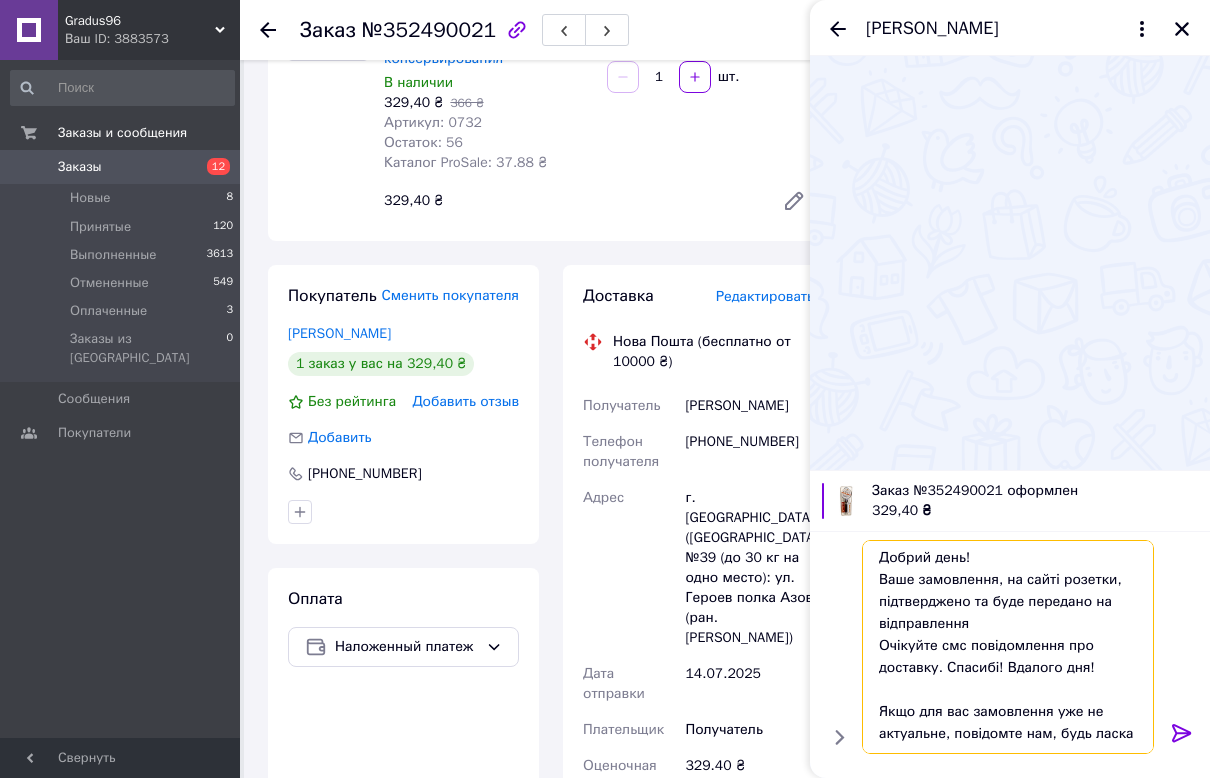 scroll, scrollTop: 2, scrollLeft: 0, axis: vertical 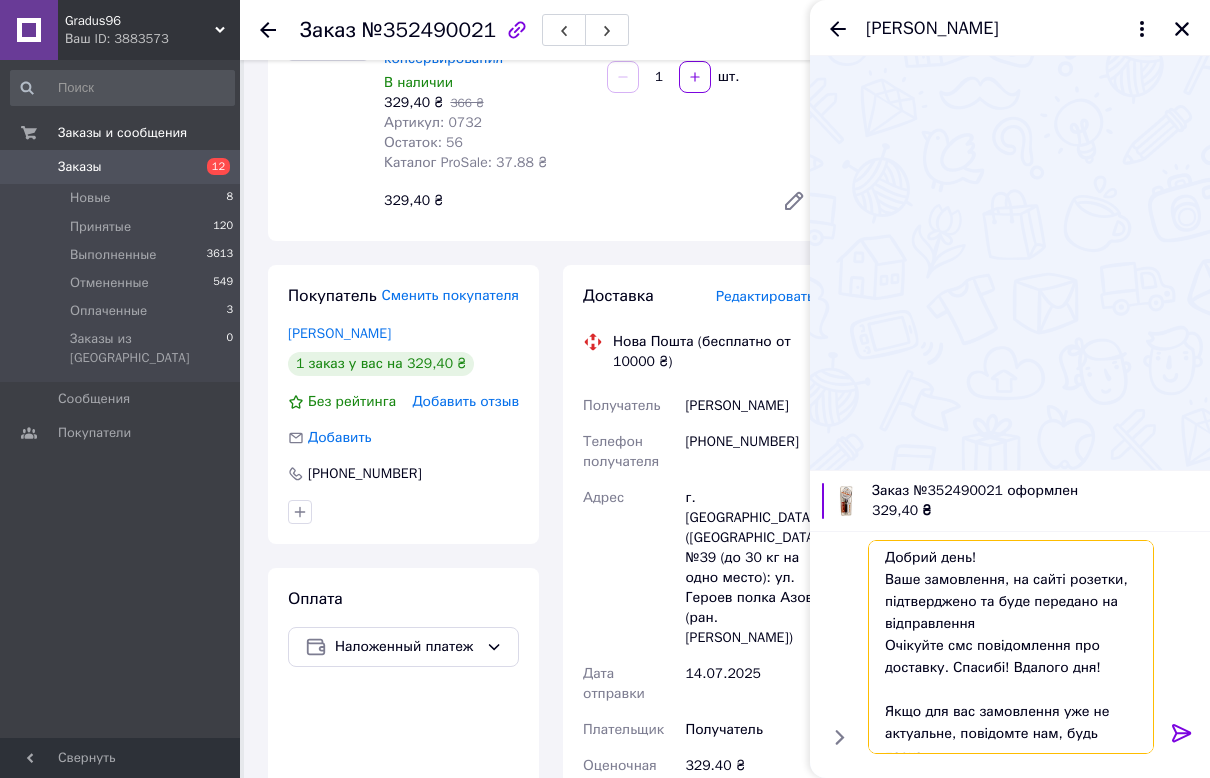 click on "Добрий день!
Ваше замовлення, на сайті розетки, підтверджено та буде передано на відправлення
Очікуйте смс повідомлення про доставку. Спасибі! Вдалого дня!
Якщо для вас замовлення уже не актуальне, повідомте нам, будь ласка" at bounding box center (1011, 647) 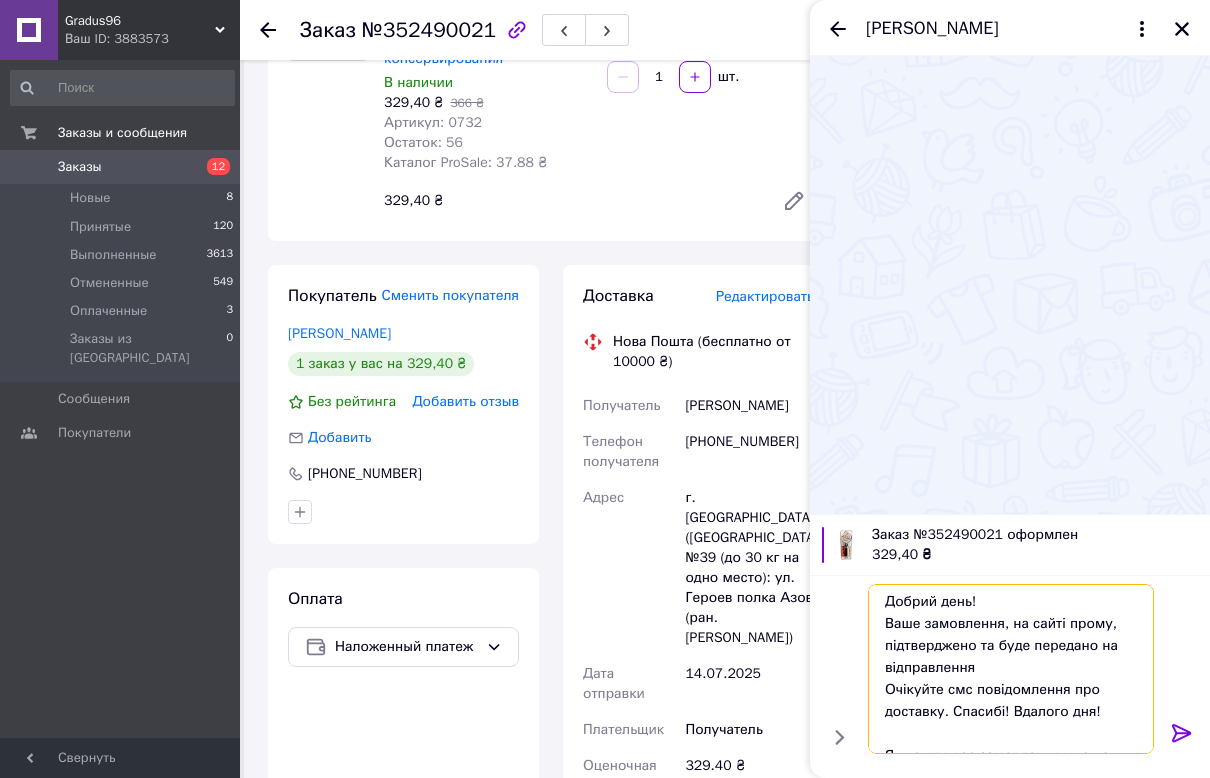 type on "Добрий день!
Ваше замовлення, на сайті прому, підтверджено та буде передано на відправлення
Очікуйте смс повідомлення про доставку. Спасибі! Вдалого дня!
Якщо для вас замовлення уже не актуальне, повідомте нам, будь ласка" 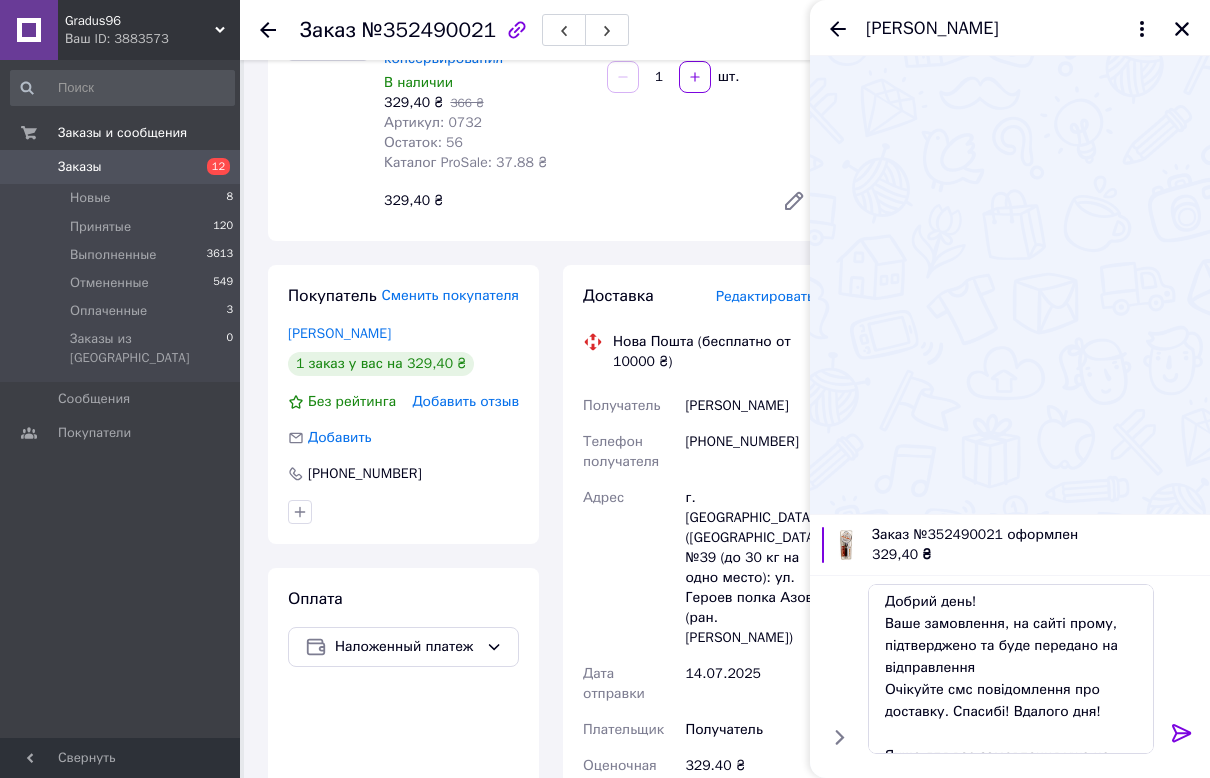 click 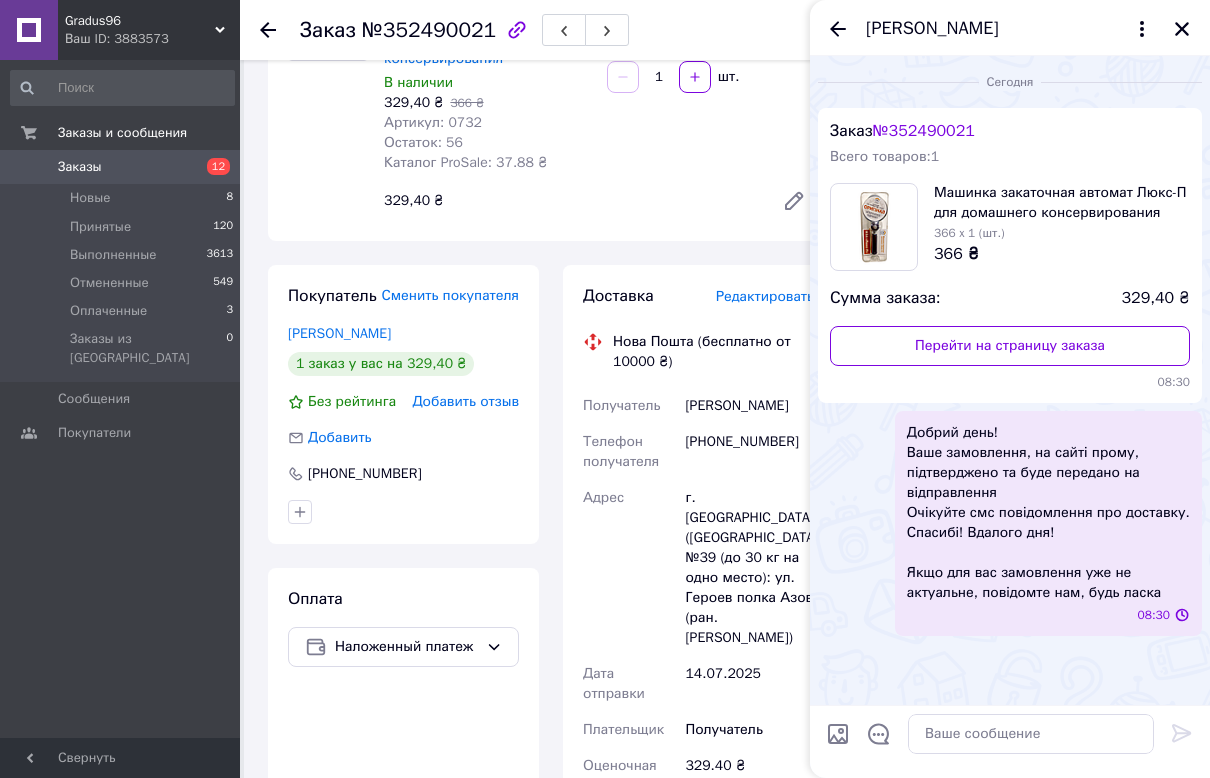 scroll, scrollTop: 0, scrollLeft: 0, axis: both 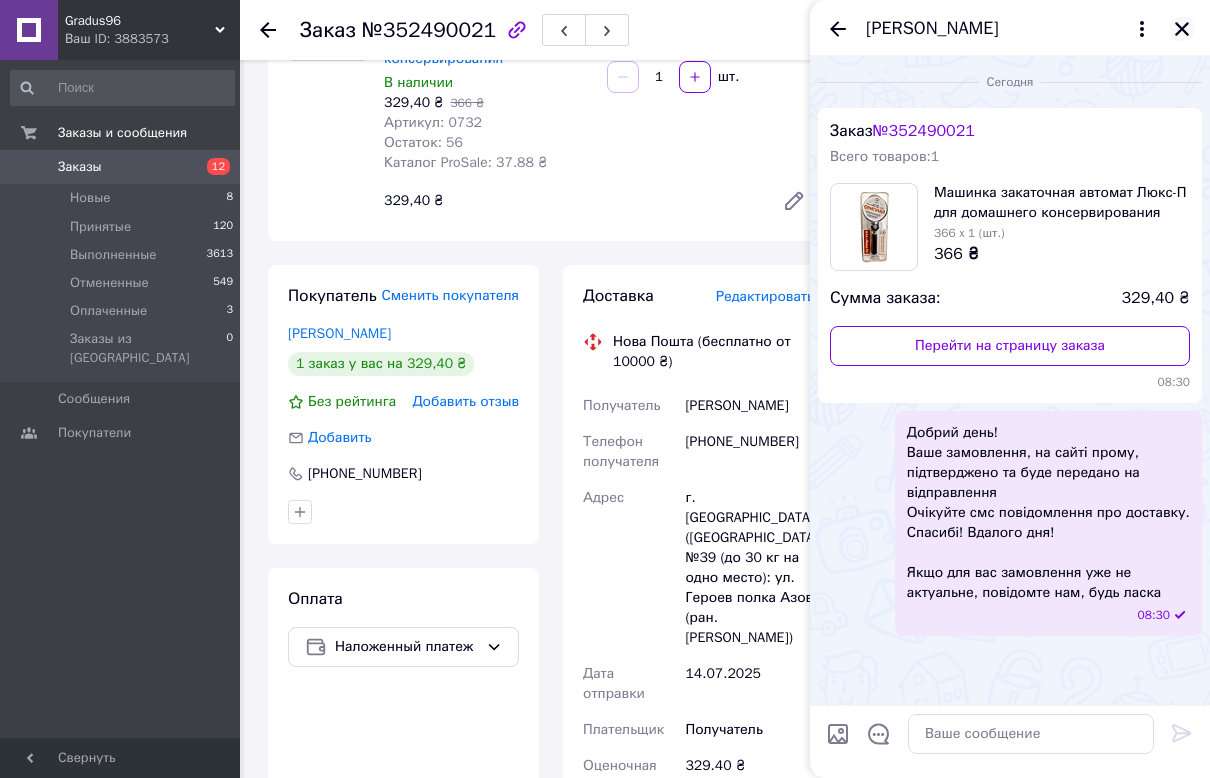 click 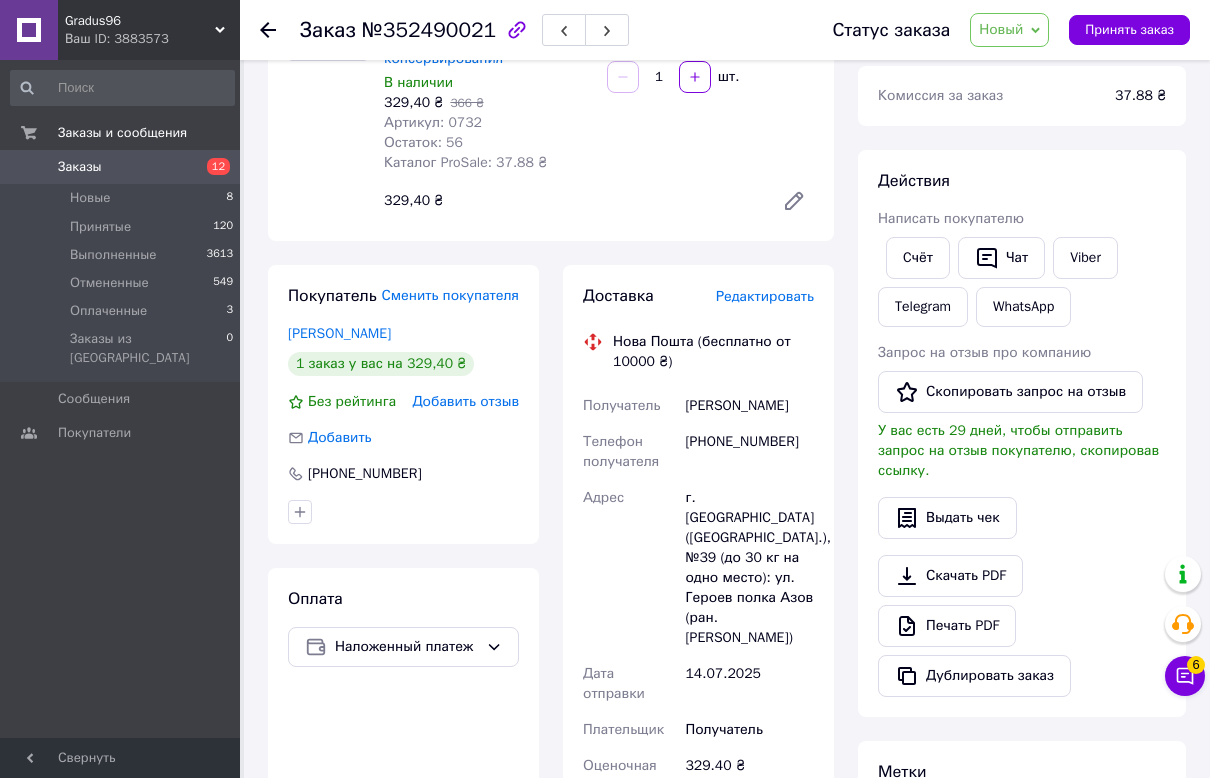 scroll, scrollTop: 625, scrollLeft: 0, axis: vertical 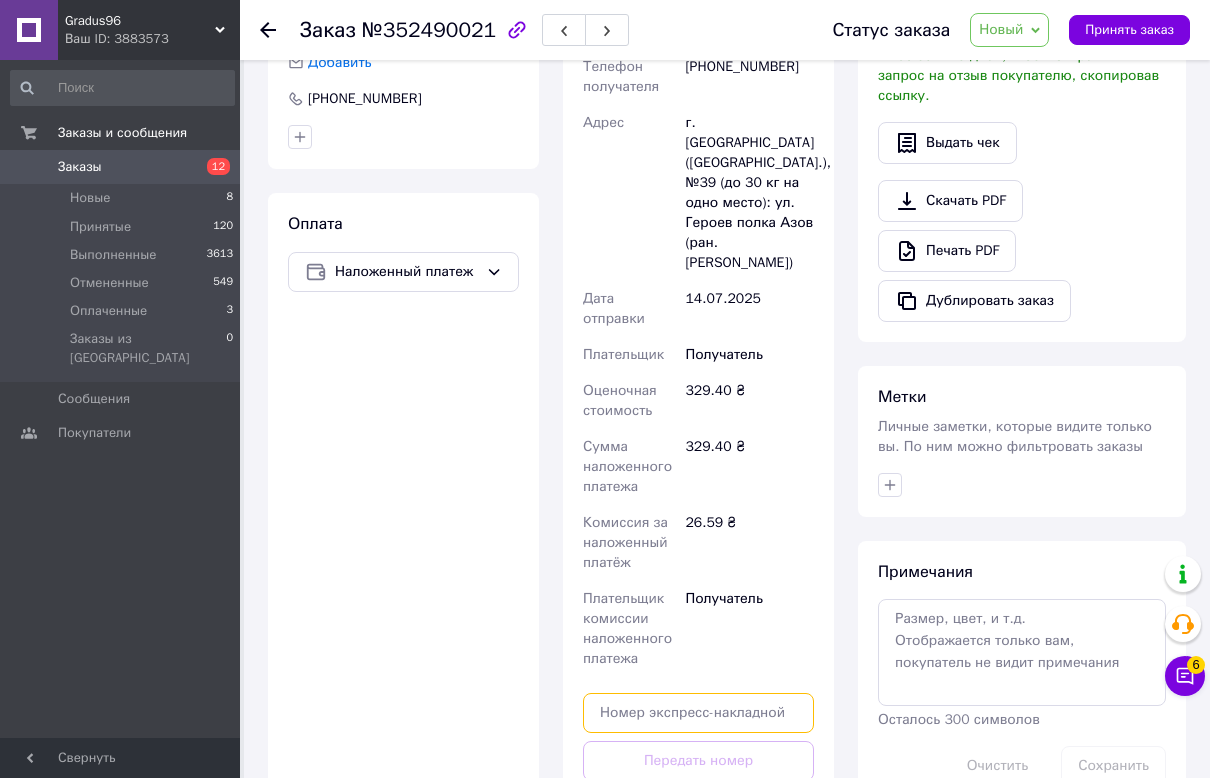 click at bounding box center [698, 713] 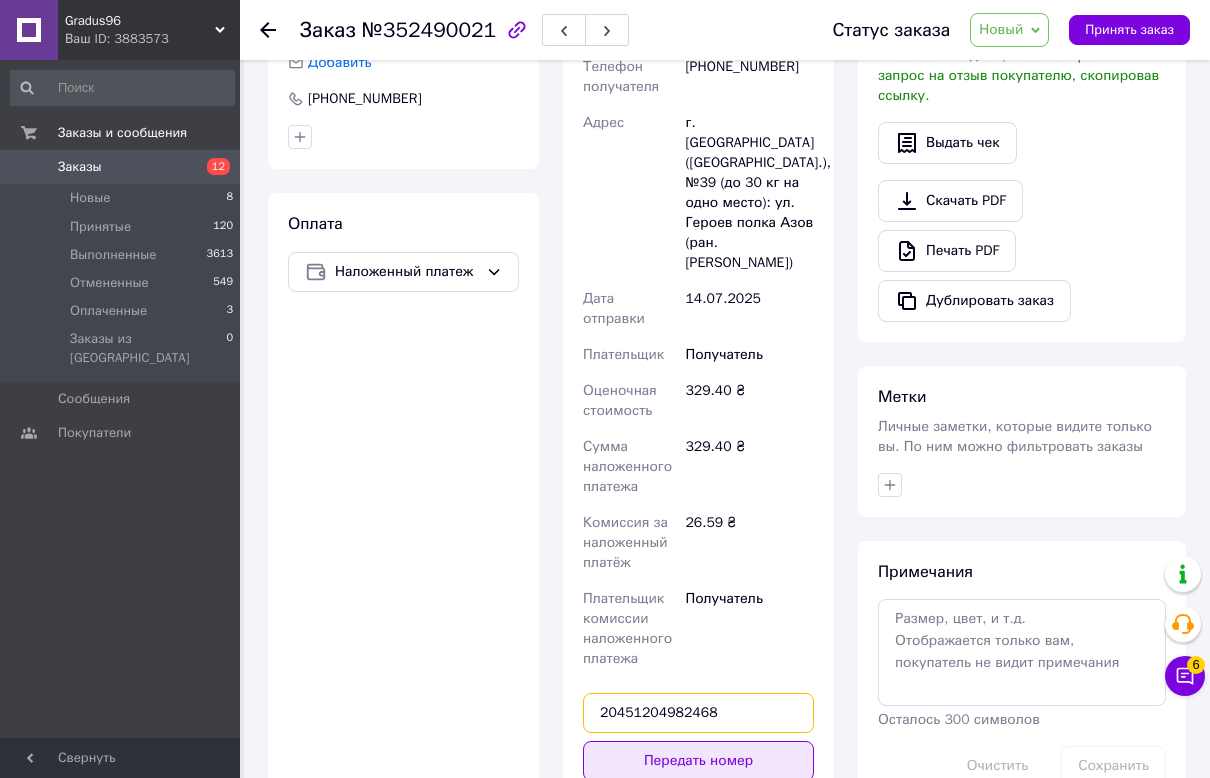 type on "20451204982468" 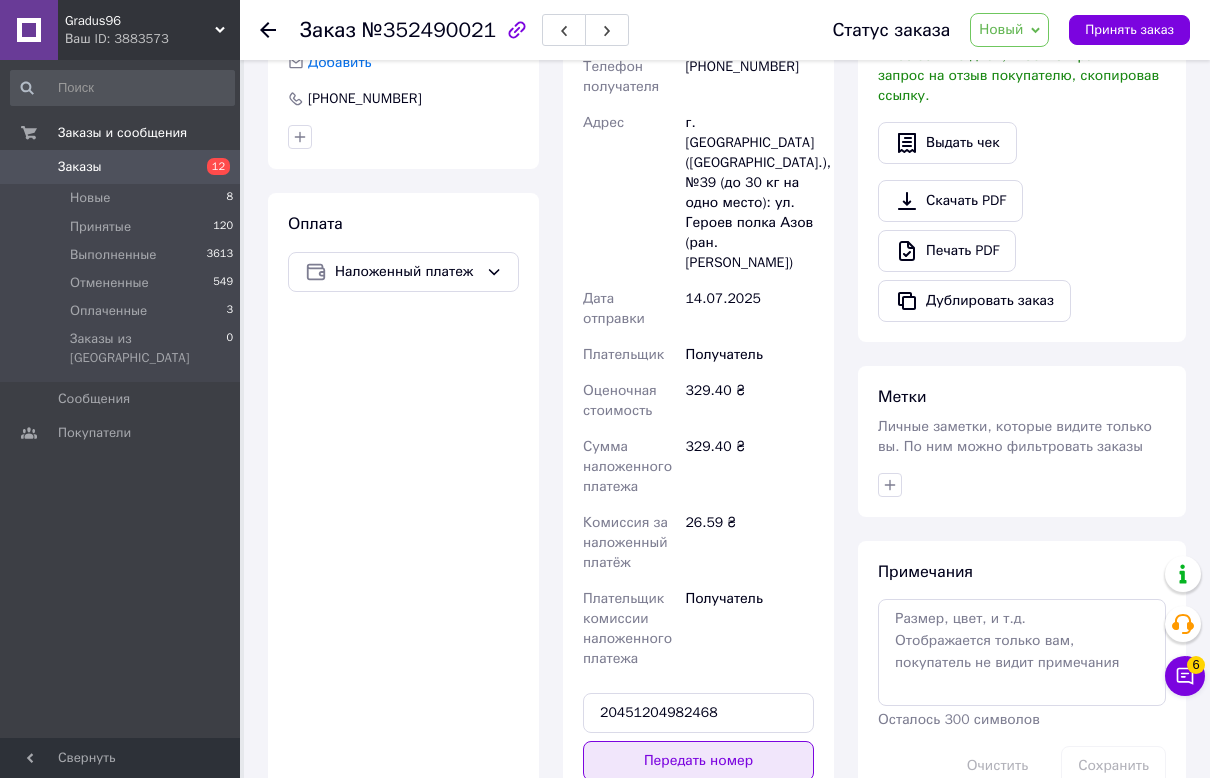 click on "Передать номер" at bounding box center [698, 761] 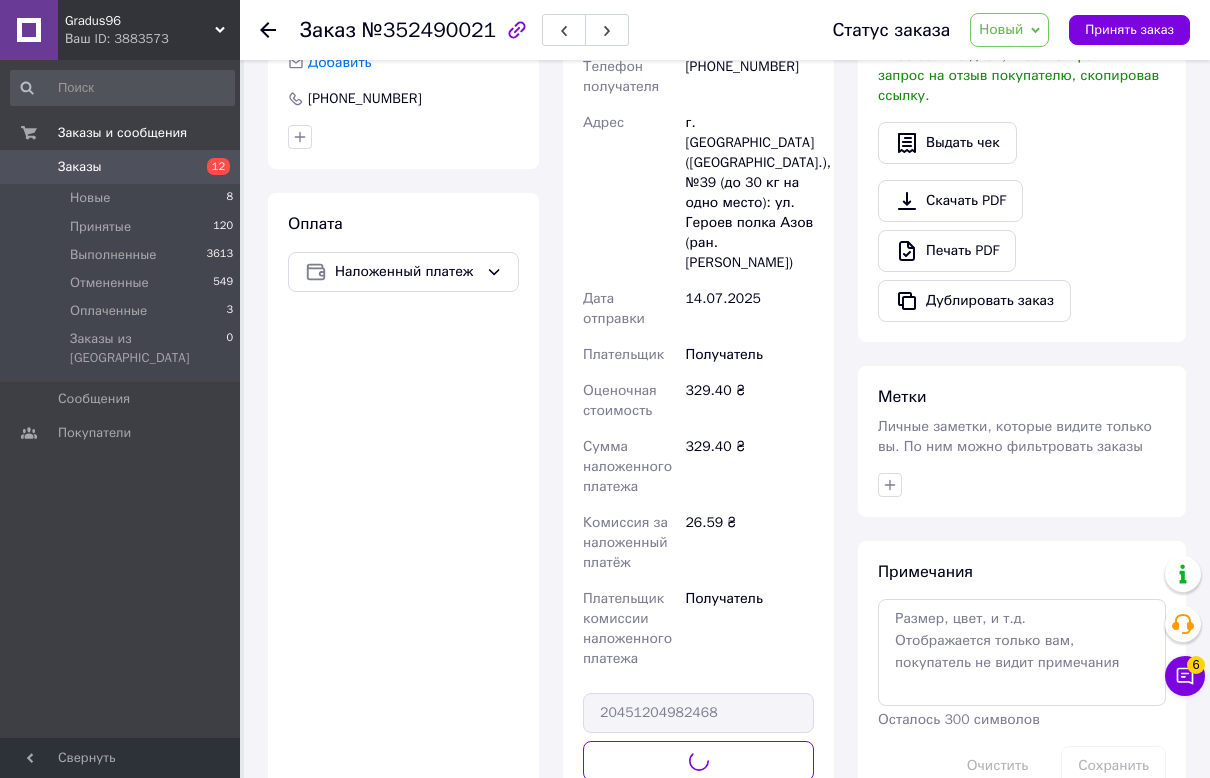 scroll, scrollTop: 250, scrollLeft: 0, axis: vertical 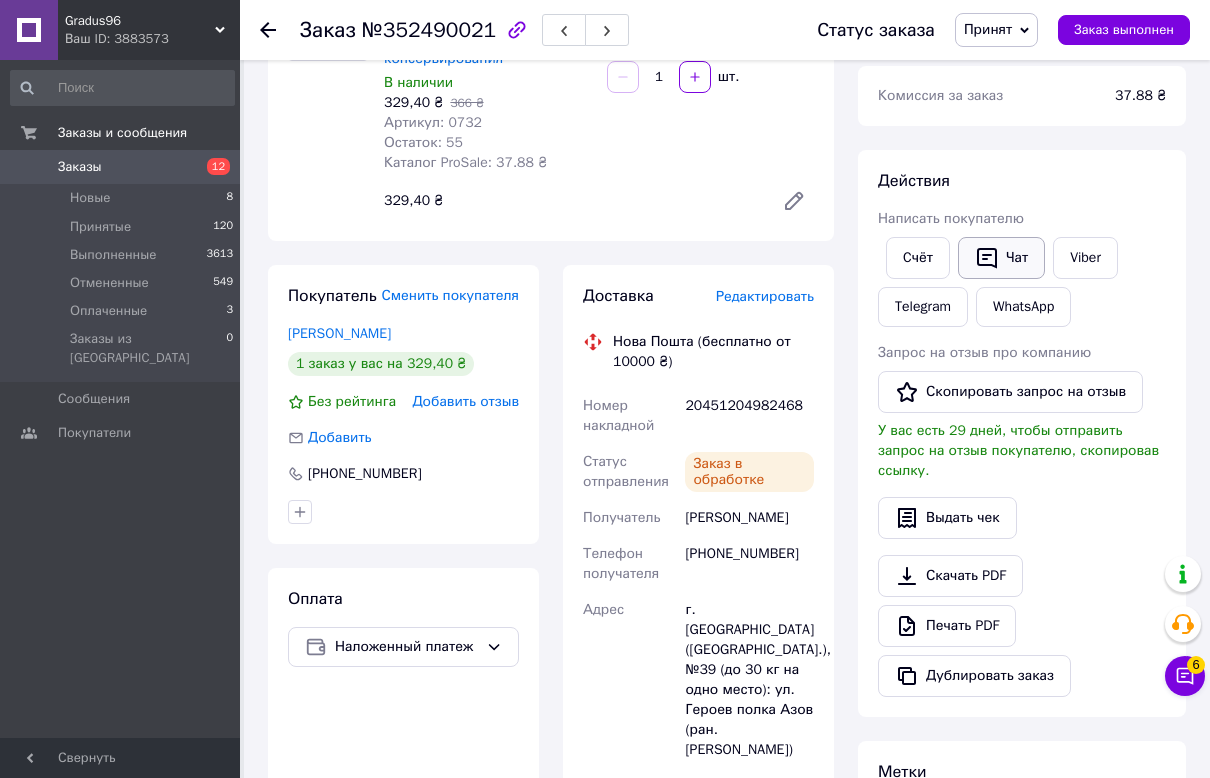 click on "Чат" at bounding box center [1001, 258] 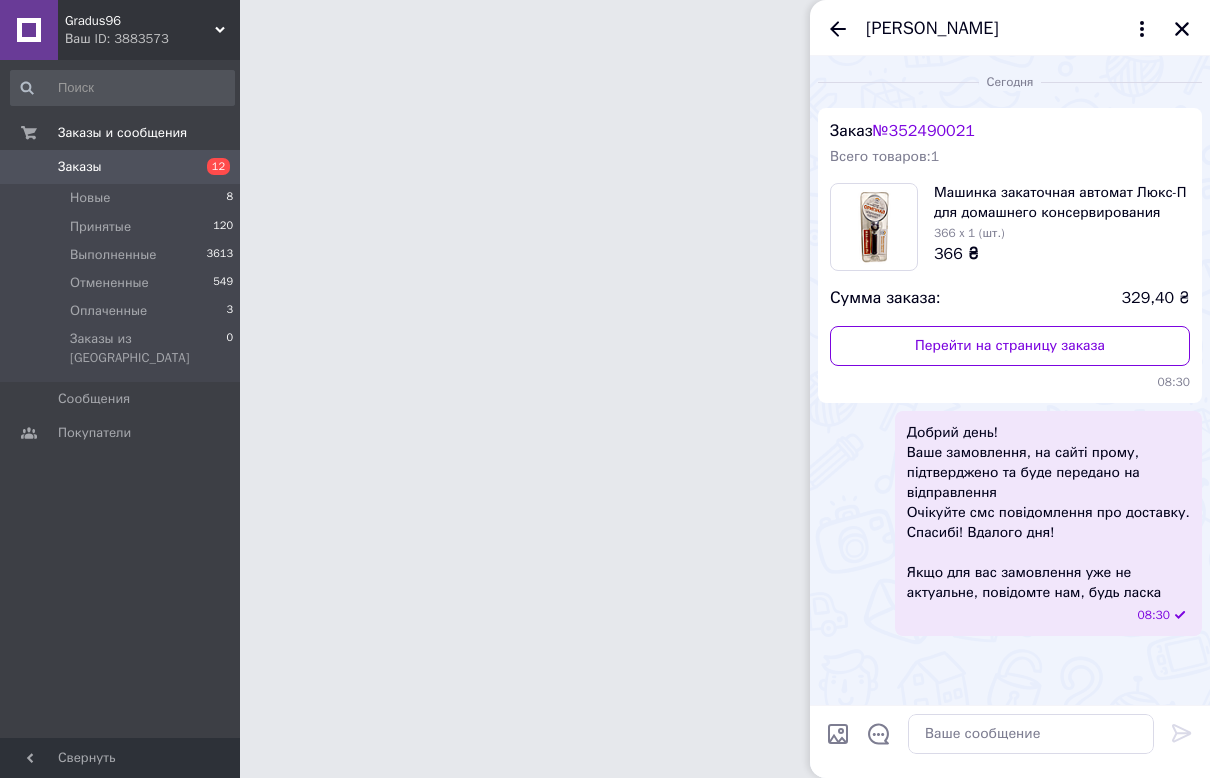 scroll, scrollTop: 0, scrollLeft: 0, axis: both 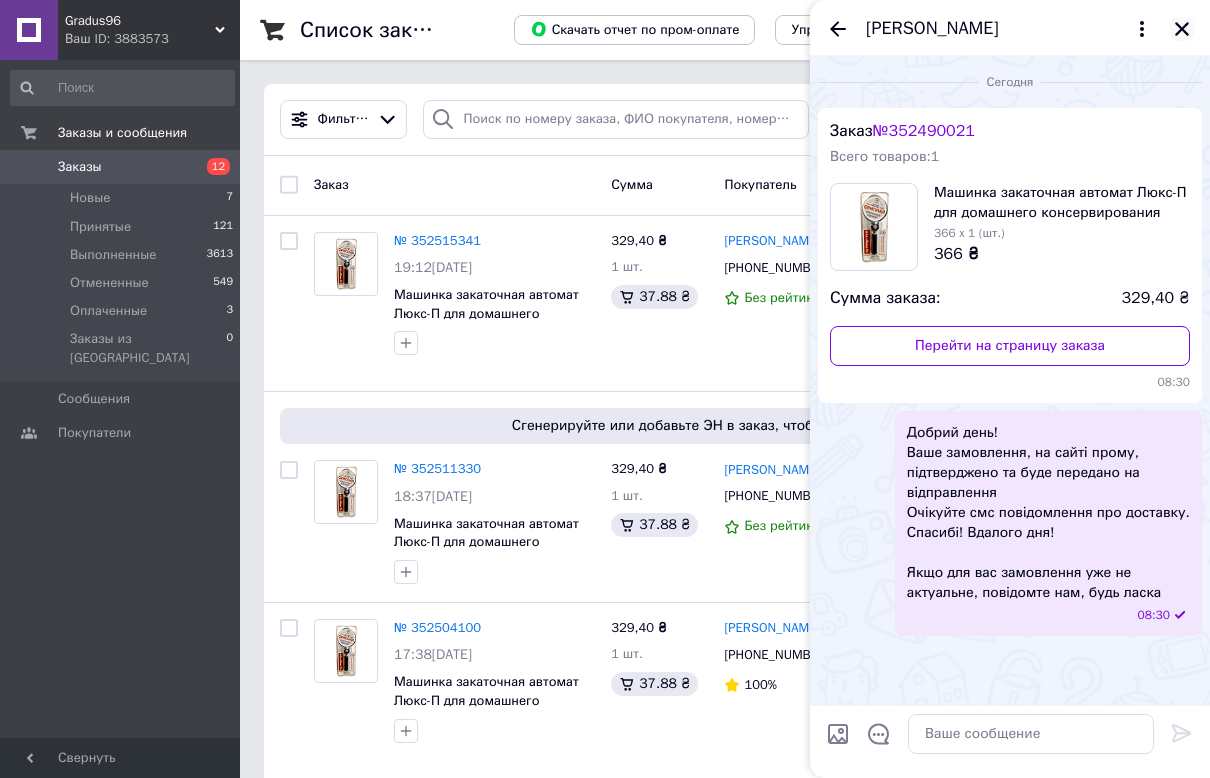 click at bounding box center [1182, 29] 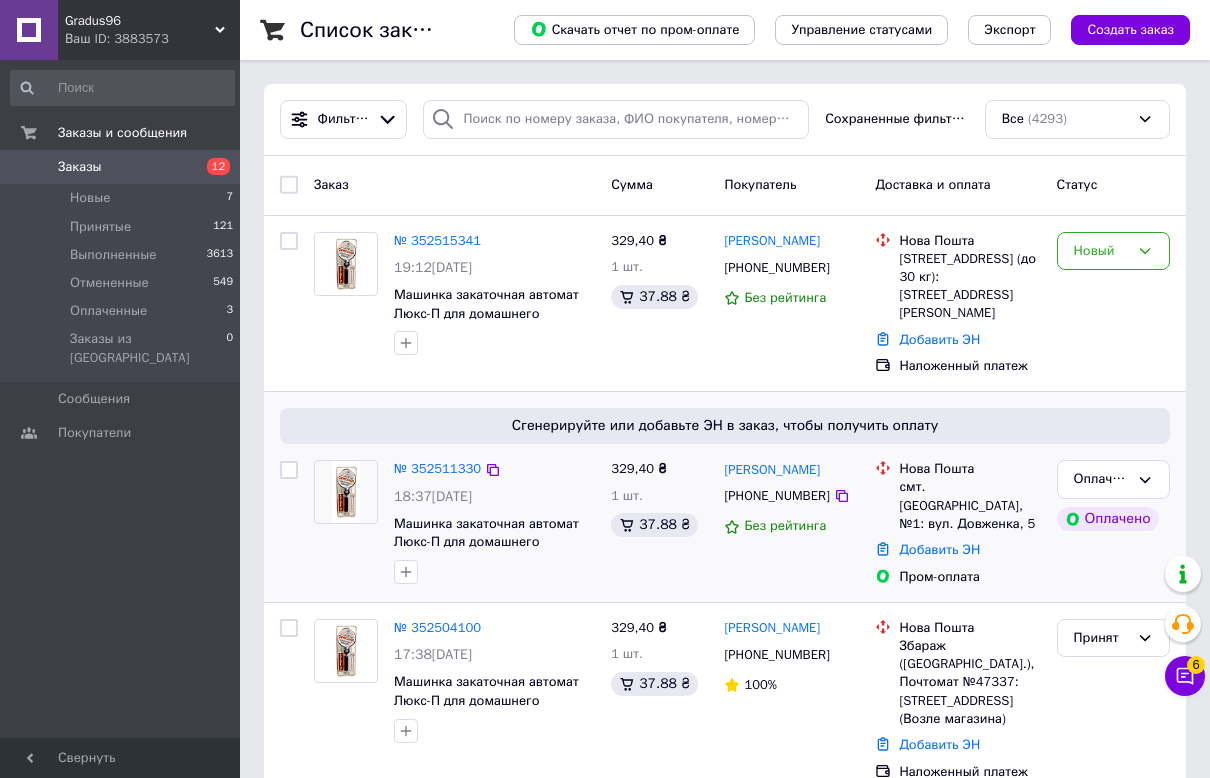 scroll, scrollTop: 125, scrollLeft: 0, axis: vertical 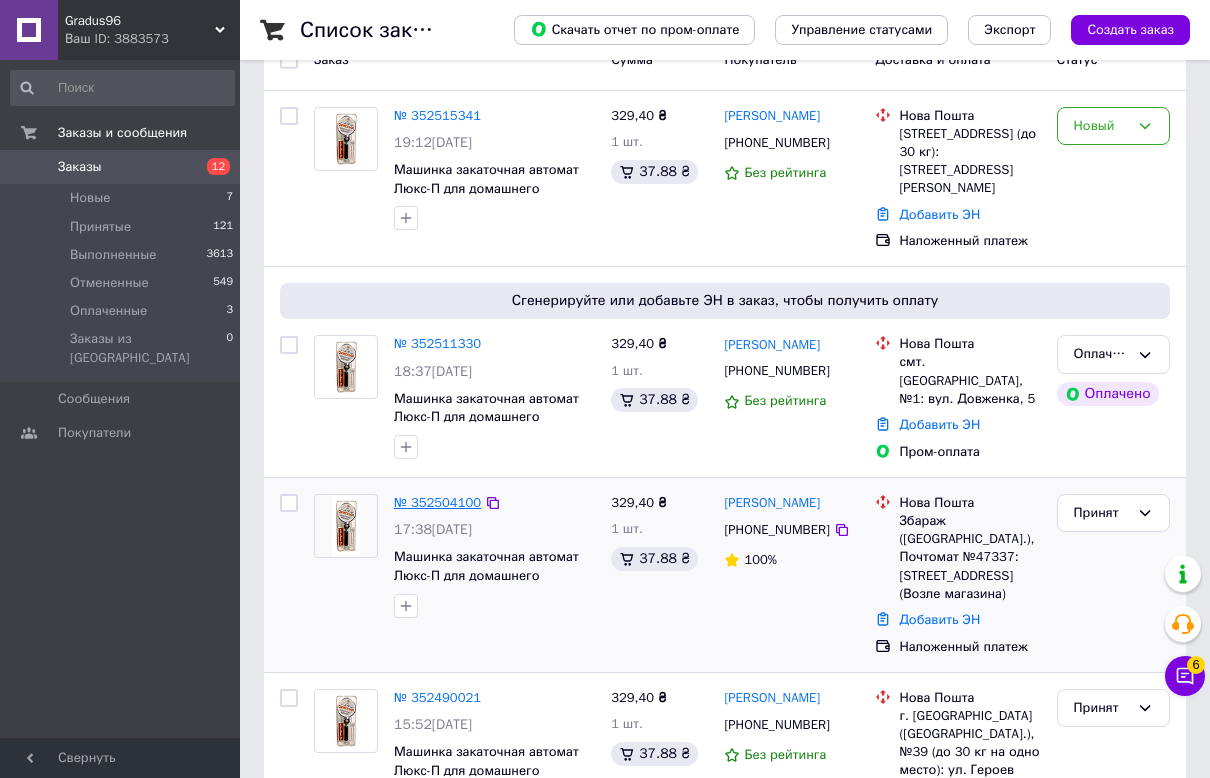 click on "№ 352504100" at bounding box center [437, 502] 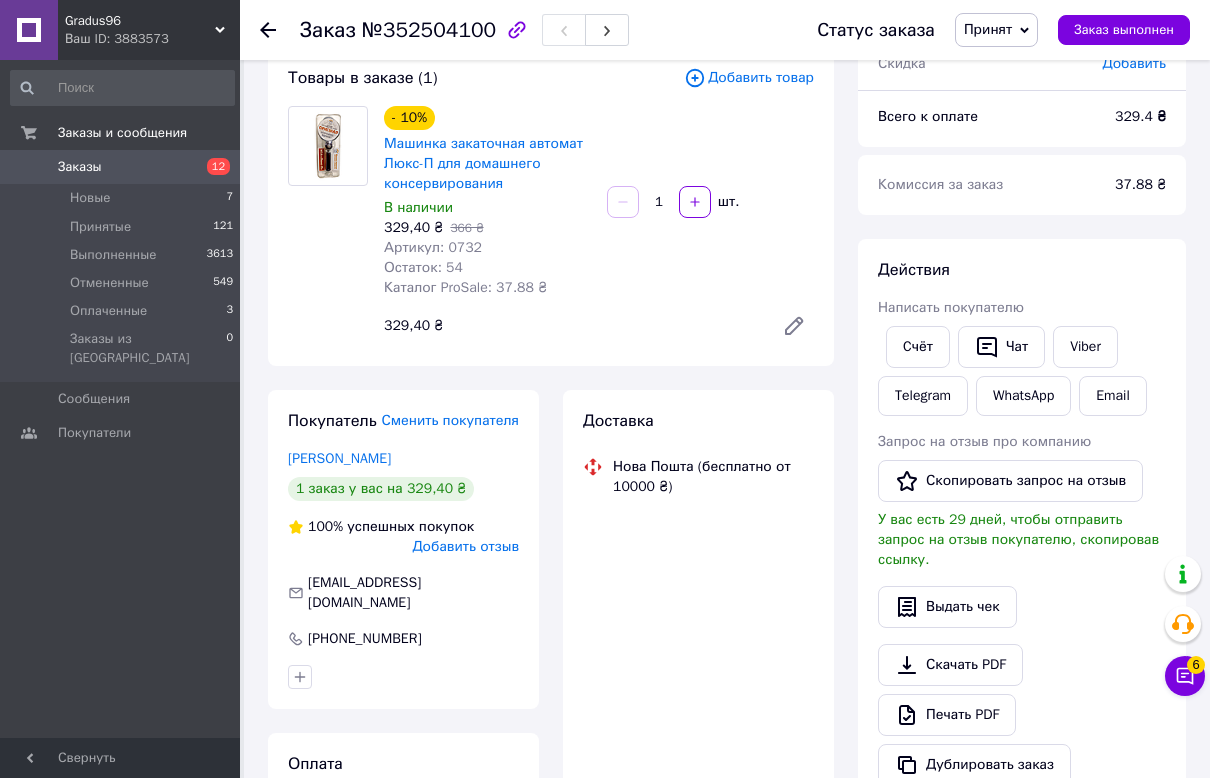 click on "Действия Написать покупателю Cчёт   Чат Viber Telegram WhatsApp Email Запрос на отзыв про компанию   Скопировать запрос на отзыв У вас есть 29 дней, чтобы отправить запрос на отзыв покупателю, скопировав ссылку.   Выдать чек   Скачать PDF   Печать PDF   Дублировать заказ" at bounding box center (1022, 522) 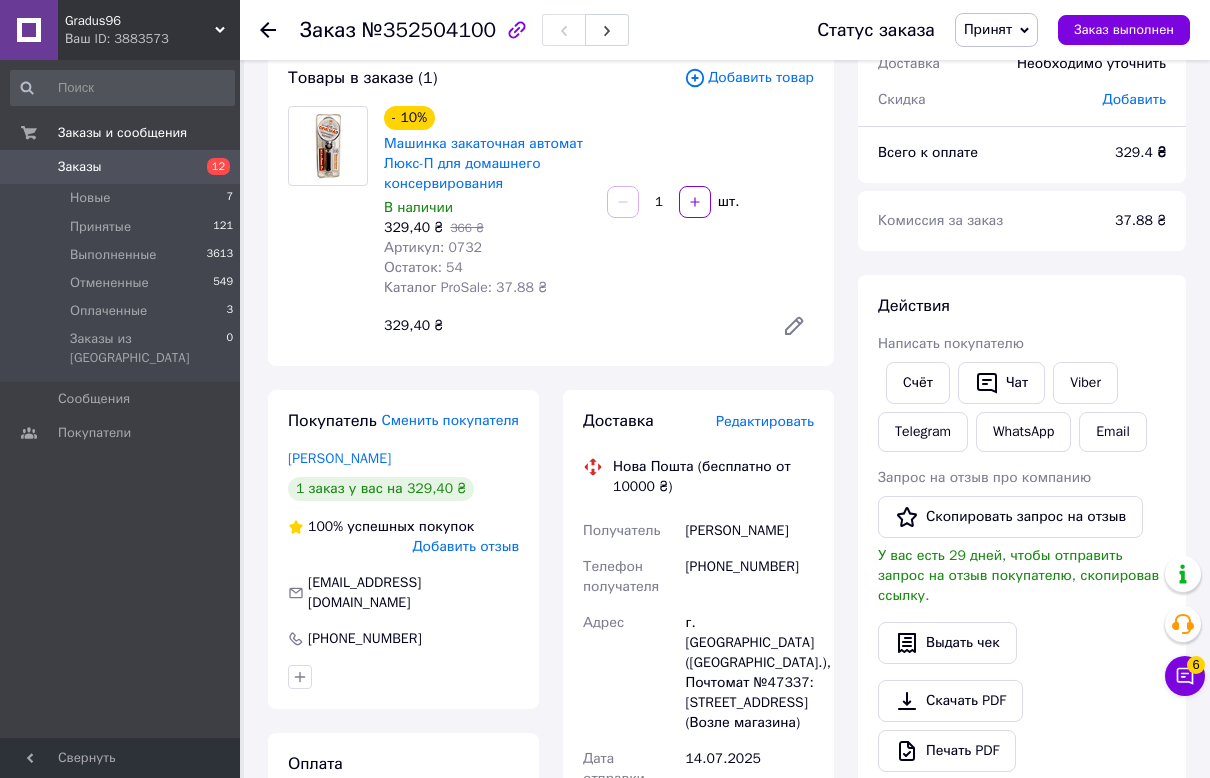 scroll, scrollTop: 750, scrollLeft: 0, axis: vertical 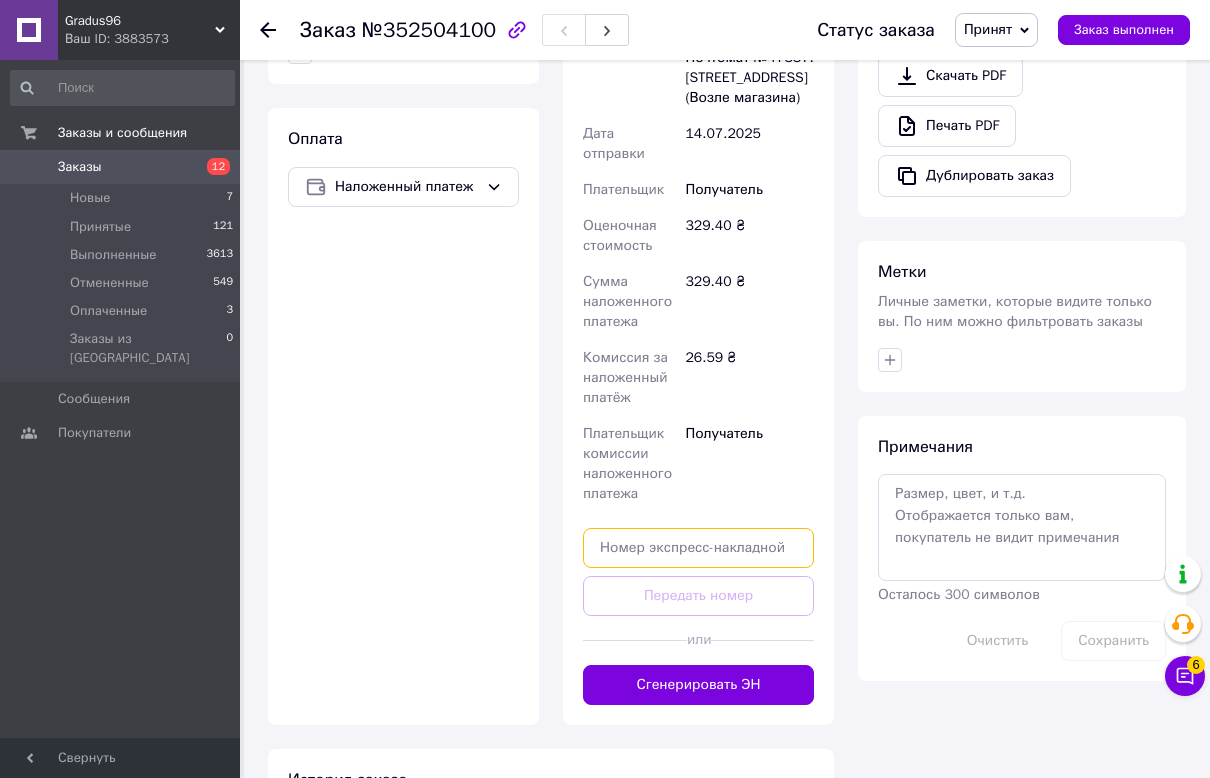 drag, startPoint x: 692, startPoint y: 555, endPoint x: 690, endPoint y: 582, distance: 27.073973 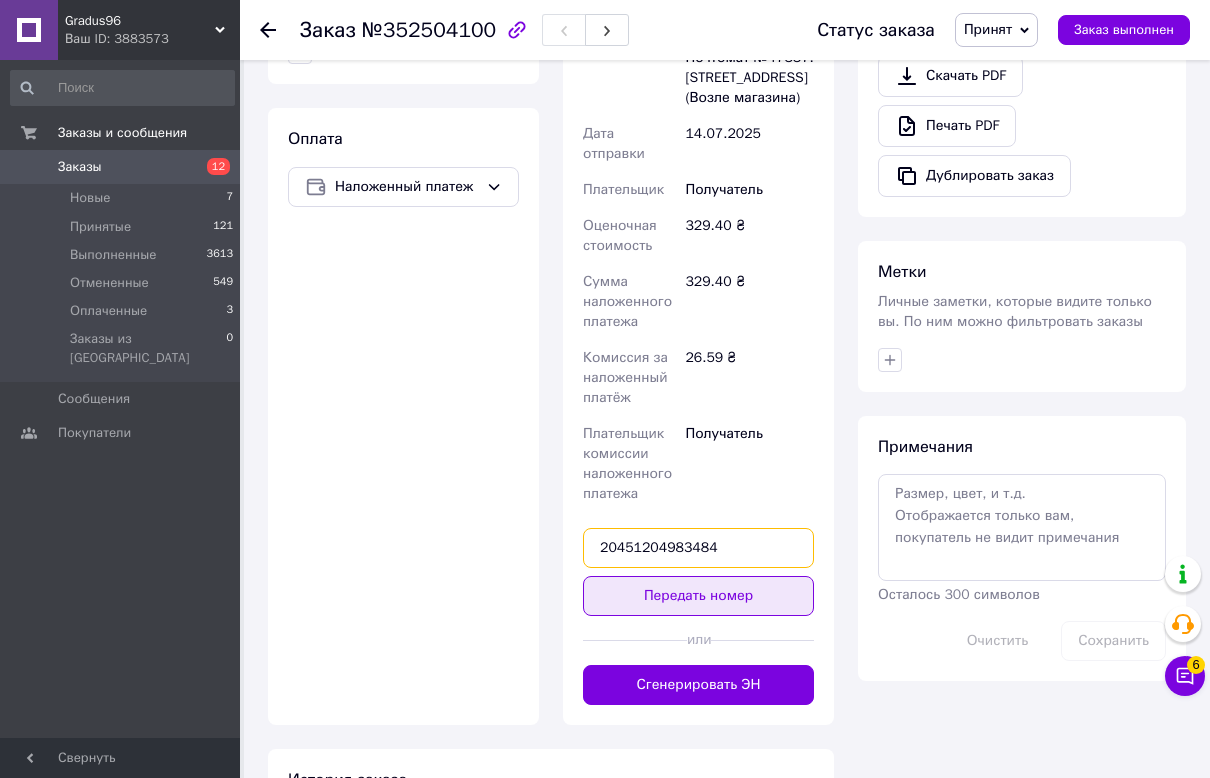 type on "20451204983484" 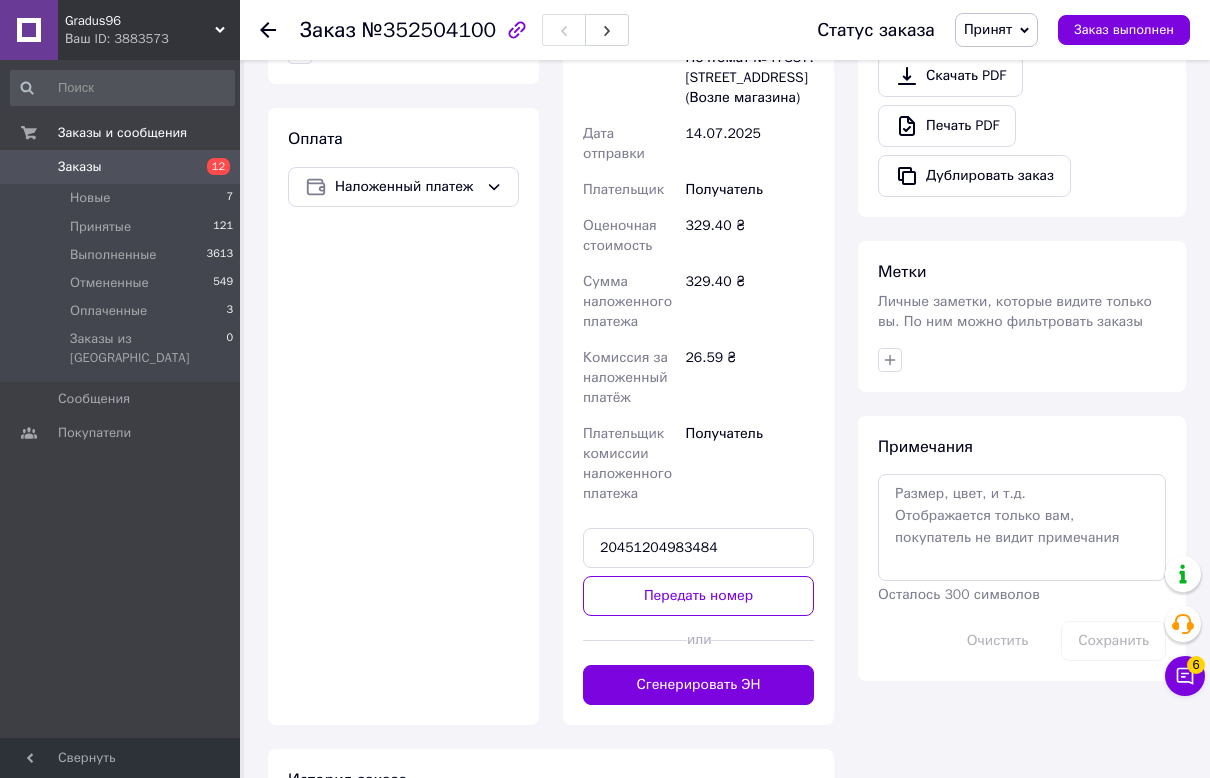 drag, startPoint x: 693, startPoint y: 600, endPoint x: 858, endPoint y: 510, distance: 187.94946 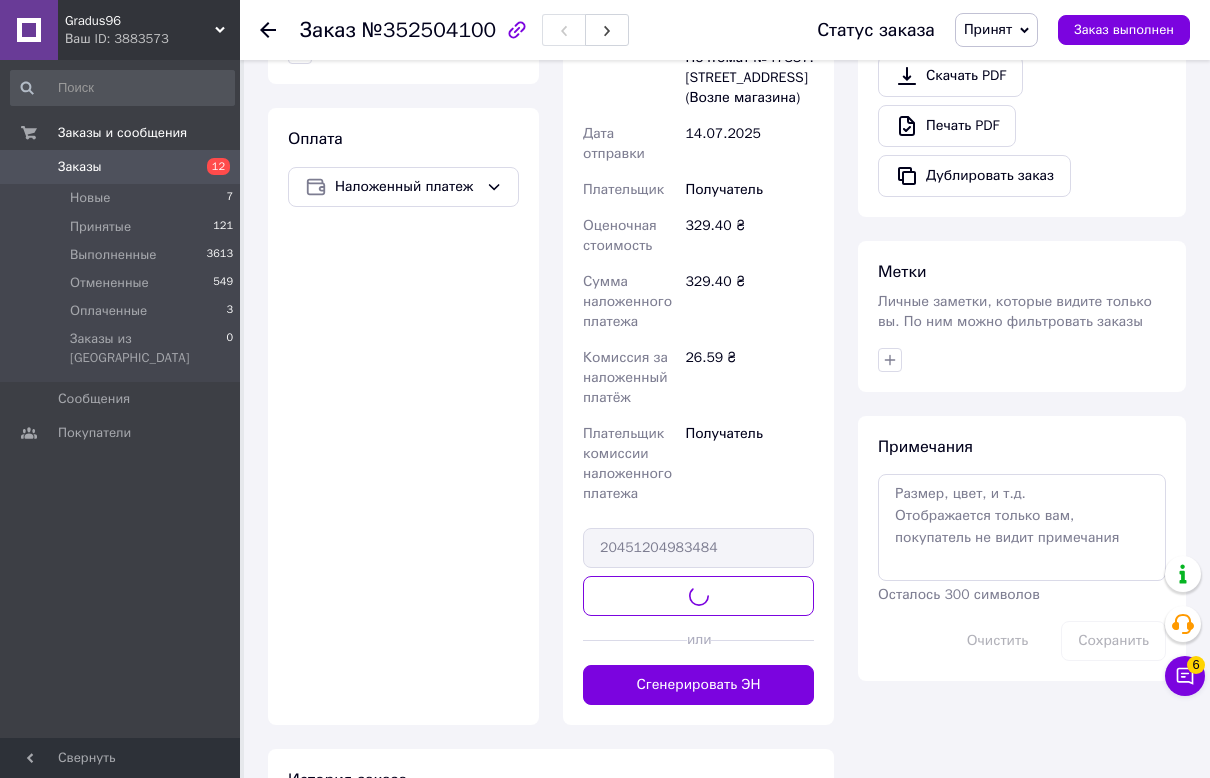 scroll, scrollTop: 250, scrollLeft: 0, axis: vertical 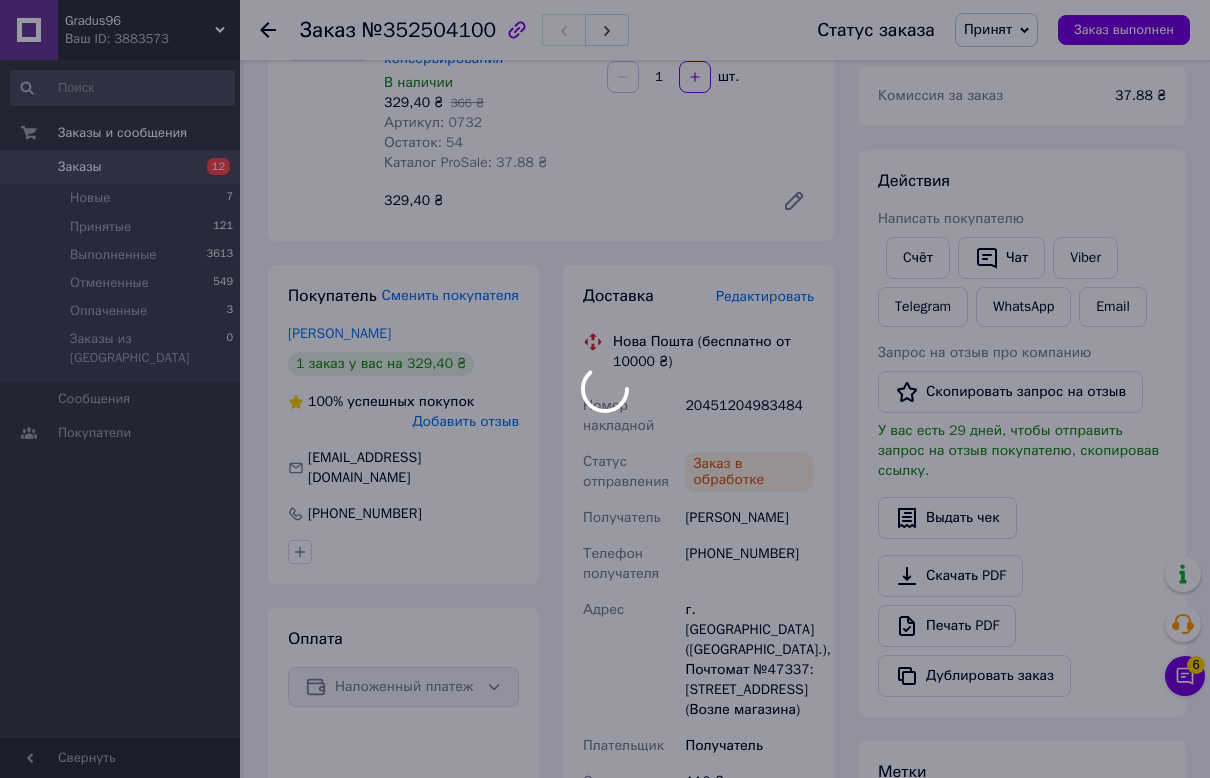 click at bounding box center [605, 389] 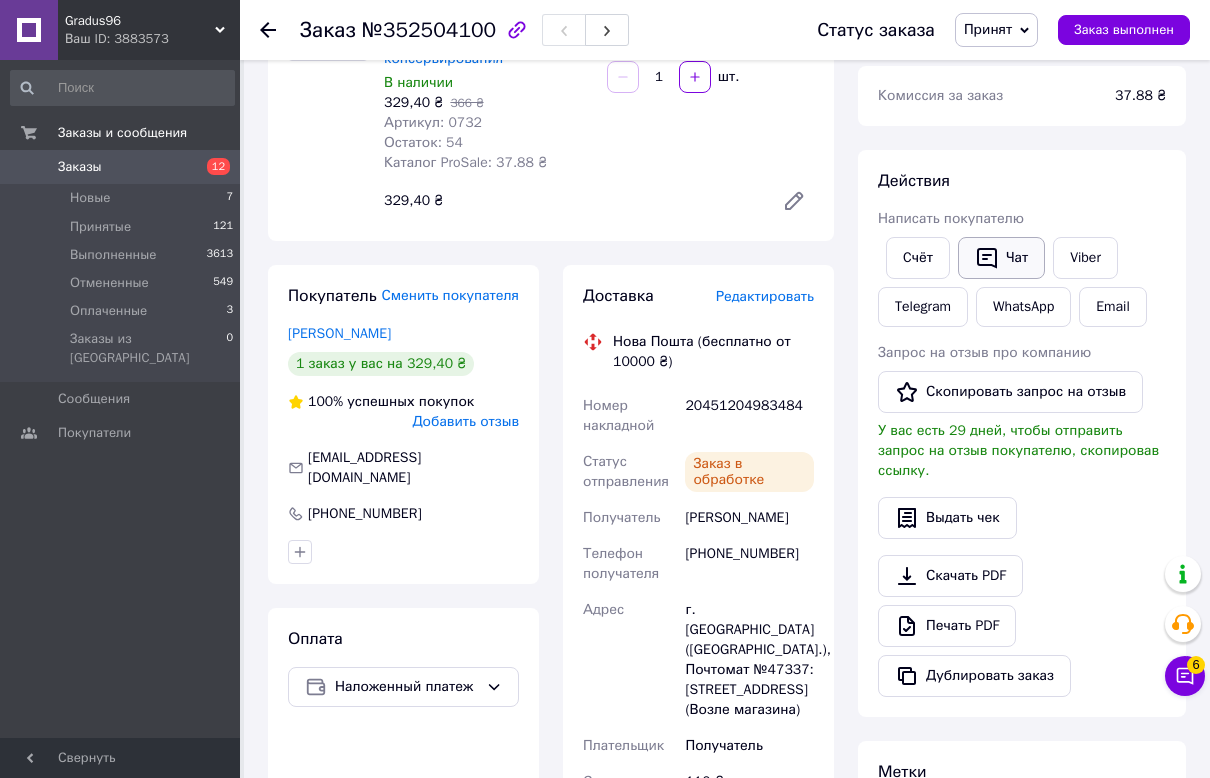click on "Чат" at bounding box center (1001, 258) 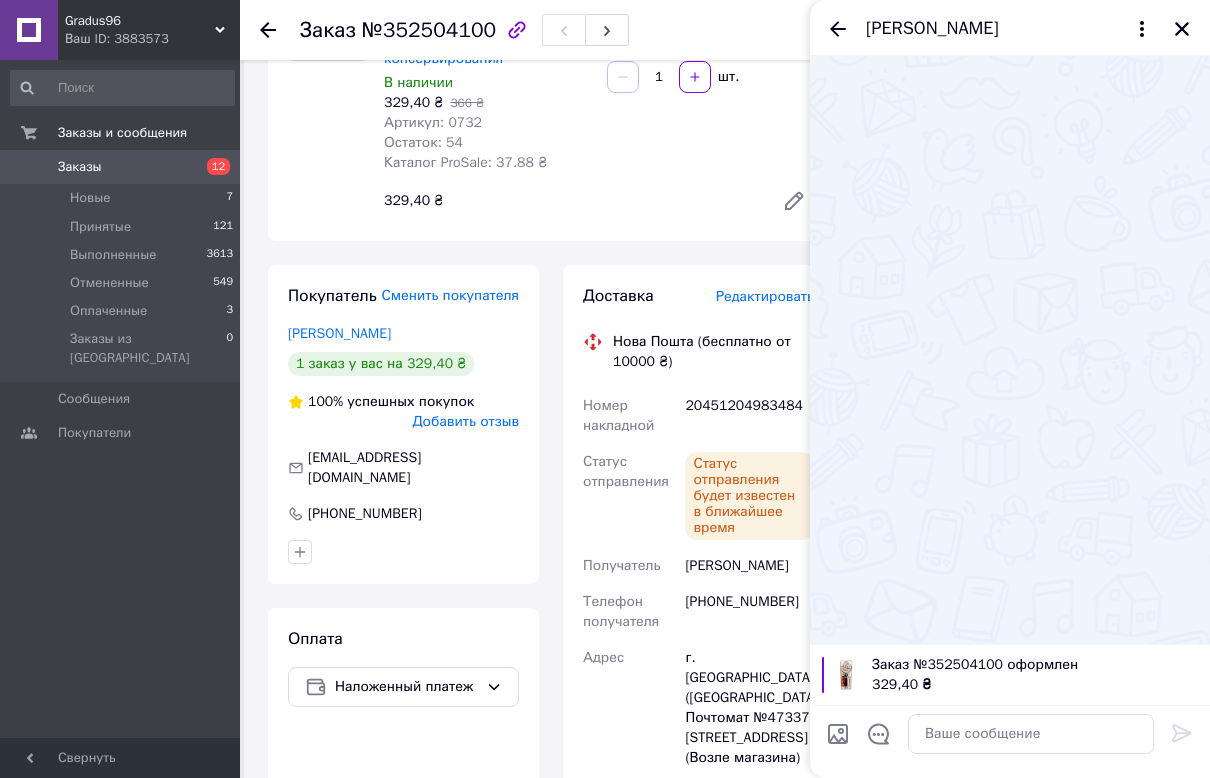 click at bounding box center (328, 101) 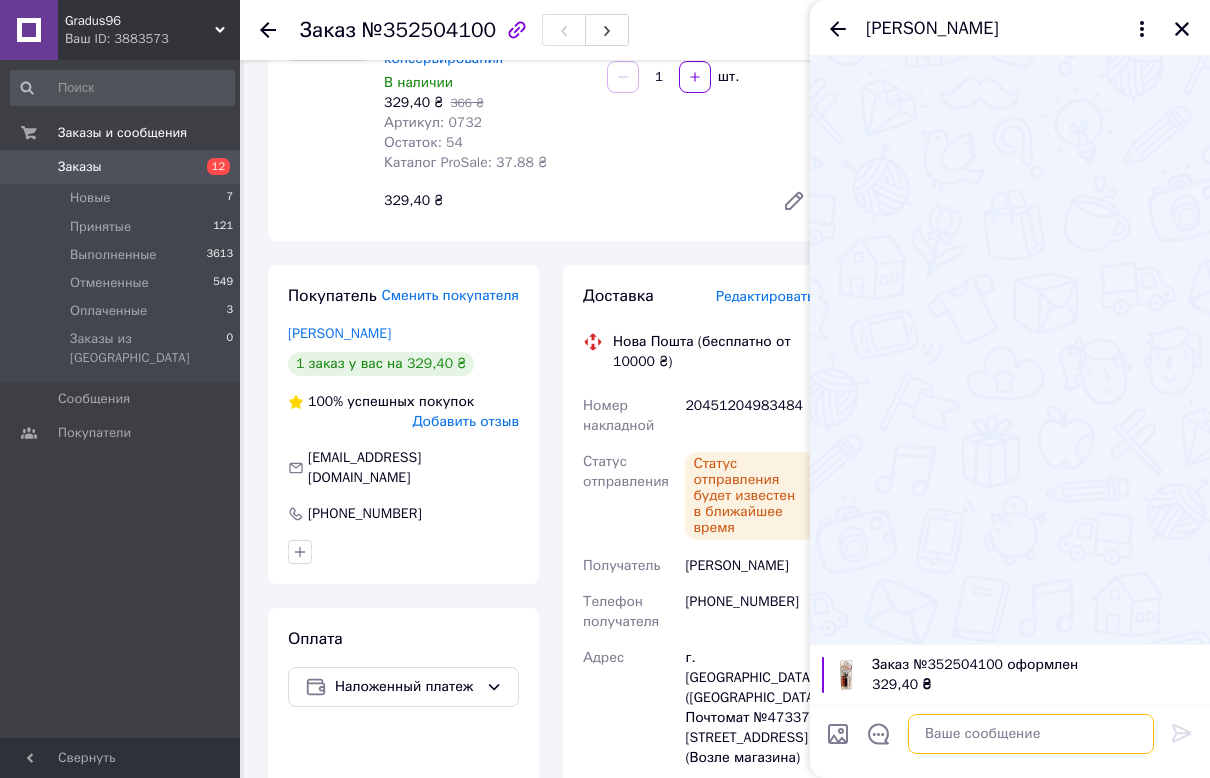 click at bounding box center (1031, 734) 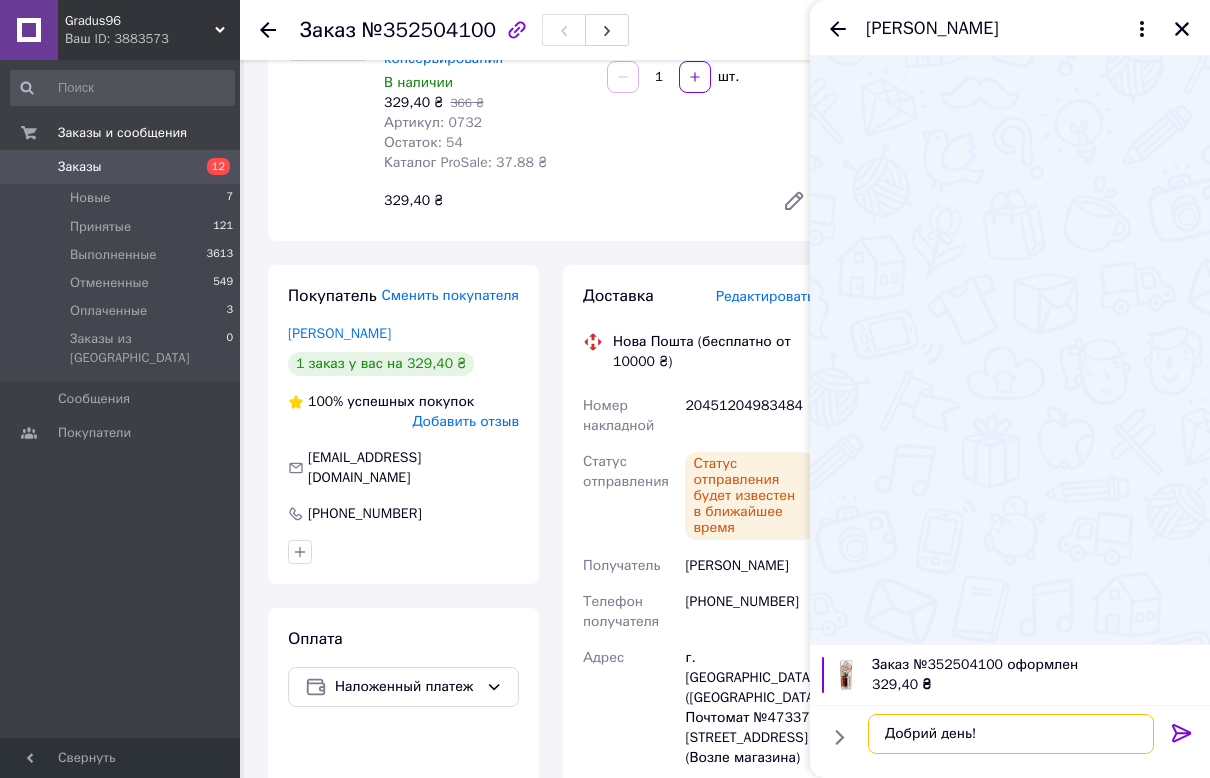 paste on "Дякуємо за ваше замовлення у нашому магазині, на сайті прому.
Раді повідомити що ваше замовлення підтверджено і буде передано на відправлення.
Якщо для вас, раптом, замовлення уже не актуальне- повідомте нам, будь ласка
Крім того, ми хочемо запропонувати вам розглянути придбання термометру зі щупом чи ложки ваги, які можуть бути корисними для вас.
Якщо у вас є будь-які питання або потрібна додаткова інформація, будь ласка, не соромтеся звертатися до нас.
Спасибі! Вдалого дня!" 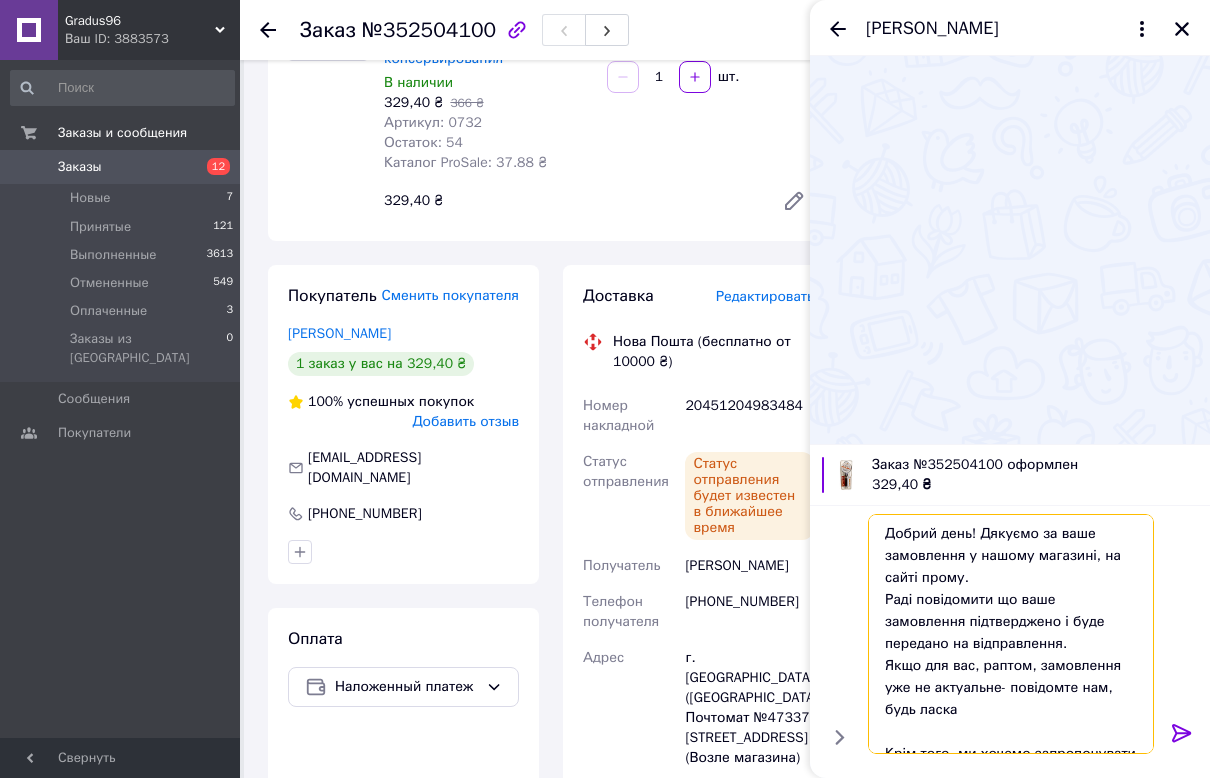 scroll, scrollTop: 207, scrollLeft: 0, axis: vertical 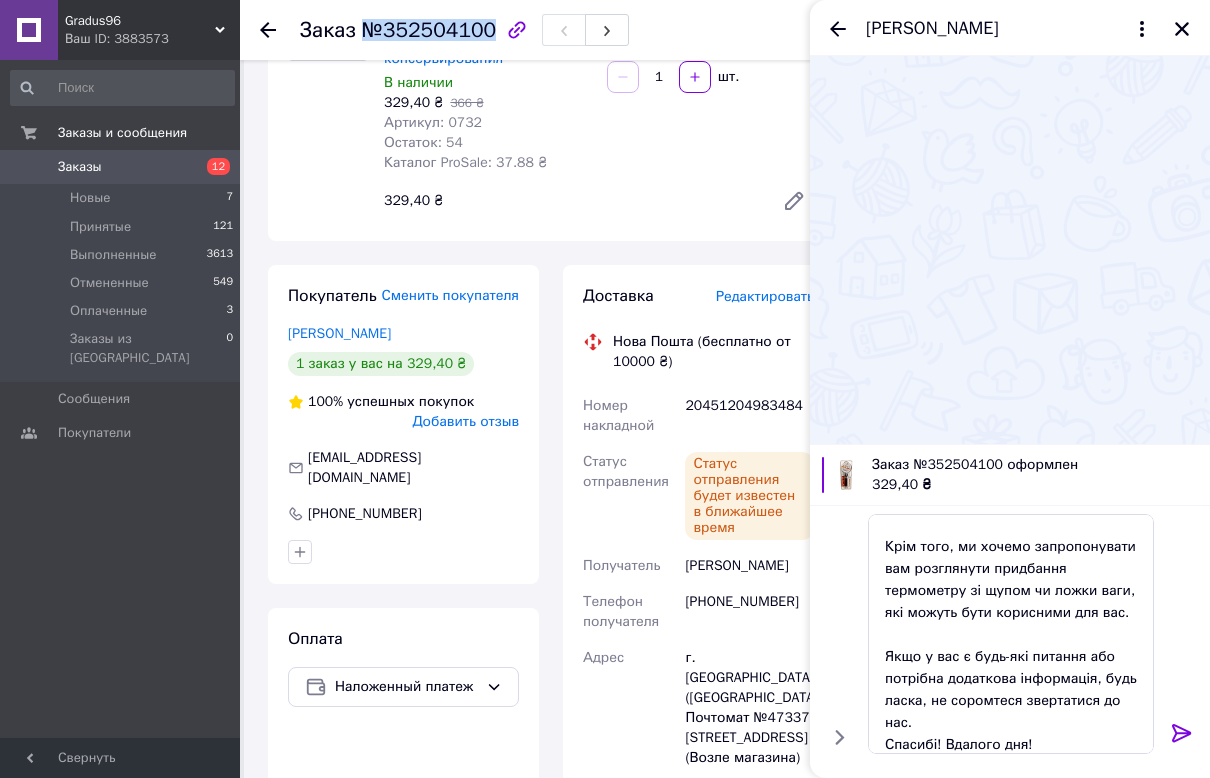 drag, startPoint x: 367, startPoint y: 32, endPoint x: 480, endPoint y: 33, distance: 113.004425 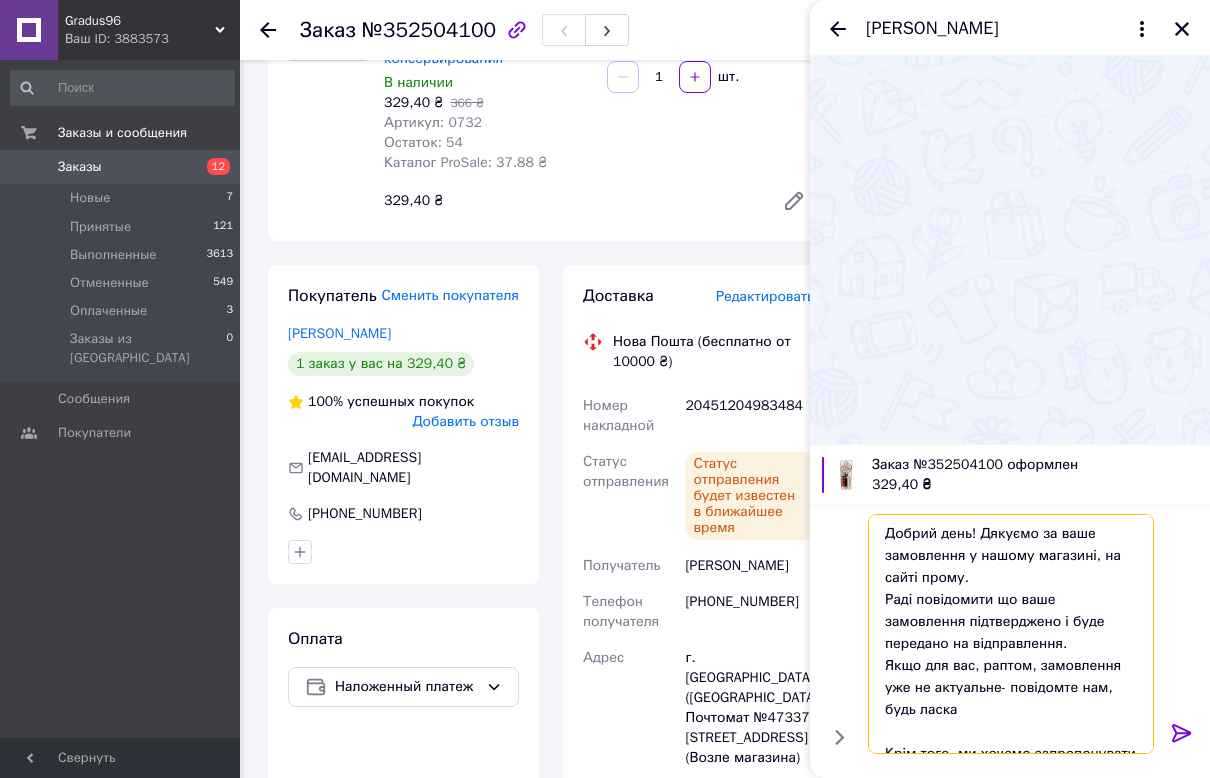 click on "Добрий день! Дякуємо за ваше замовлення у нашому магазині, на сайті прому.
Раді повідомити що ваше замовлення підтверджено і буде передано на відправлення.
Якщо для вас, раптом, замовлення уже не актуальне- повідомте нам, будь ласка
Крім того, ми хочемо запропонувати вам розглянути придбання термометру зі щупом чи ложки ваги, які можуть бути корисними для вас.
Якщо у вас є будь-які питання або потрібна додаткова інформація, будь ласка, не соромтеся звертатися до нас.
Спасибі! Вдалого дня!" at bounding box center (1011, 634) 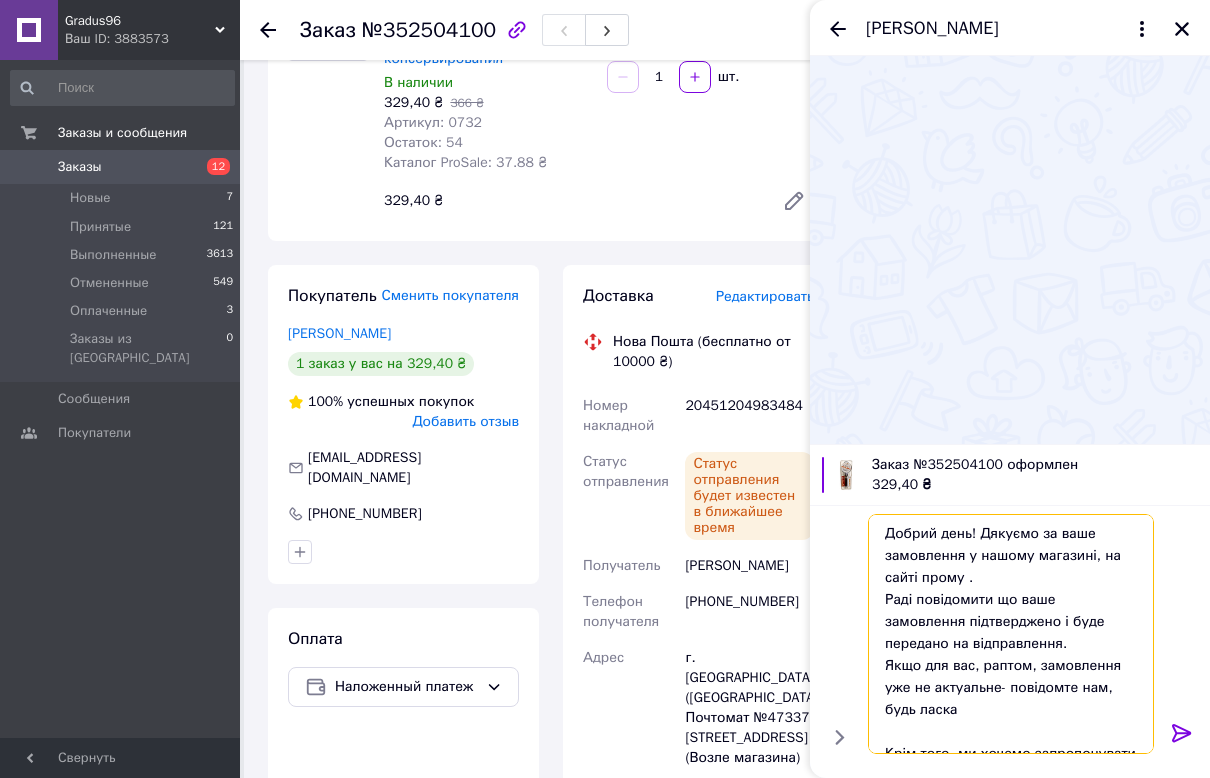 paste on "№352504100" 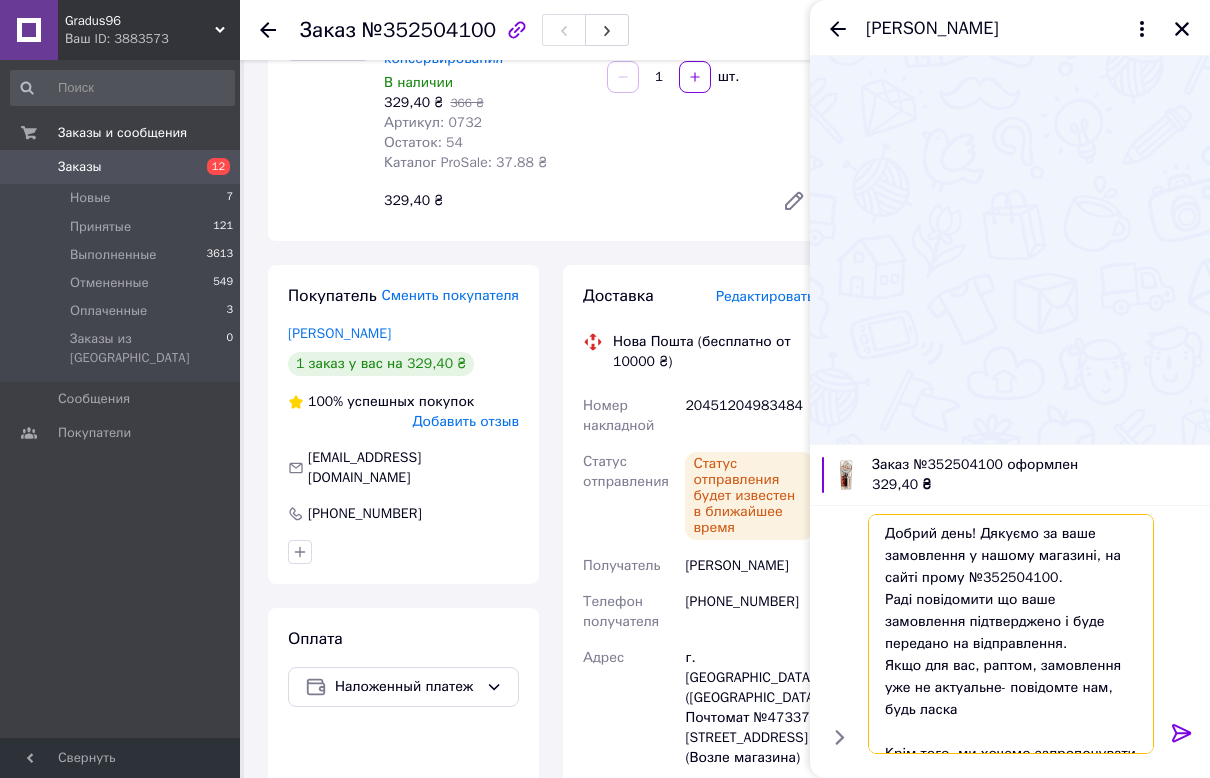 scroll, scrollTop: 217, scrollLeft: 0, axis: vertical 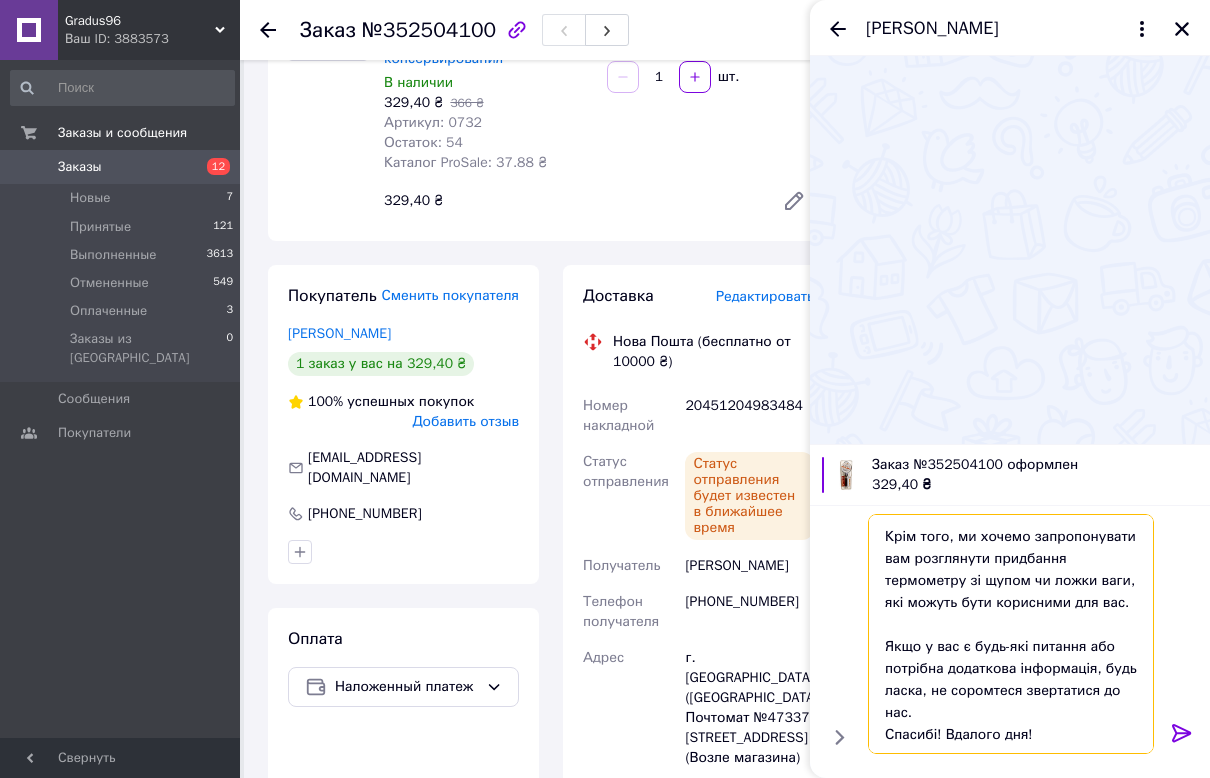 drag, startPoint x: 980, startPoint y: 531, endPoint x: 1057, endPoint y: 615, distance: 113.951744 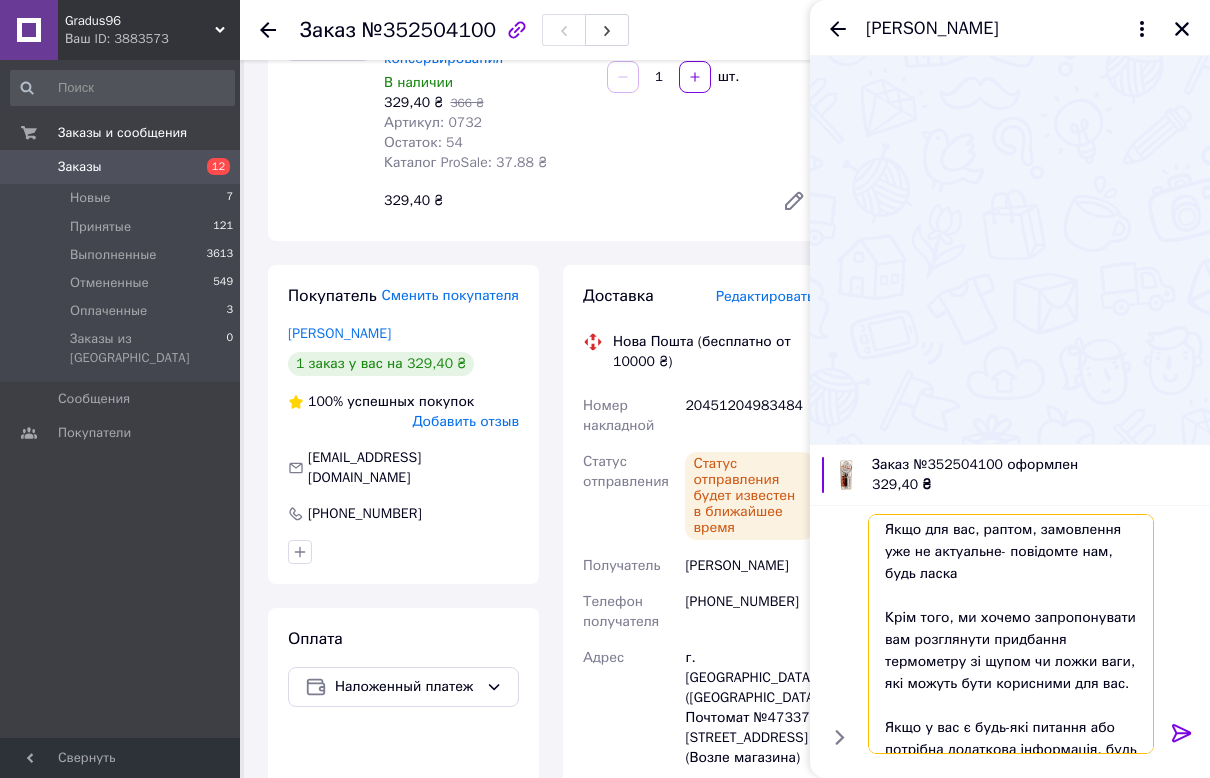 drag, startPoint x: 1045, startPoint y: 602, endPoint x: 878, endPoint y: 535, distance: 179.93887 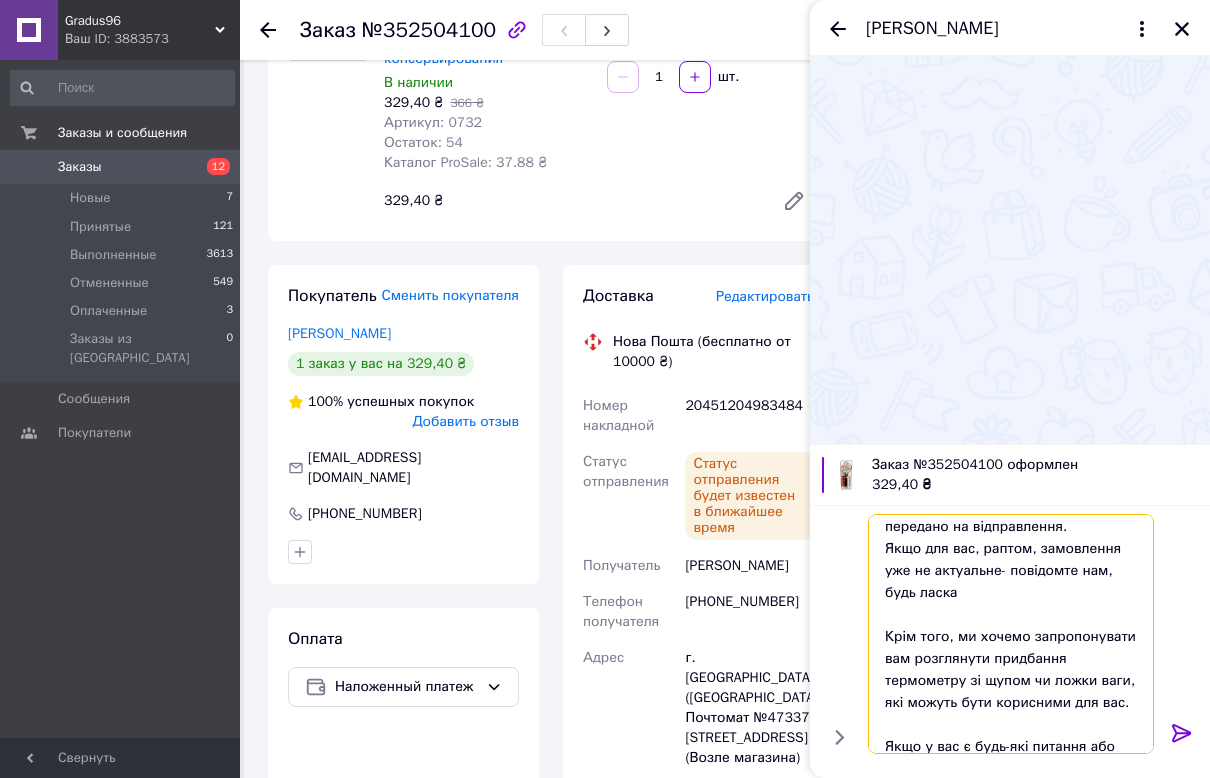 click on "Добрий день! Дякуємо за ваше замовлення у нашому магазині, на сайті прому №352504100.
Раді повідомити що ваше замовлення підтверджено і буде передано на відправлення.
Якщо для вас, раптом, замовлення уже не актуальне- повідомте нам, будь ласка
Крім того, ми хочемо запропонувати вам розглянути придбання термометру зі щупом чи ложки ваги, які можуть бути корисними для вас.
Якщо у вас є будь-які питання або потрібна додаткова інформація, будь ласка, не соромтеся звертатися до нас.
Спасибі! Вдалого дня!" at bounding box center [1011, 634] 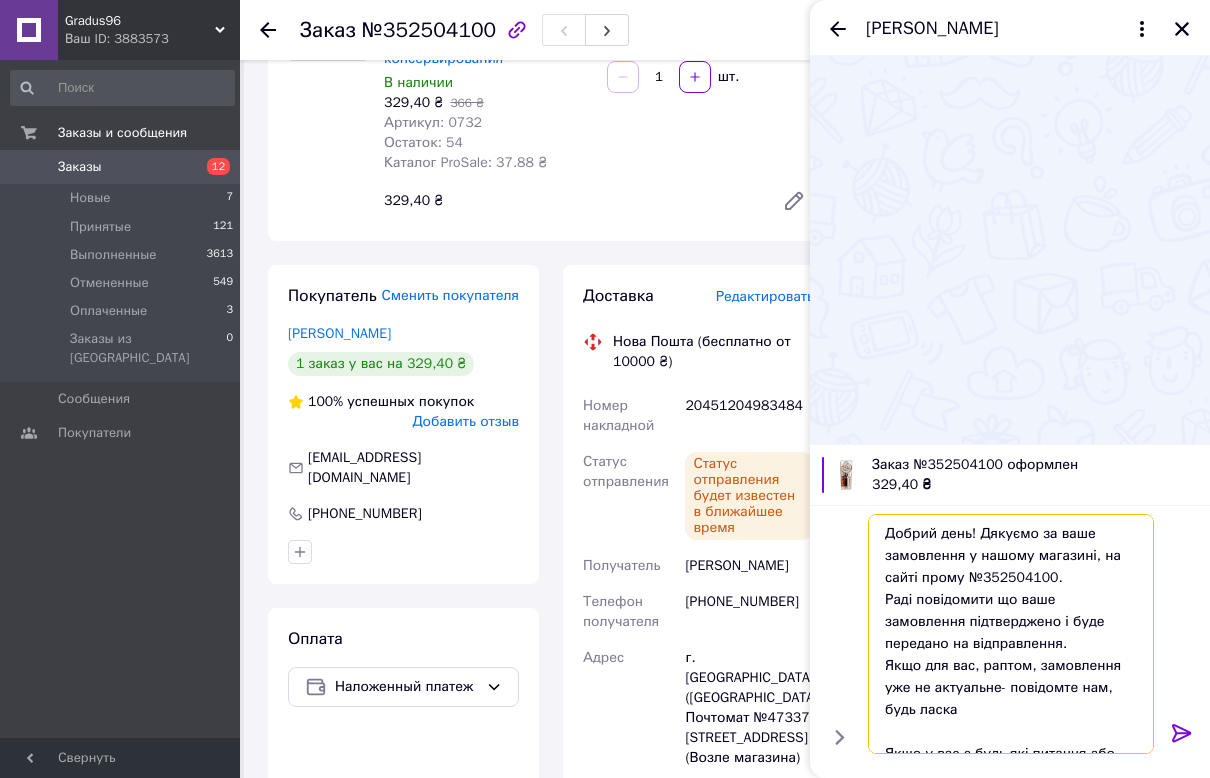 scroll, scrollTop: 108, scrollLeft: 0, axis: vertical 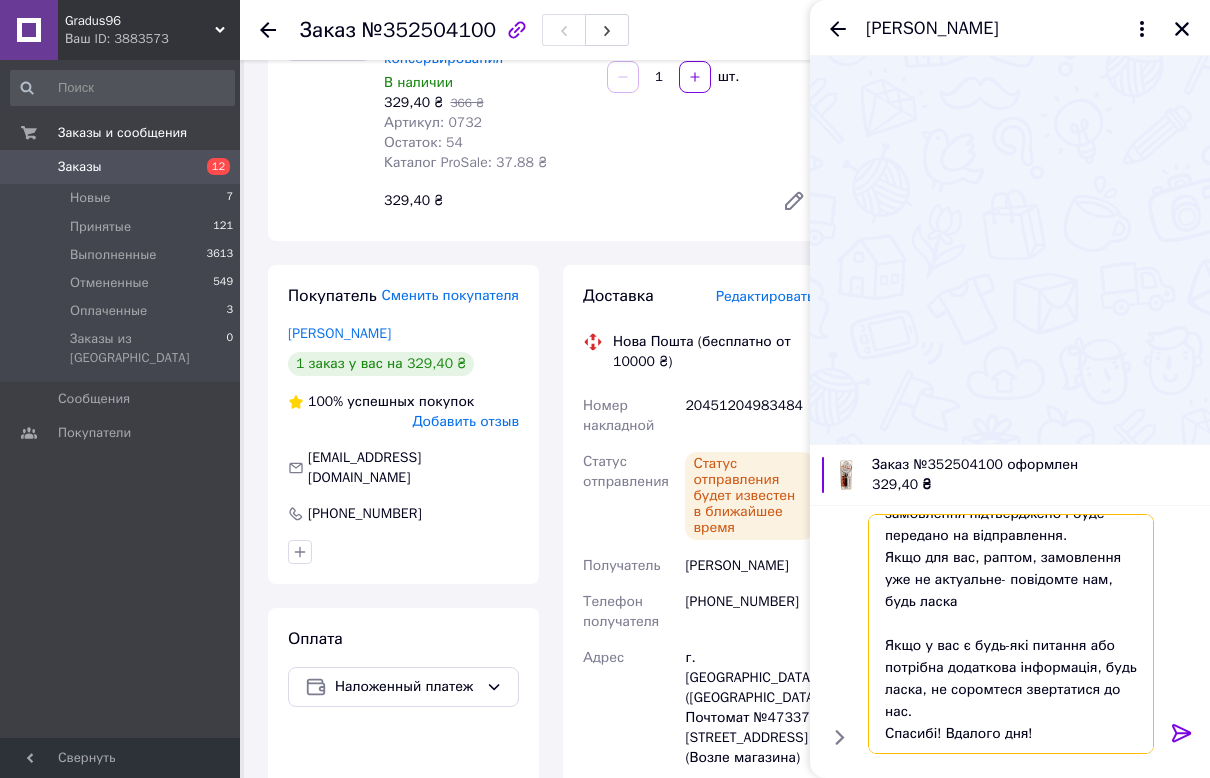 drag, startPoint x: 877, startPoint y: 530, endPoint x: 1042, endPoint y: 696, distance: 234.0534 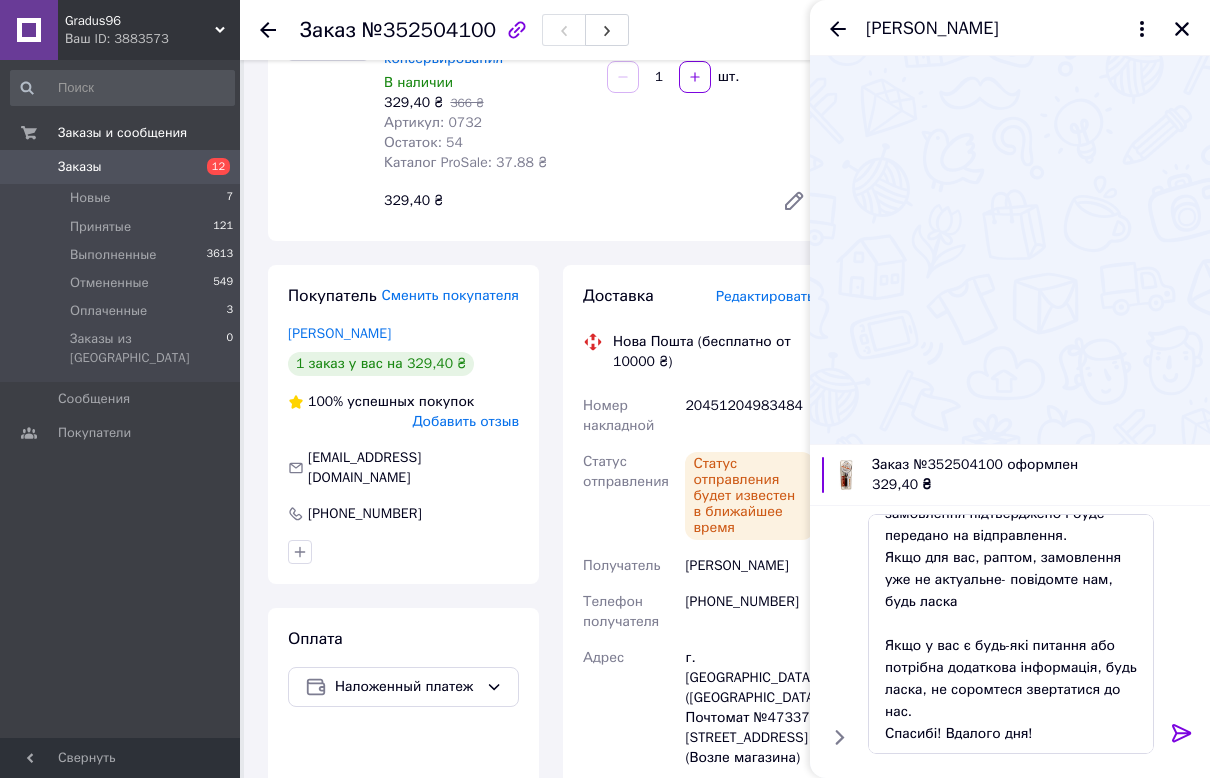drag, startPoint x: 1178, startPoint y: 733, endPoint x: 1228, endPoint y: 436, distance: 301.17935 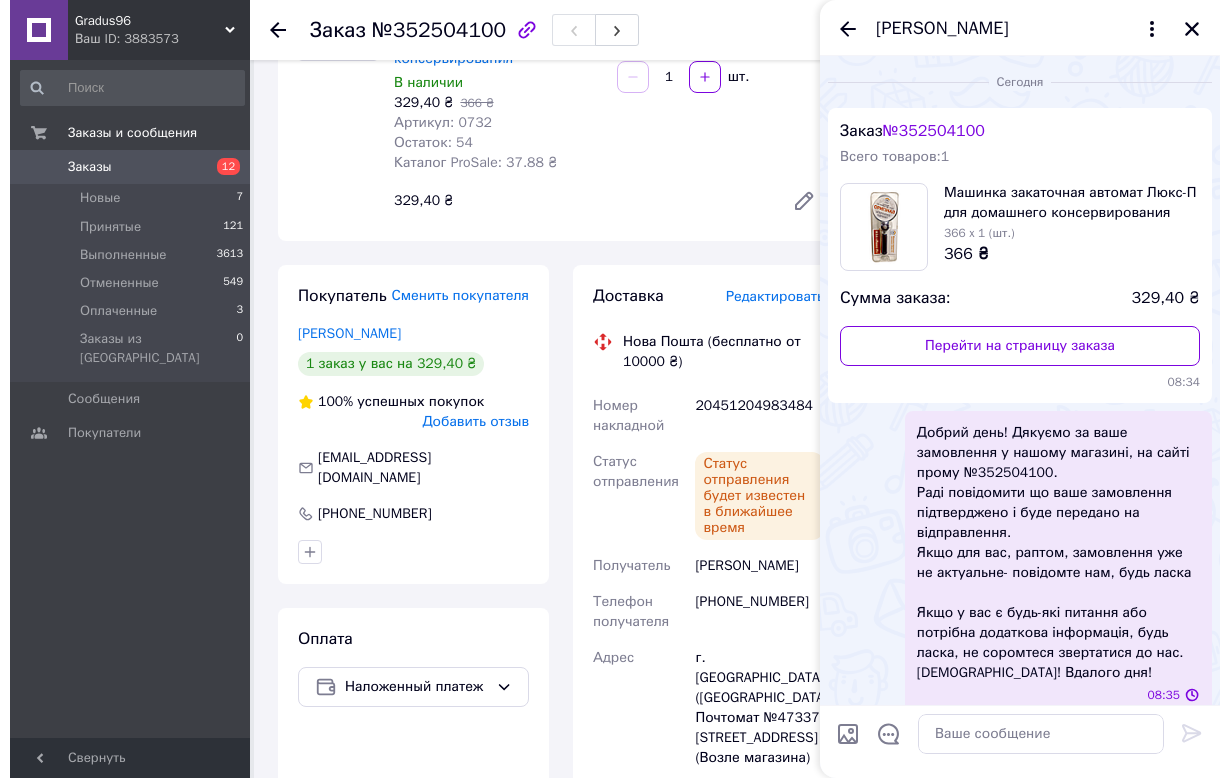 scroll, scrollTop: 0, scrollLeft: 0, axis: both 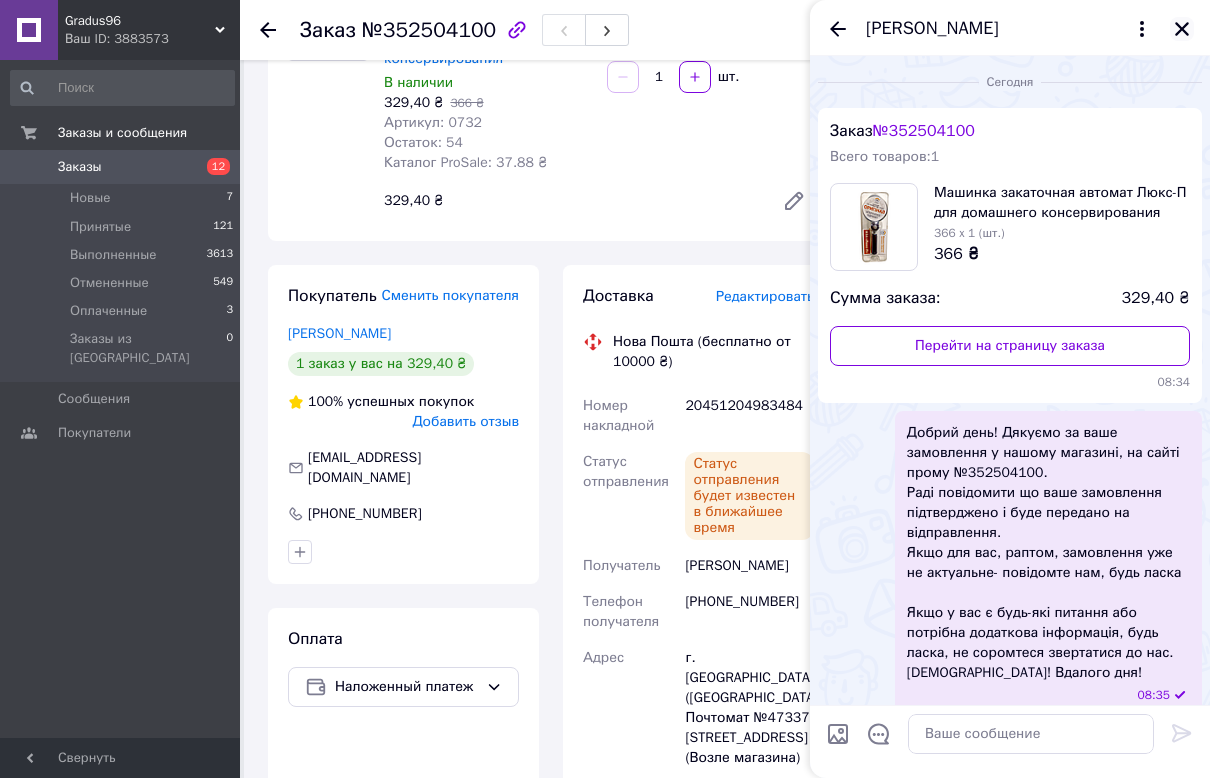 click 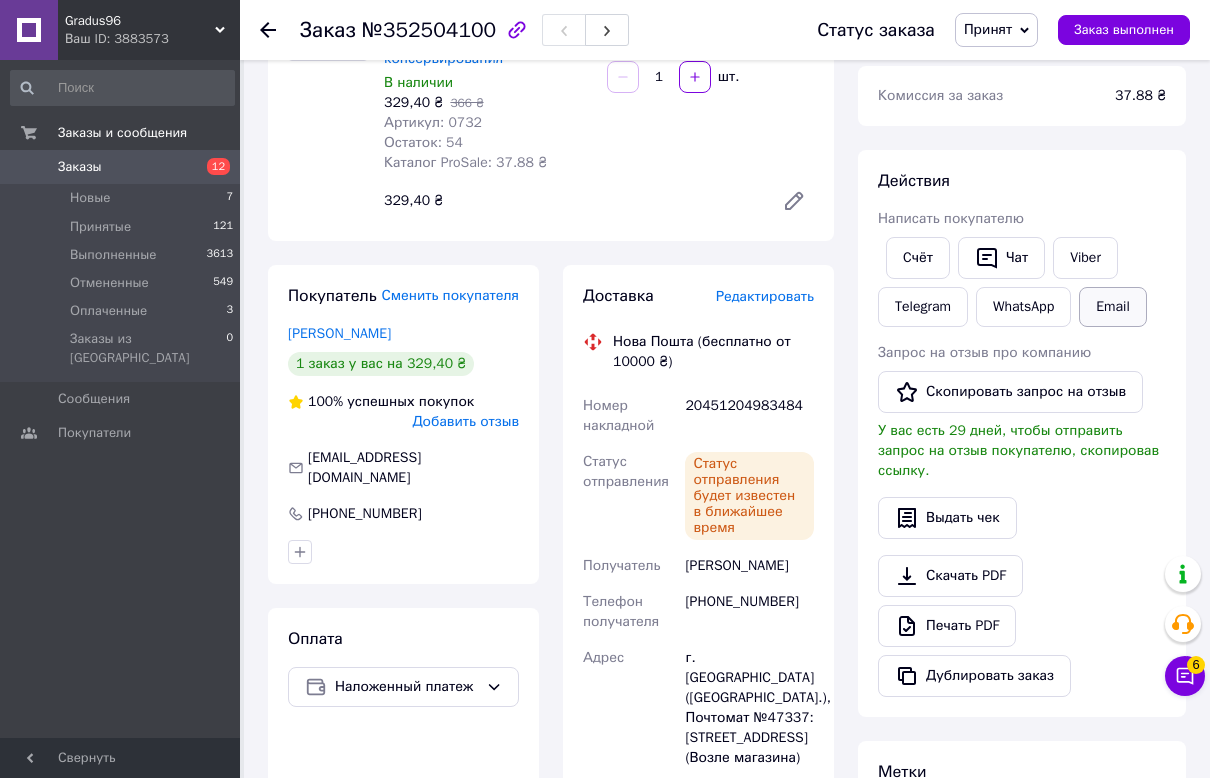 click on "Email" at bounding box center [1113, 307] 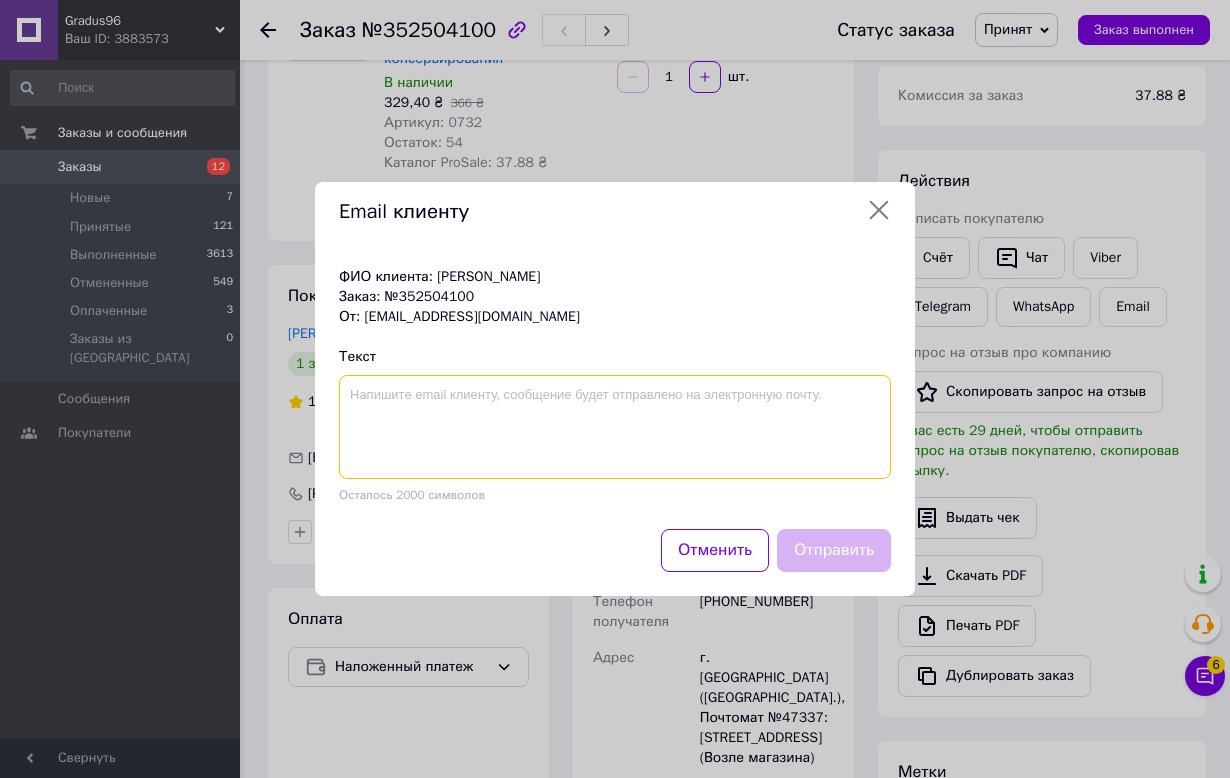 click at bounding box center (615, 427) 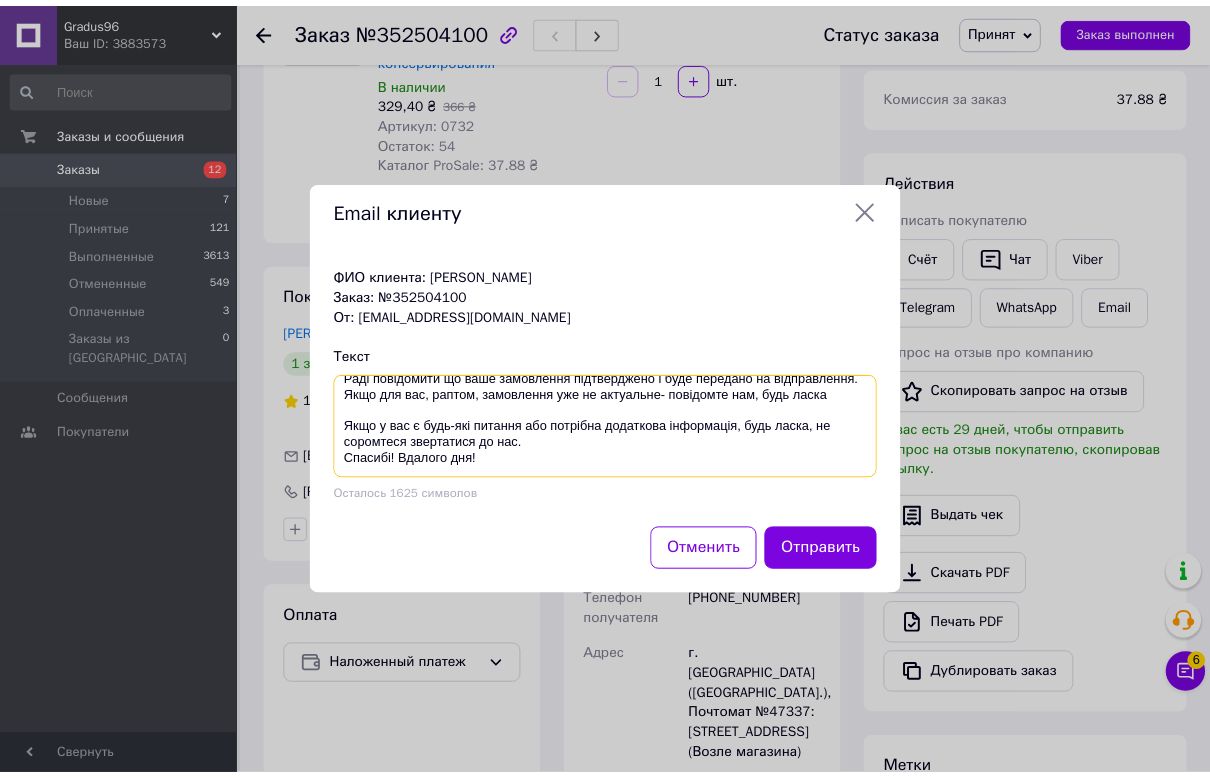scroll, scrollTop: 0, scrollLeft: 0, axis: both 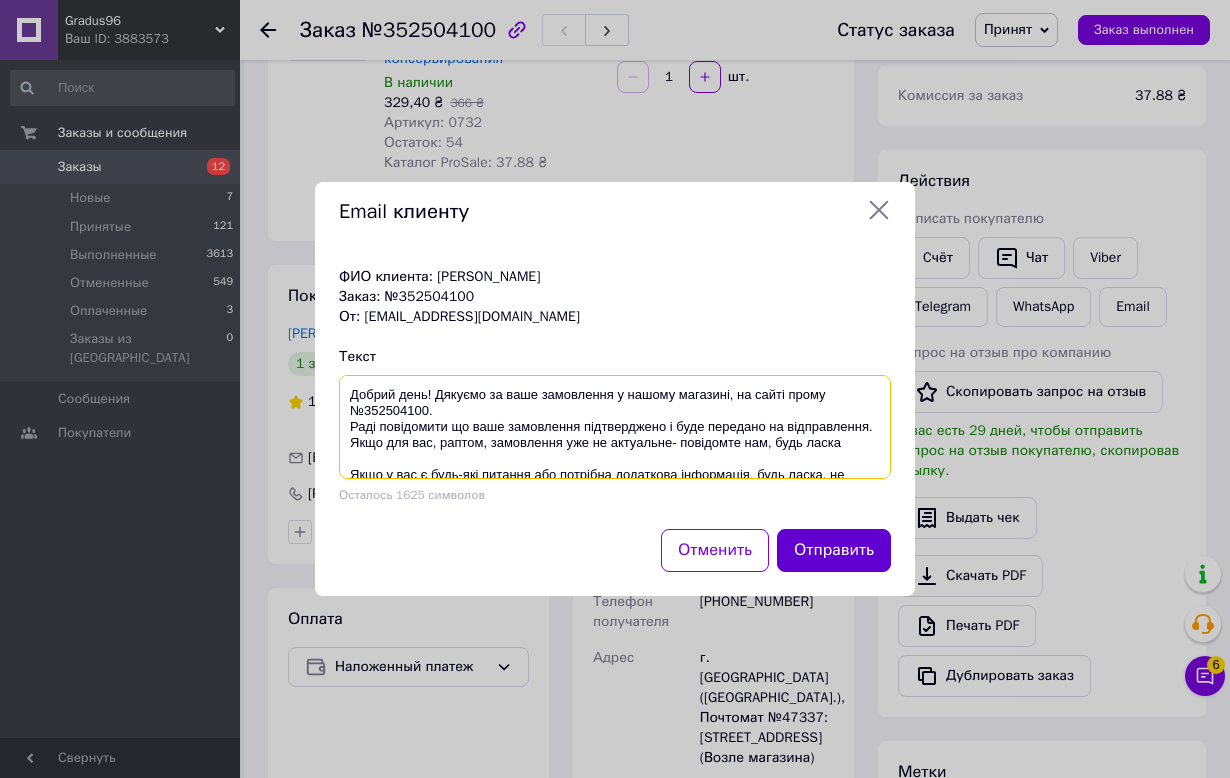 type on "Добрий день! Дякуємо за ваше замовлення у нашому магазині, на сайті прому №352504100.
Раді повідомити що ваше замовлення підтверджено і буде передано на відправлення.
Якщо для вас, раптом, замовлення уже не актуальне- повідомте нам, будь ласка
Якщо у вас є будь-які питання або потрібна додаткова інформація, будь ласка, не соромтеся звертатися до нас.
Спасибі! Вдалого дня!" 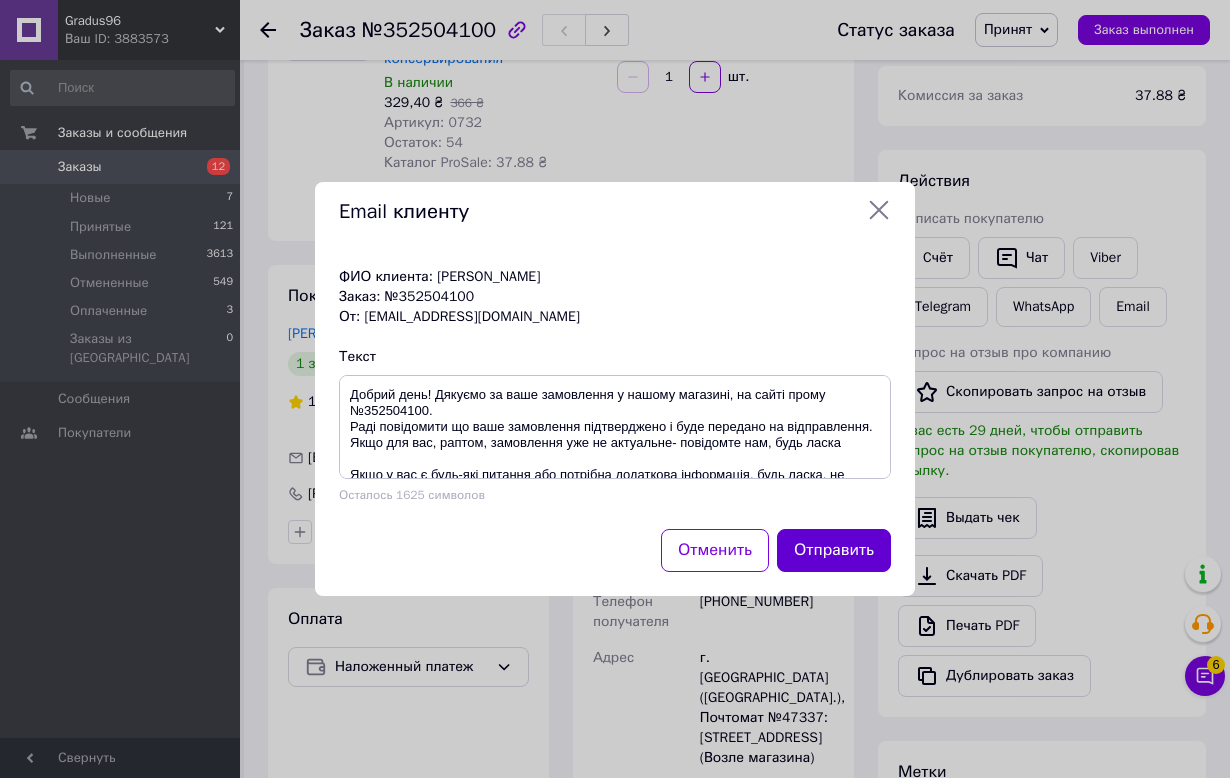 click on "Отправить" at bounding box center (834, 550) 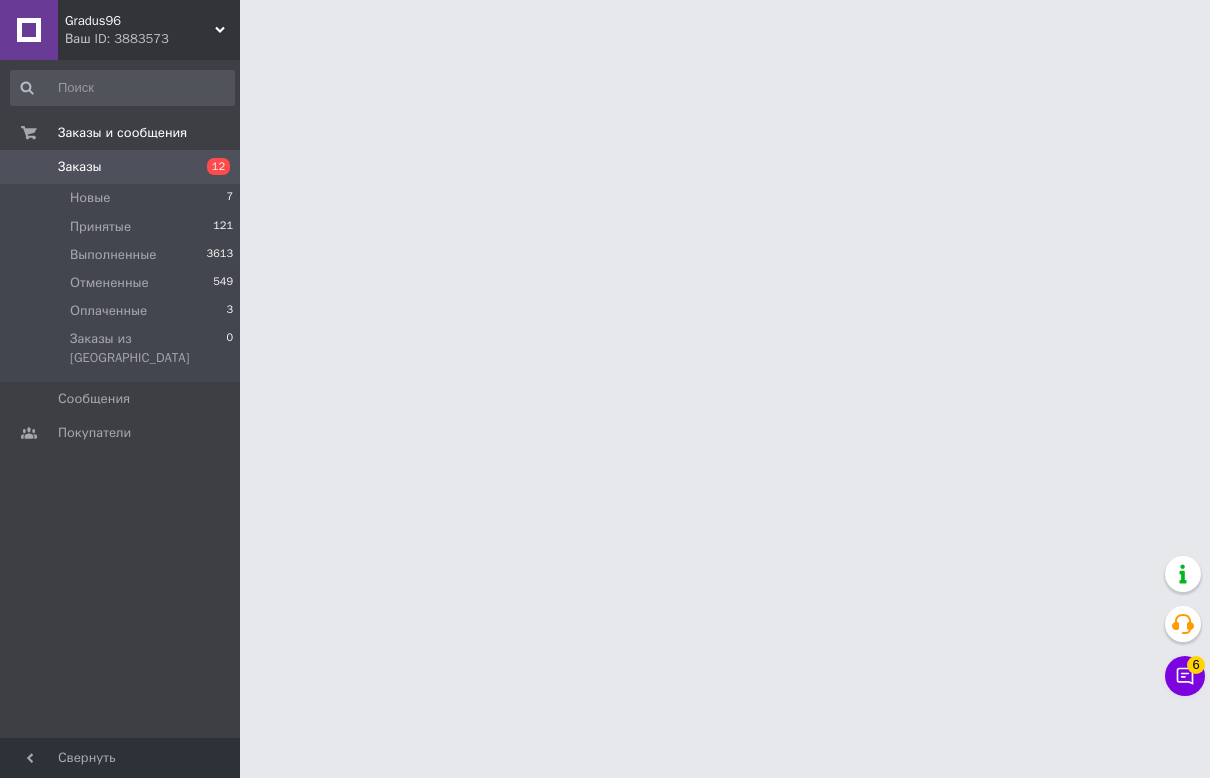 scroll, scrollTop: 0, scrollLeft: 0, axis: both 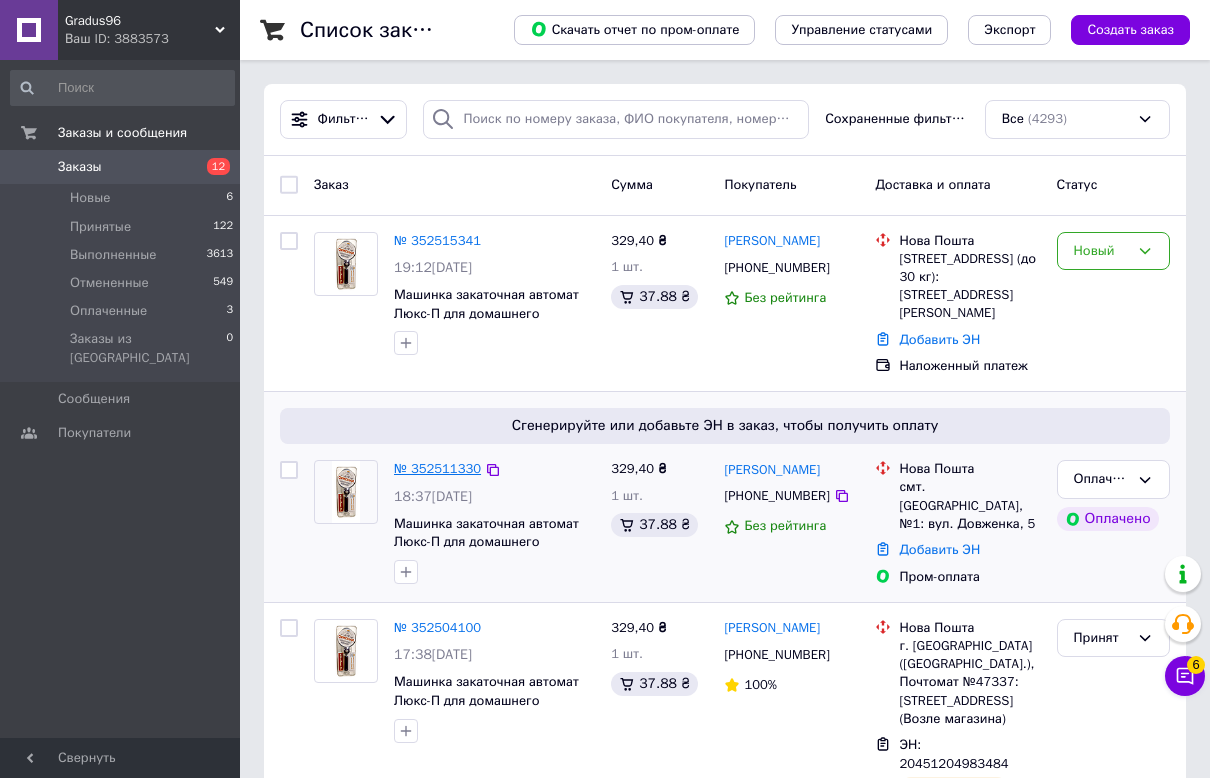 click on "№ 352511330" at bounding box center [437, 468] 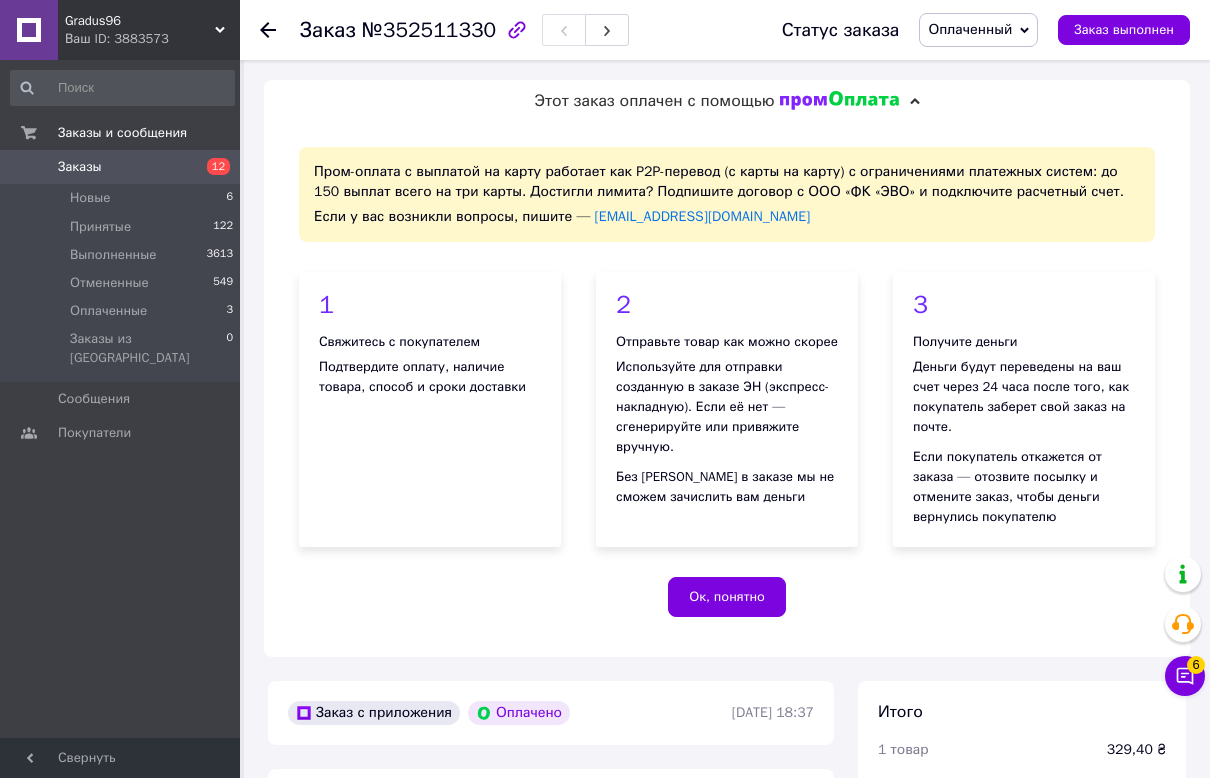 drag, startPoint x: 265, startPoint y: 383, endPoint x: 492, endPoint y: 406, distance: 228.16222 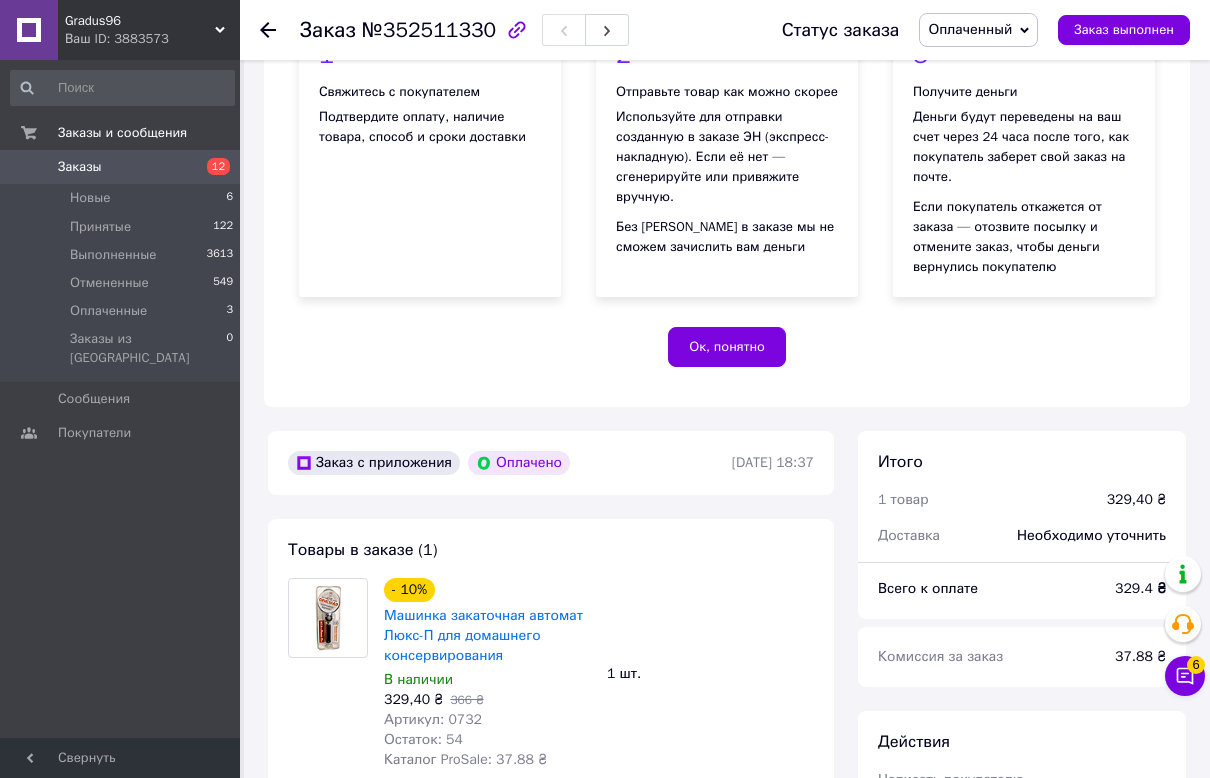 scroll, scrollTop: 500, scrollLeft: 0, axis: vertical 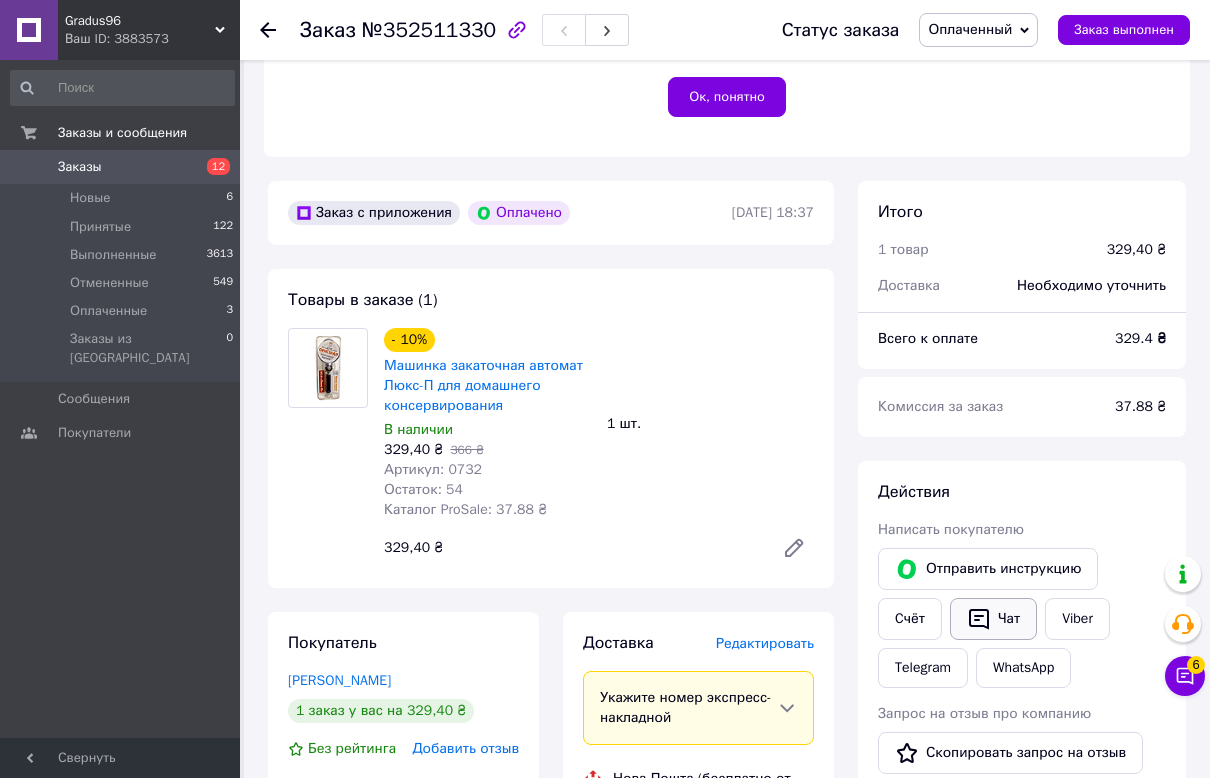click on "Чат" at bounding box center (993, 619) 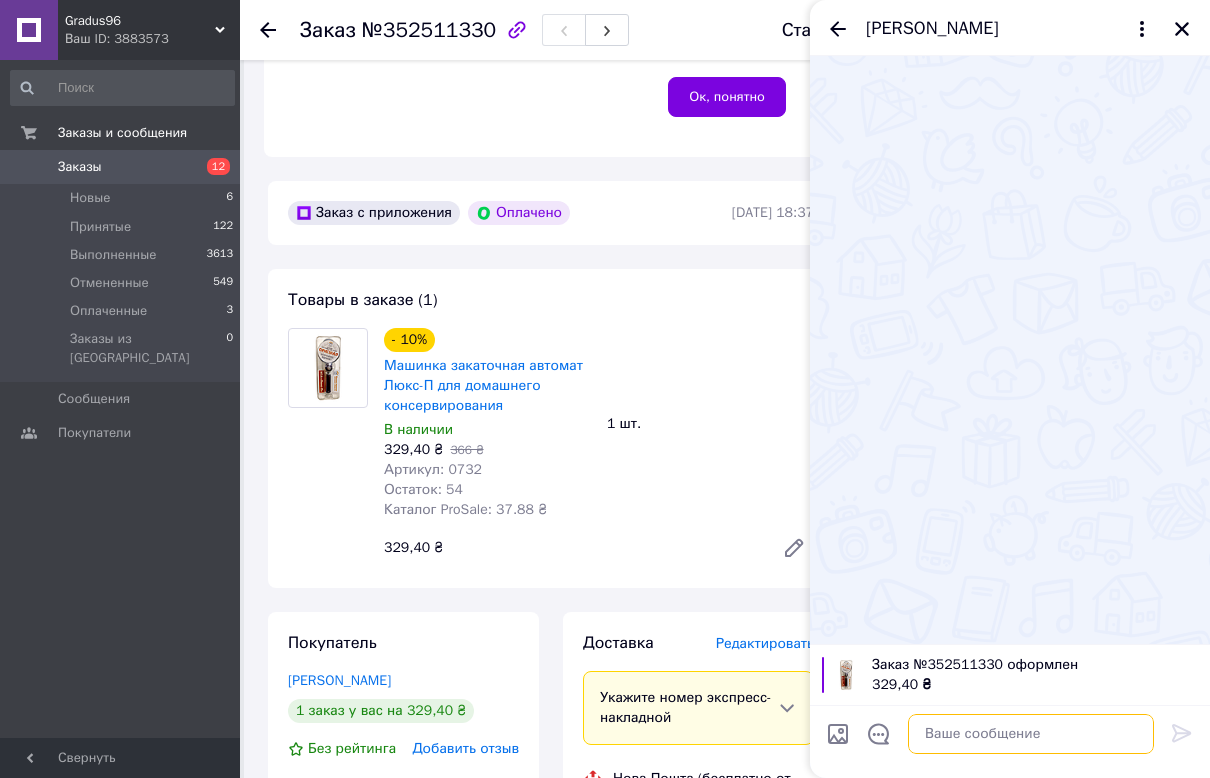 click at bounding box center [1031, 734] 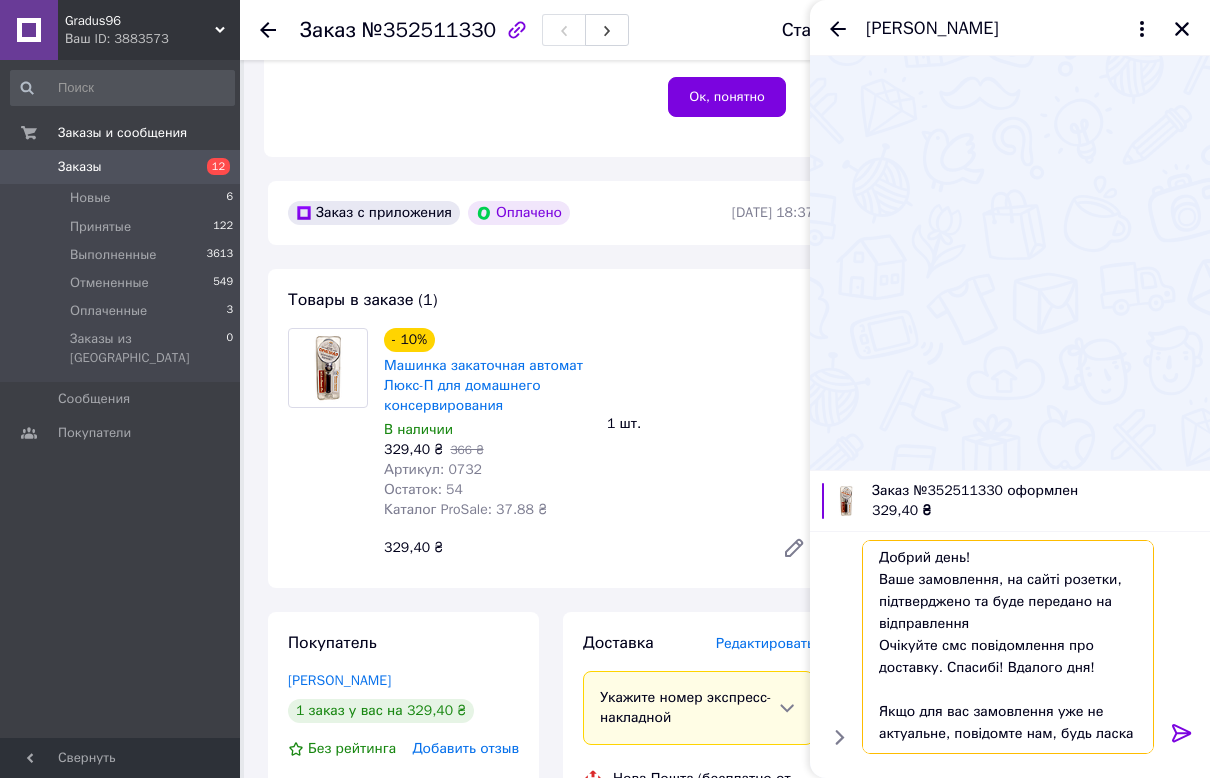 scroll, scrollTop: 0, scrollLeft: 0, axis: both 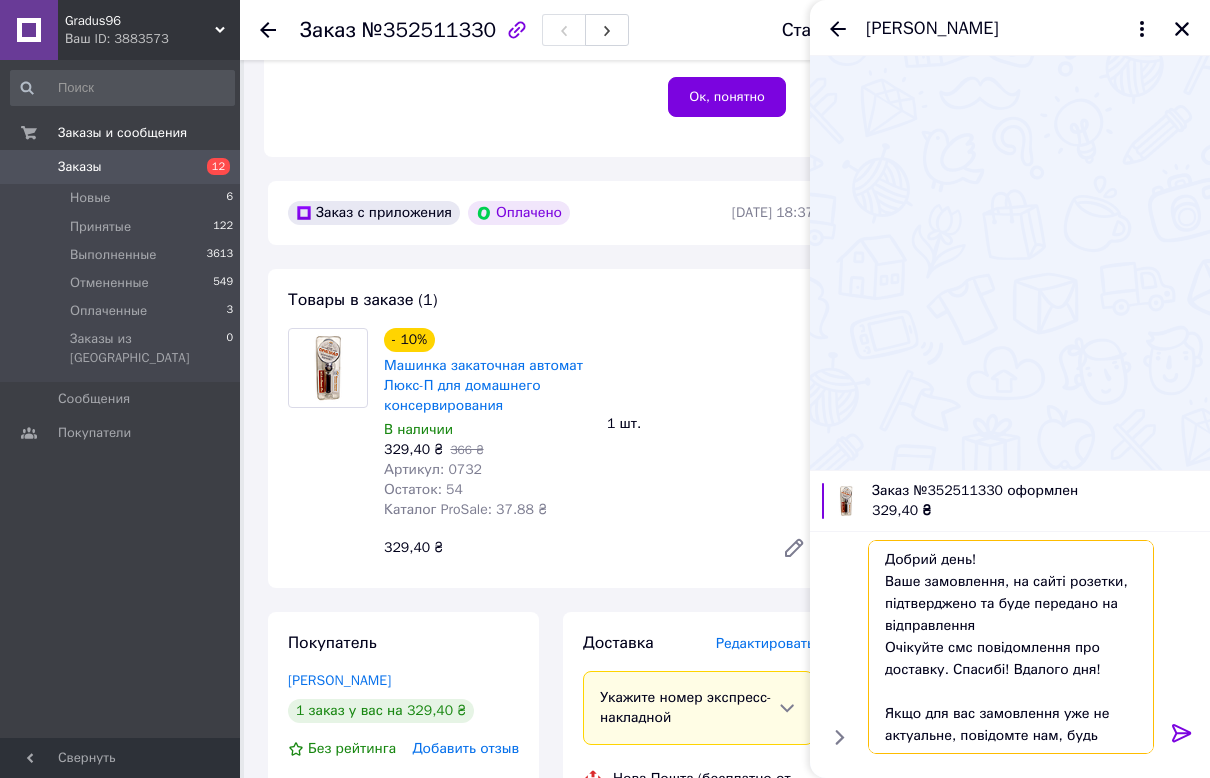click on "Добрий день!
Ваше замовлення, на сайті розетки, підтверджено та буде передано на відправлення
Очікуйте смс повідомлення про доставку. Спасибі! Вдалого дня!
Якщо для вас замовлення уже не актуальне, повідомте нам, будь ласка" at bounding box center (1011, 647) 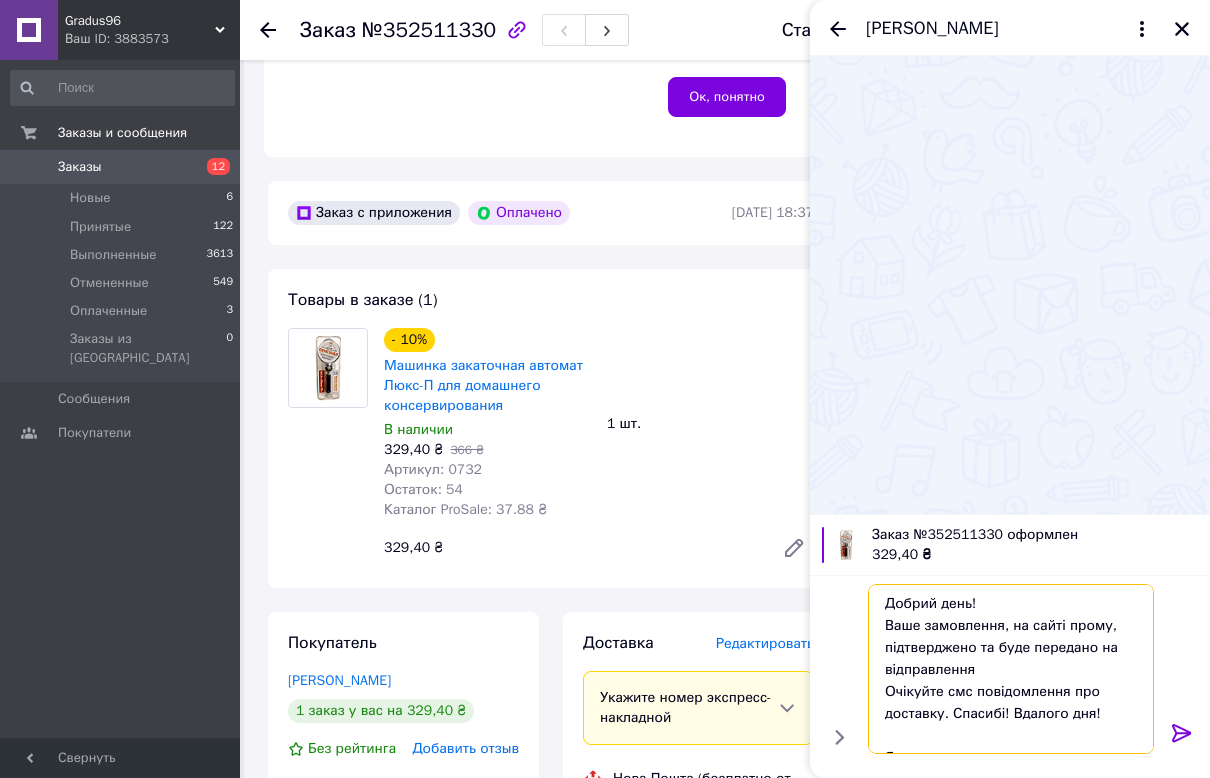 type on "Добрий день!
Ваше замовлення, на сайті прому, підтверджено та буде передано на відправлення
Очікуйте смс повідомлення про доставку. Спасибі! Вдалого дня!
Якщо для вас замовлення уже не актуальне, повідомте нам, будь ласка" 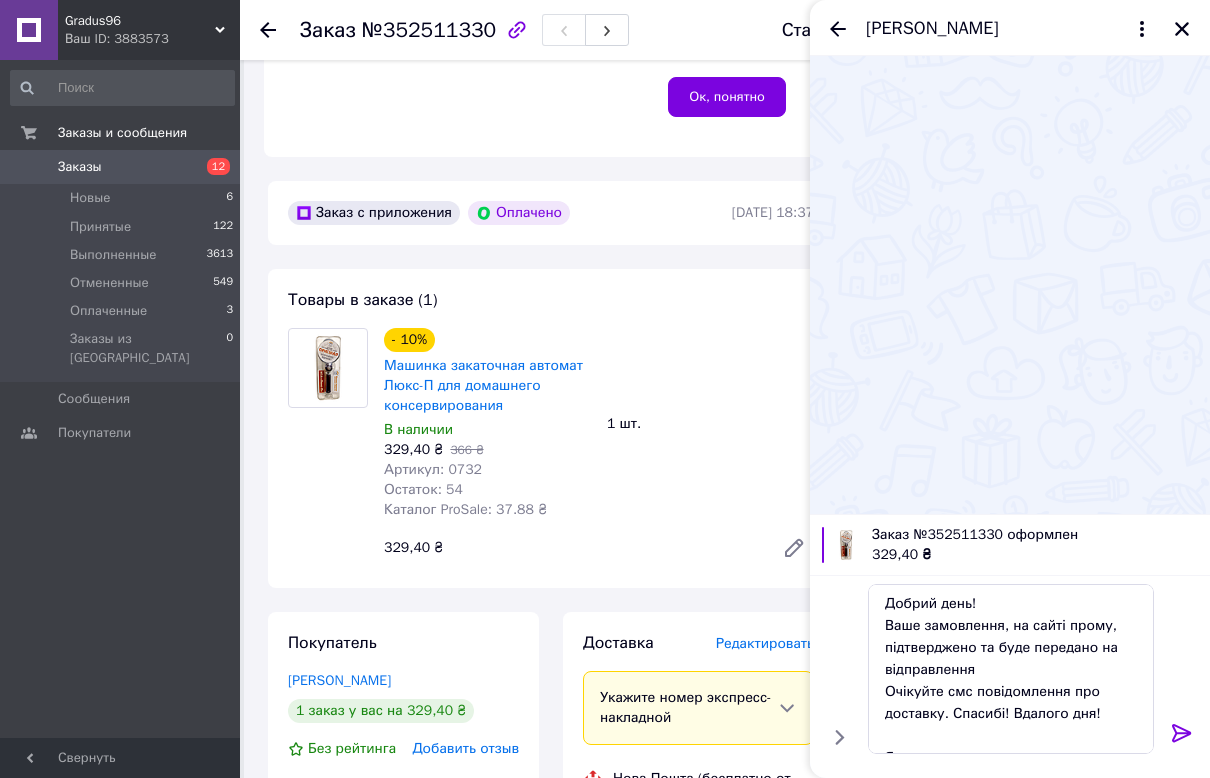 drag, startPoint x: 1176, startPoint y: 733, endPoint x: 1142, endPoint y: 656, distance: 84.17244 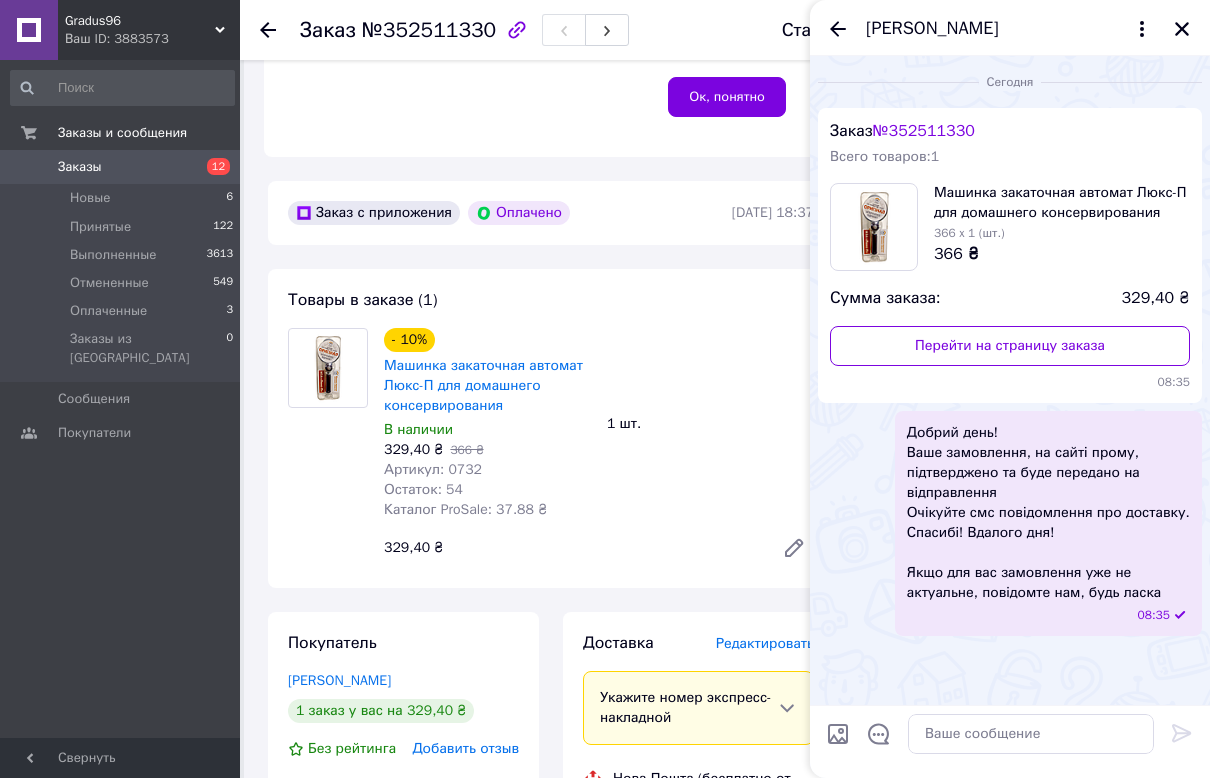 drag, startPoint x: 1181, startPoint y: 25, endPoint x: 711, endPoint y: 501, distance: 668.93646 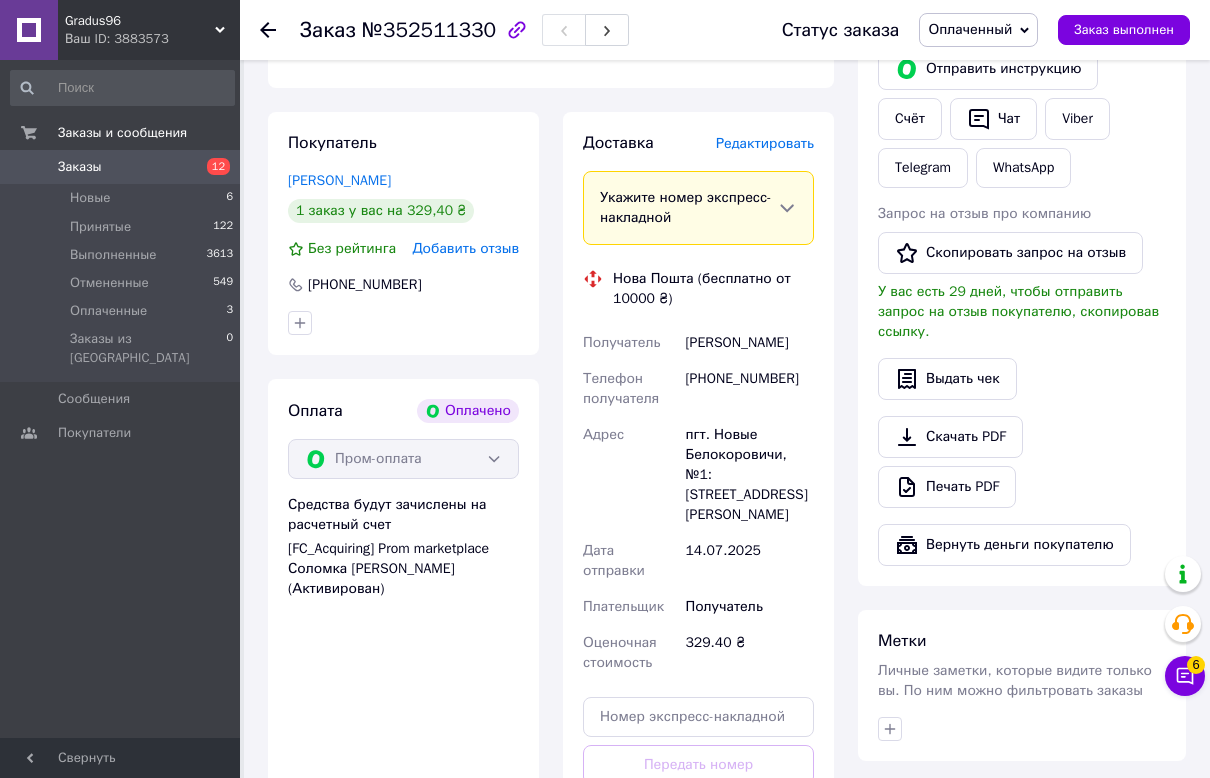 scroll, scrollTop: 1125, scrollLeft: 0, axis: vertical 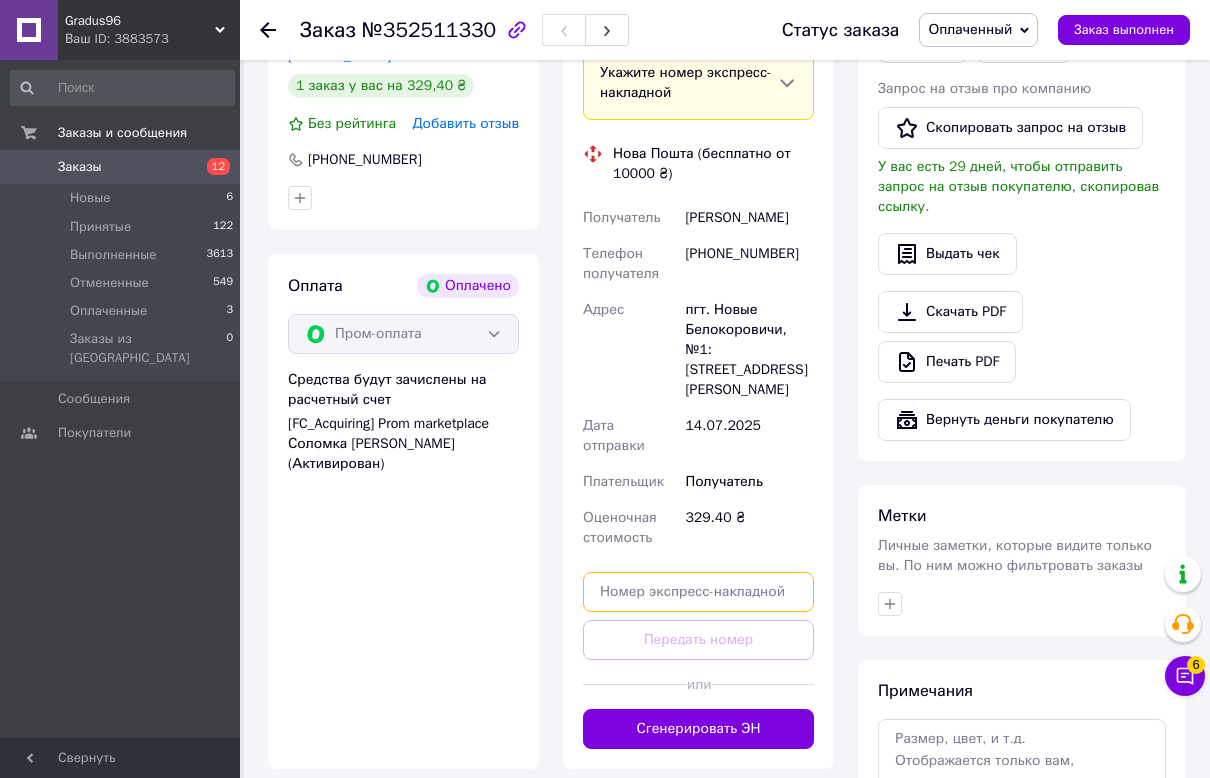 click at bounding box center (698, 592) 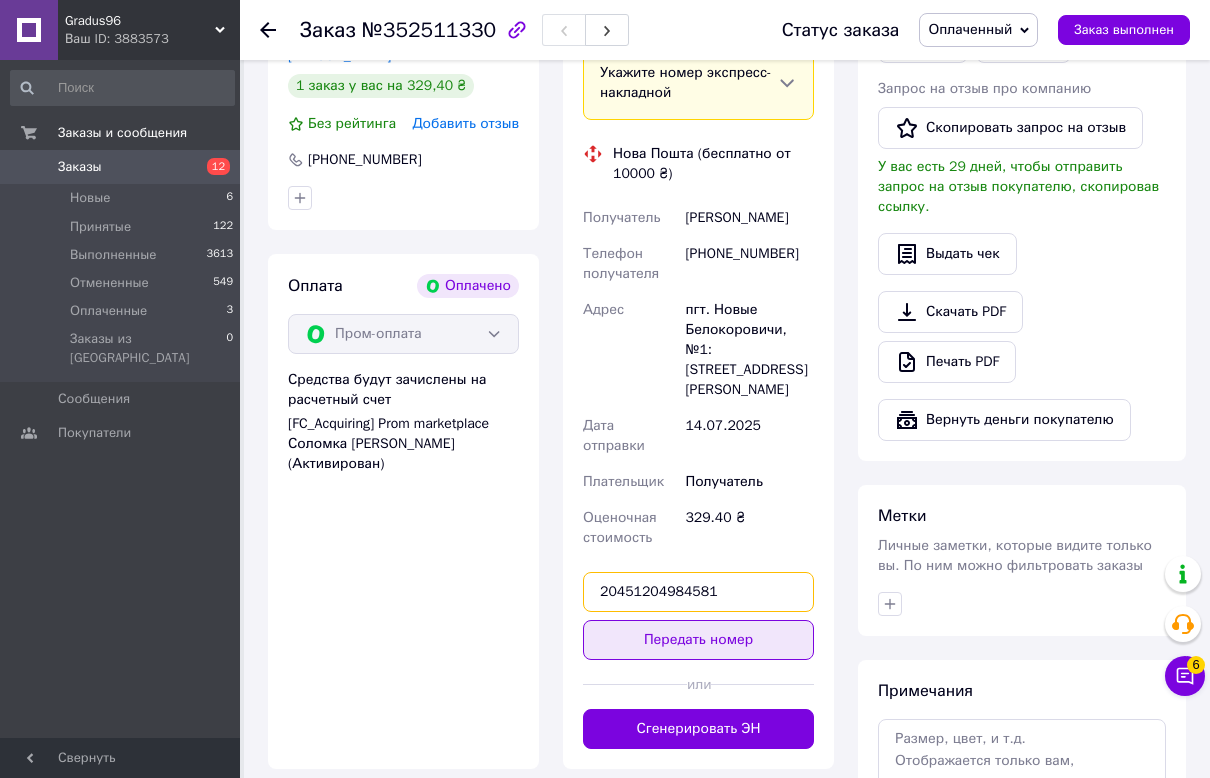 type on "20451204984581" 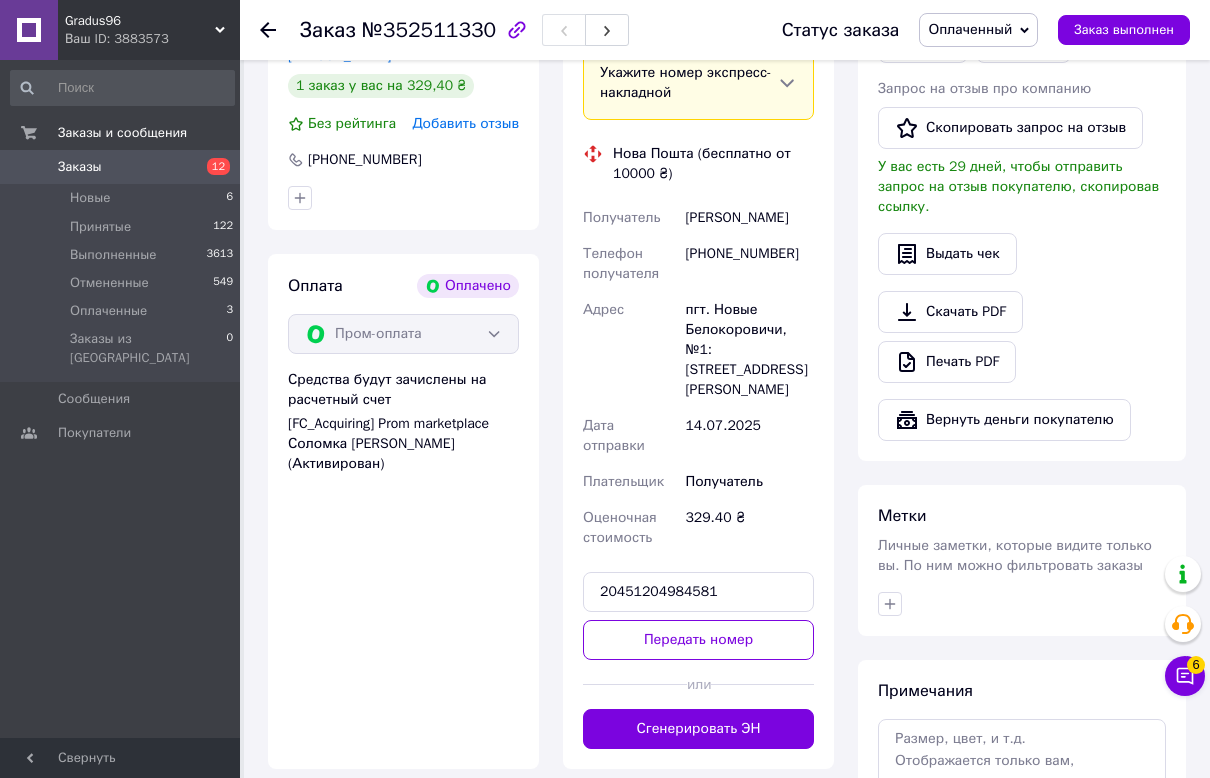 drag, startPoint x: 716, startPoint y: 600, endPoint x: 697, endPoint y: 623, distance: 29.832869 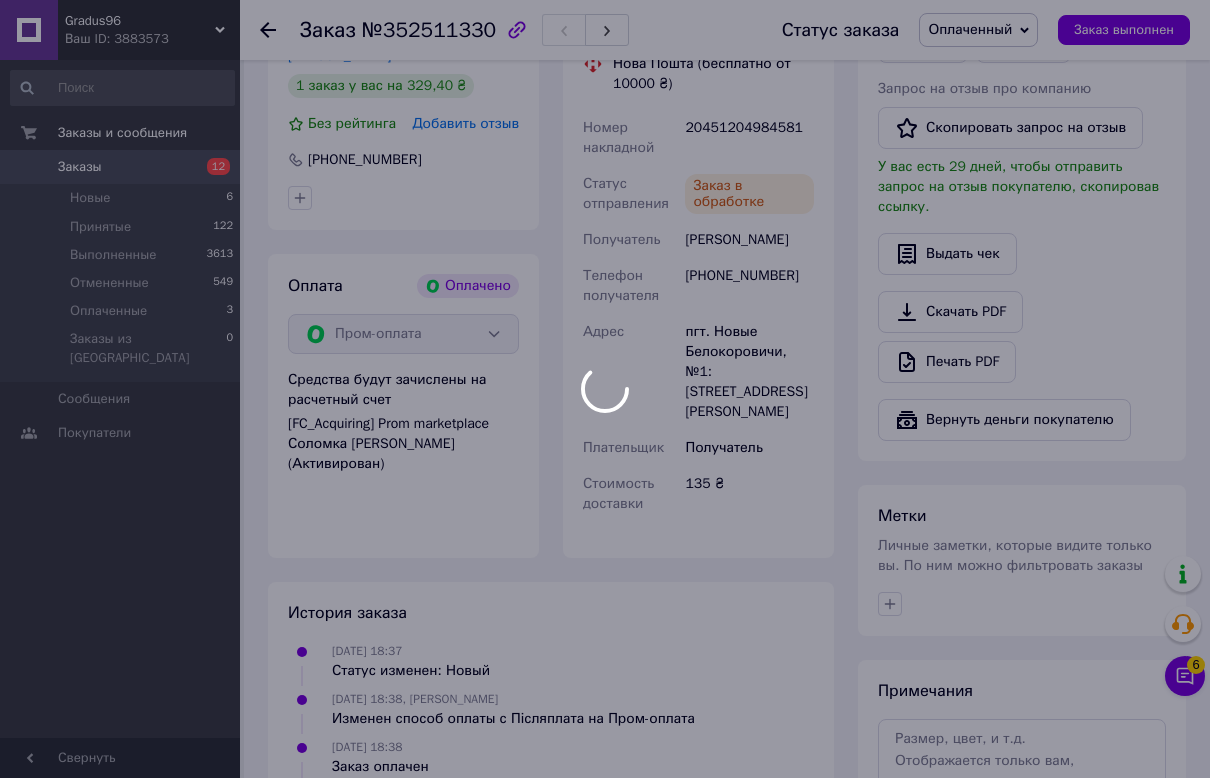 click on "Заказы" at bounding box center (80, 167) 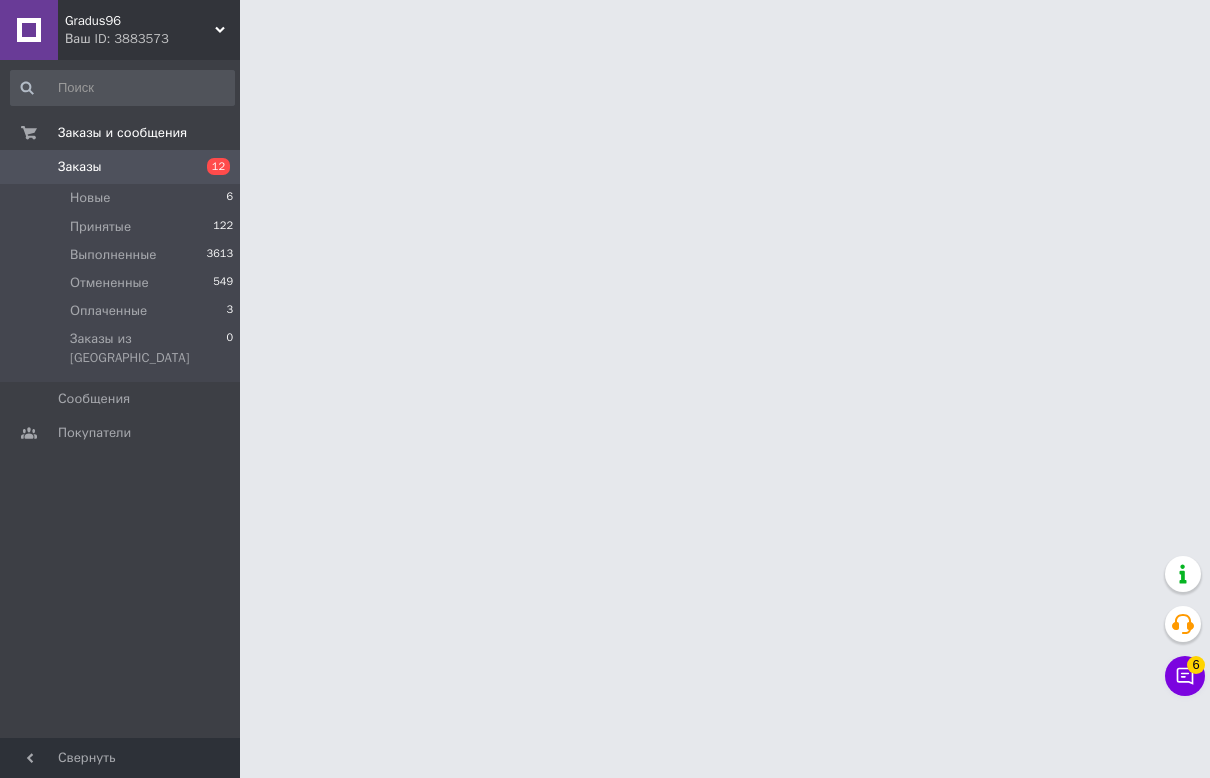 scroll, scrollTop: 0, scrollLeft: 0, axis: both 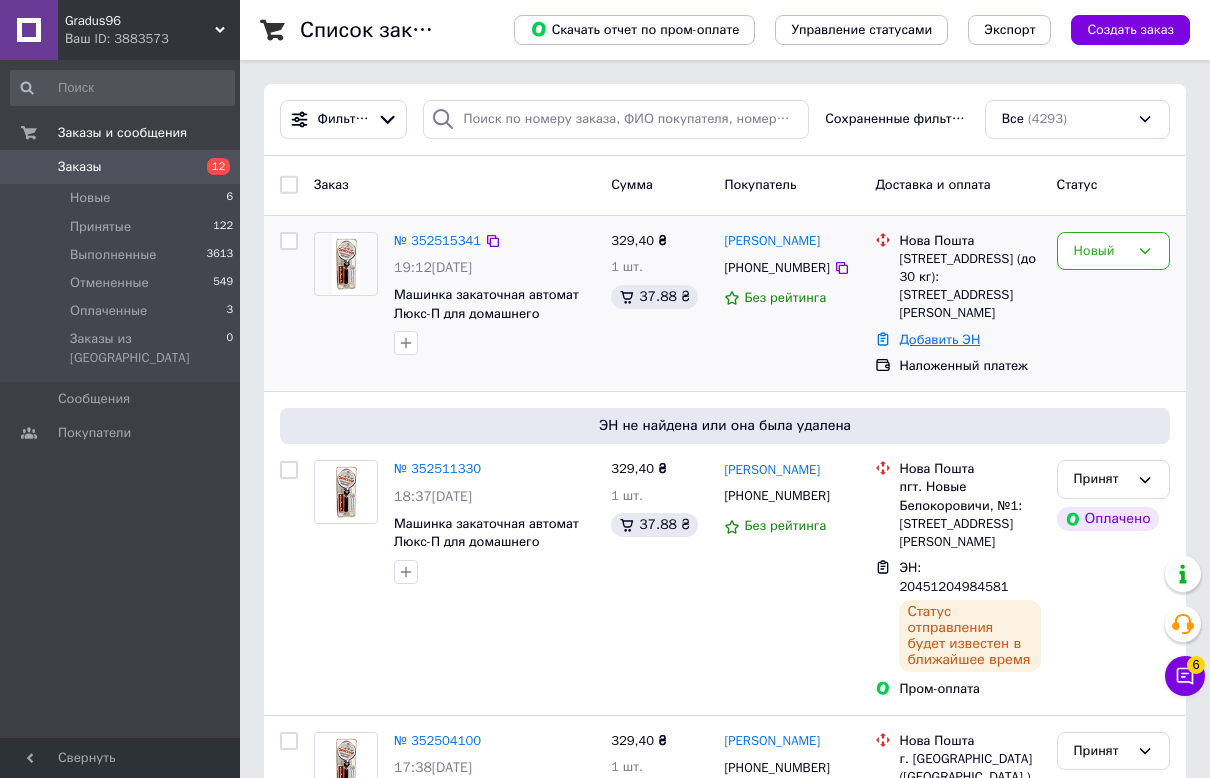 click on "Добавить ЭН" at bounding box center [939, 339] 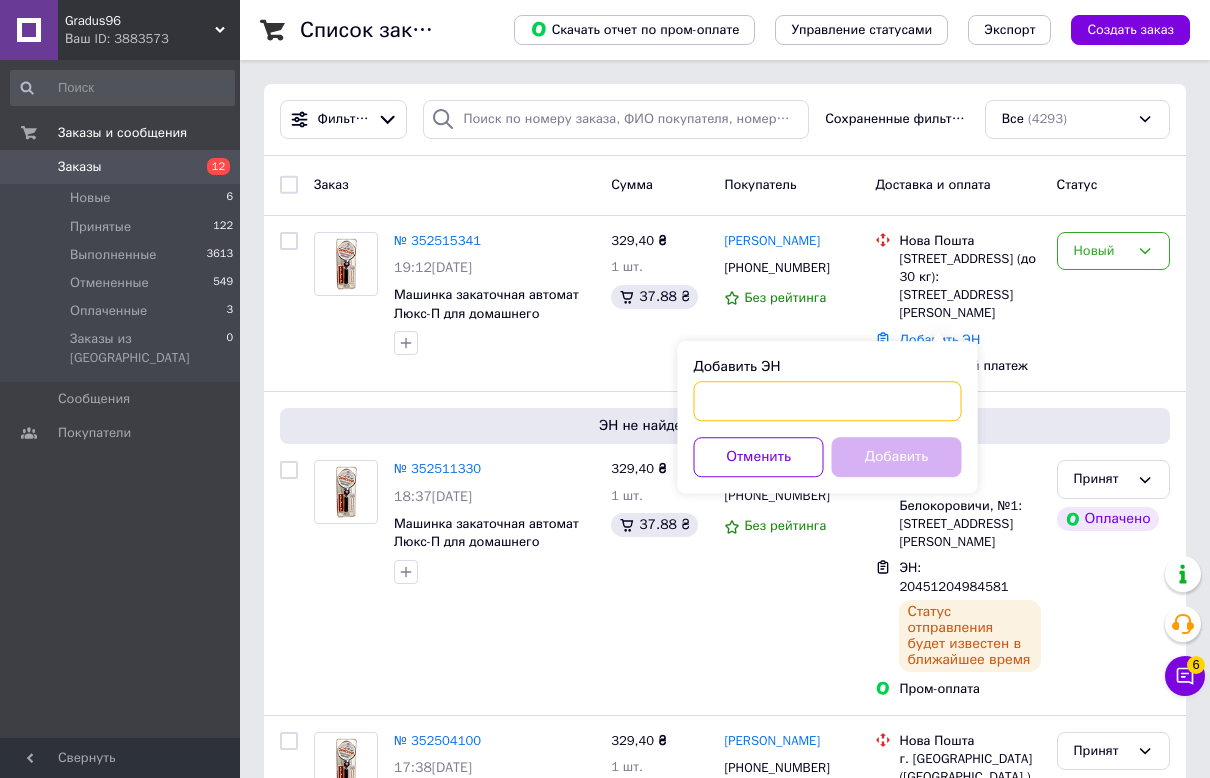 click on "Добавить ЭН" at bounding box center (828, 401) 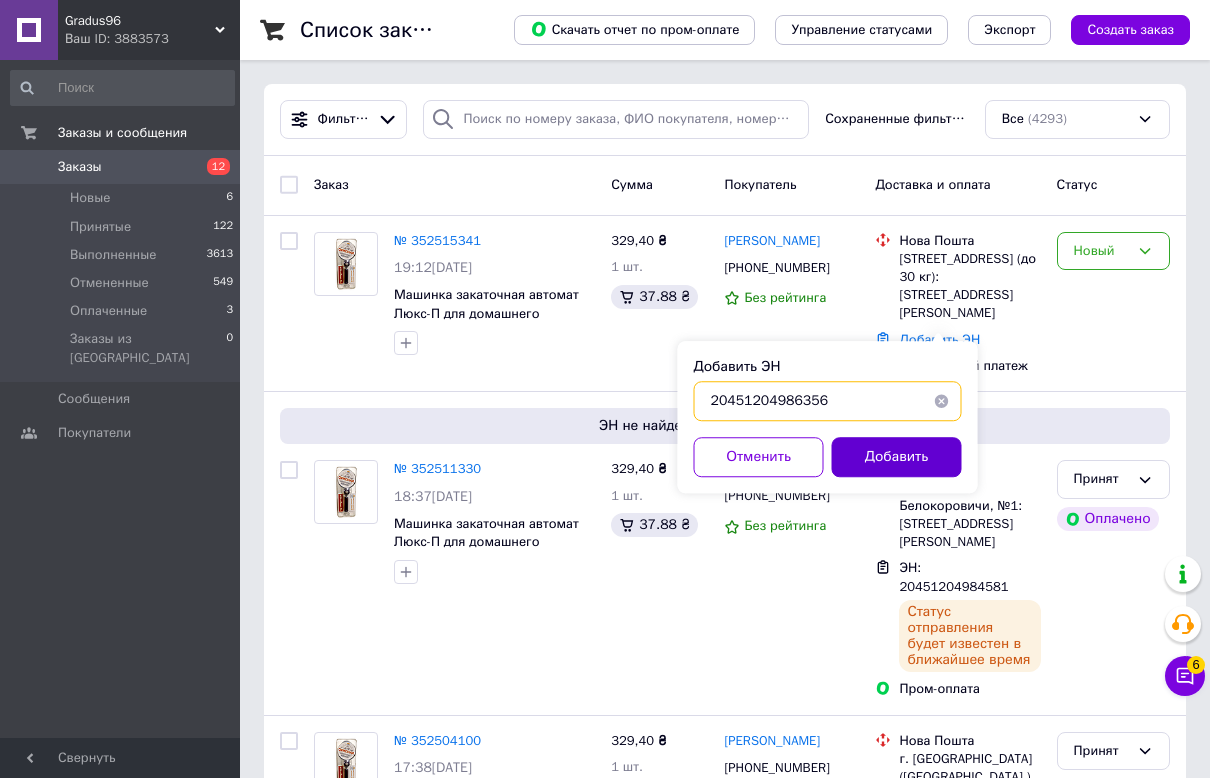 type on "20451204986356" 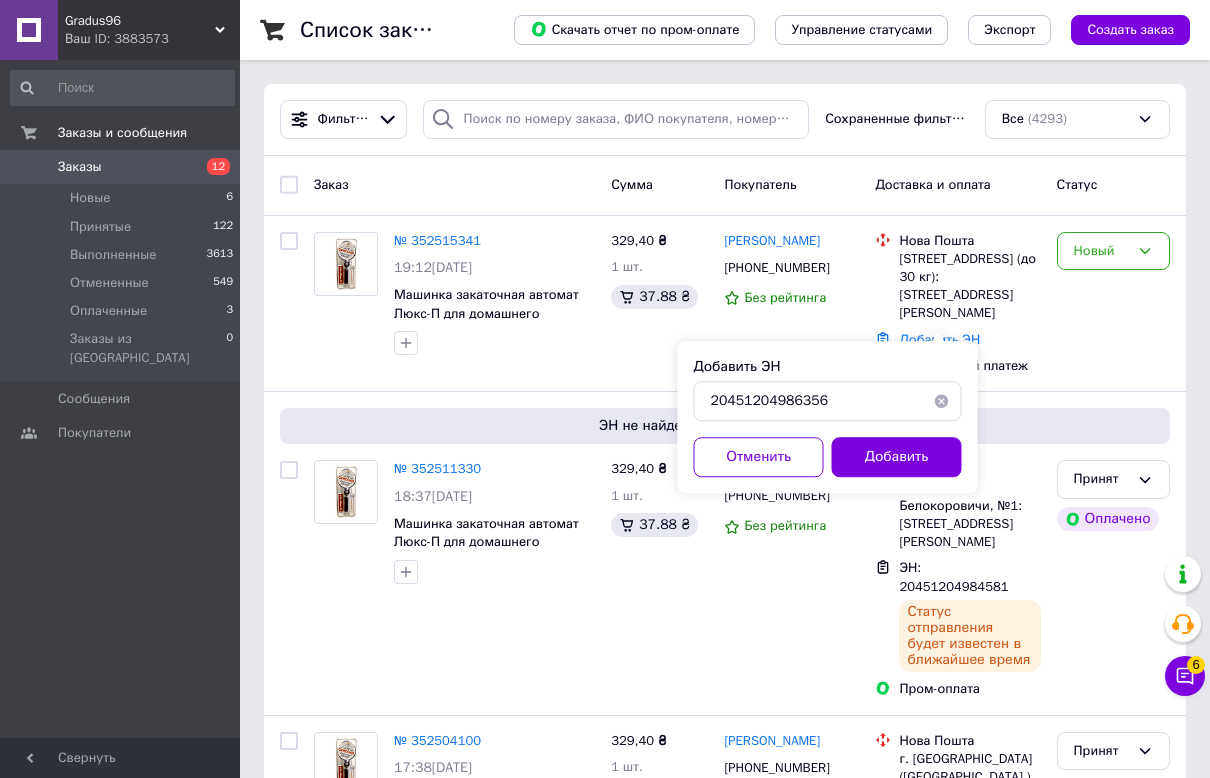 click on "Добавить" at bounding box center [897, 457] 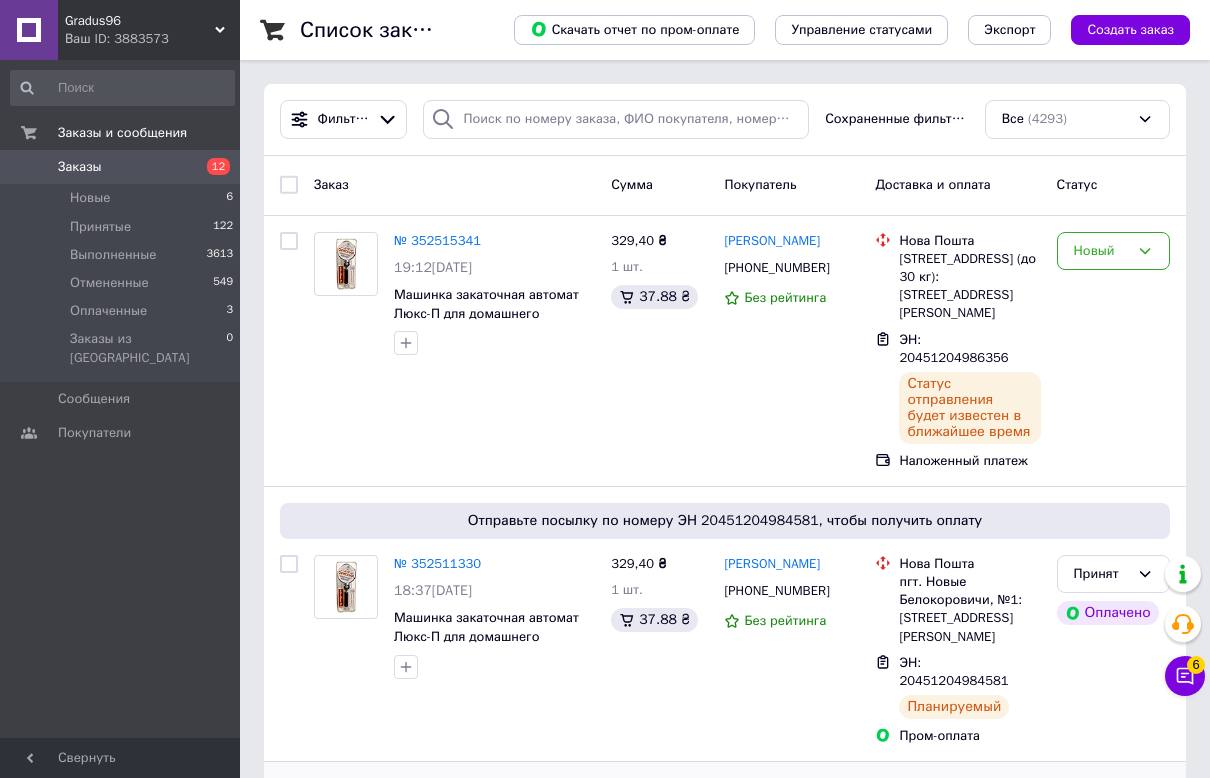 click on "Добавить ЭН" at bounding box center (939, 3410) 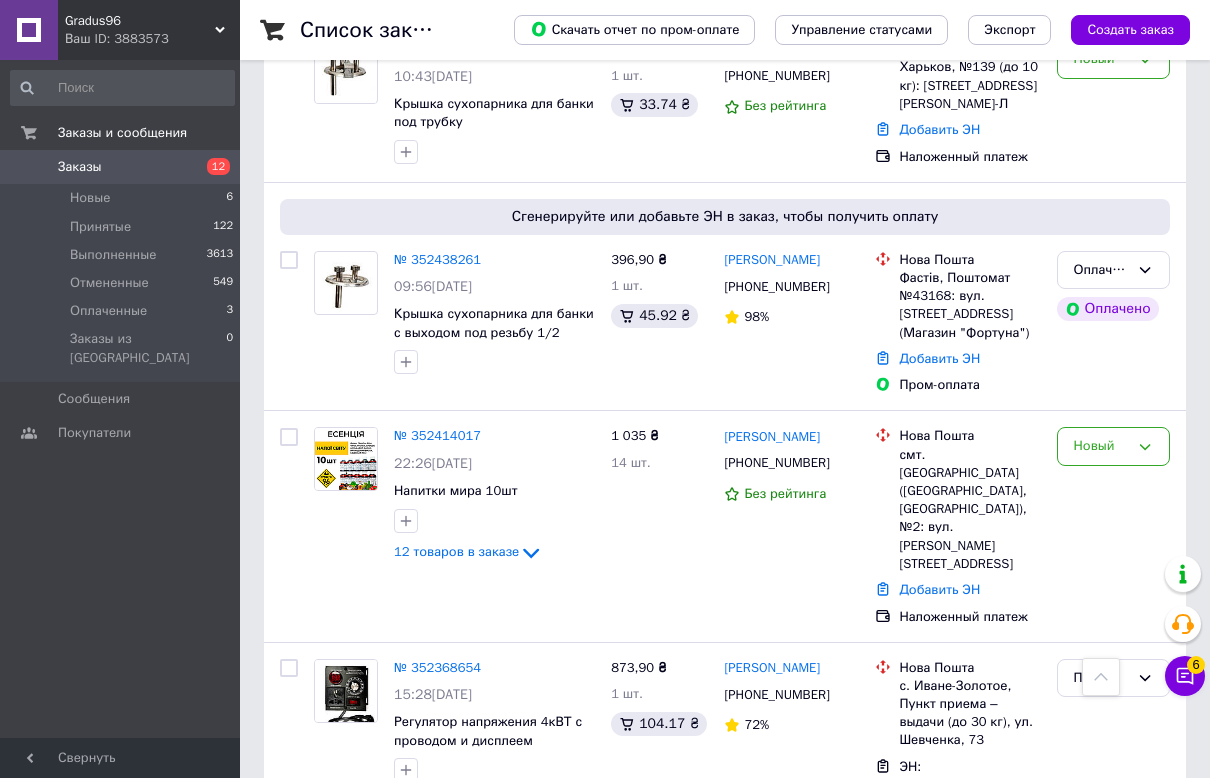 scroll, scrollTop: 0, scrollLeft: 0, axis: both 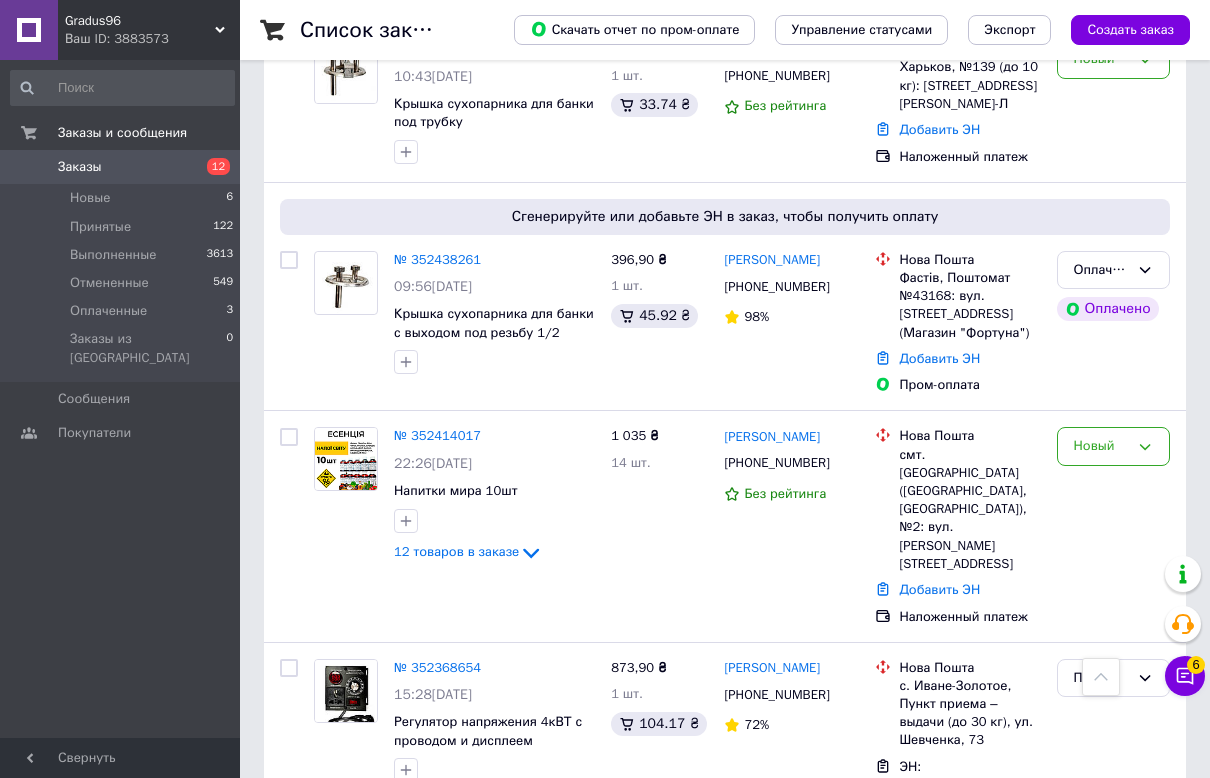 click at bounding box center [616, -2672] 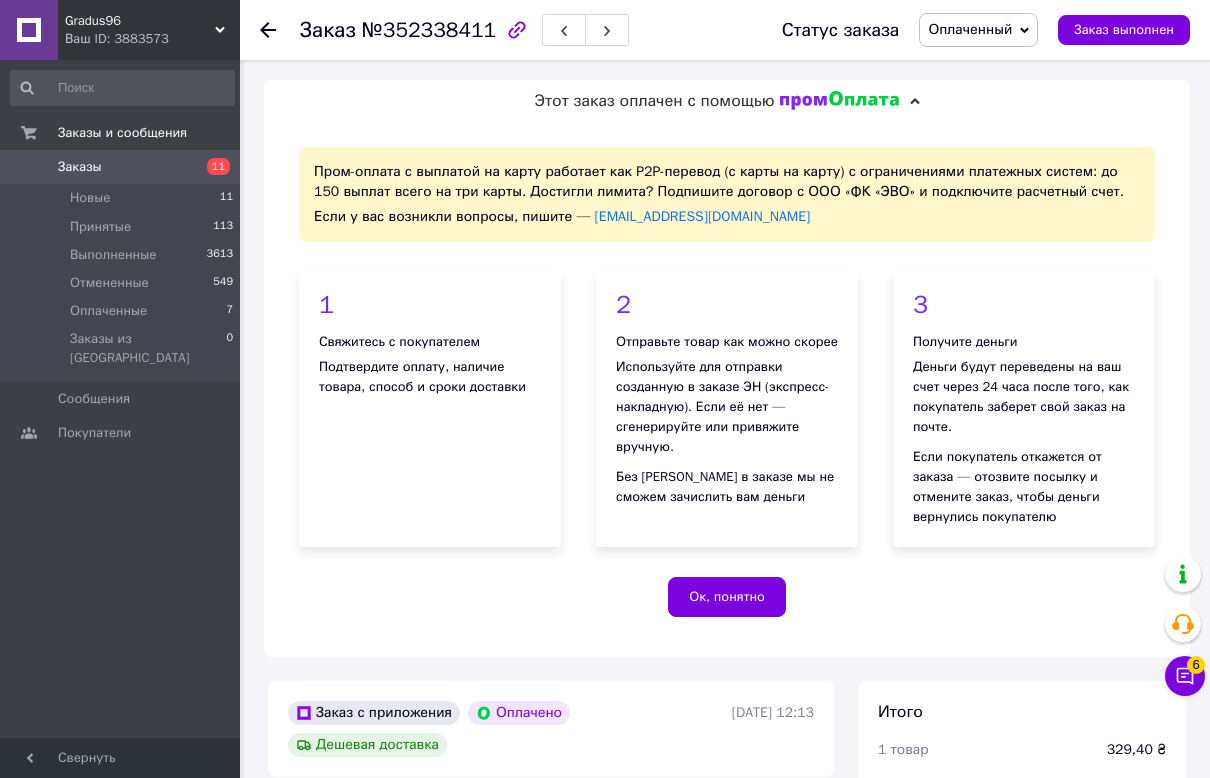 scroll, scrollTop: 750, scrollLeft: 0, axis: vertical 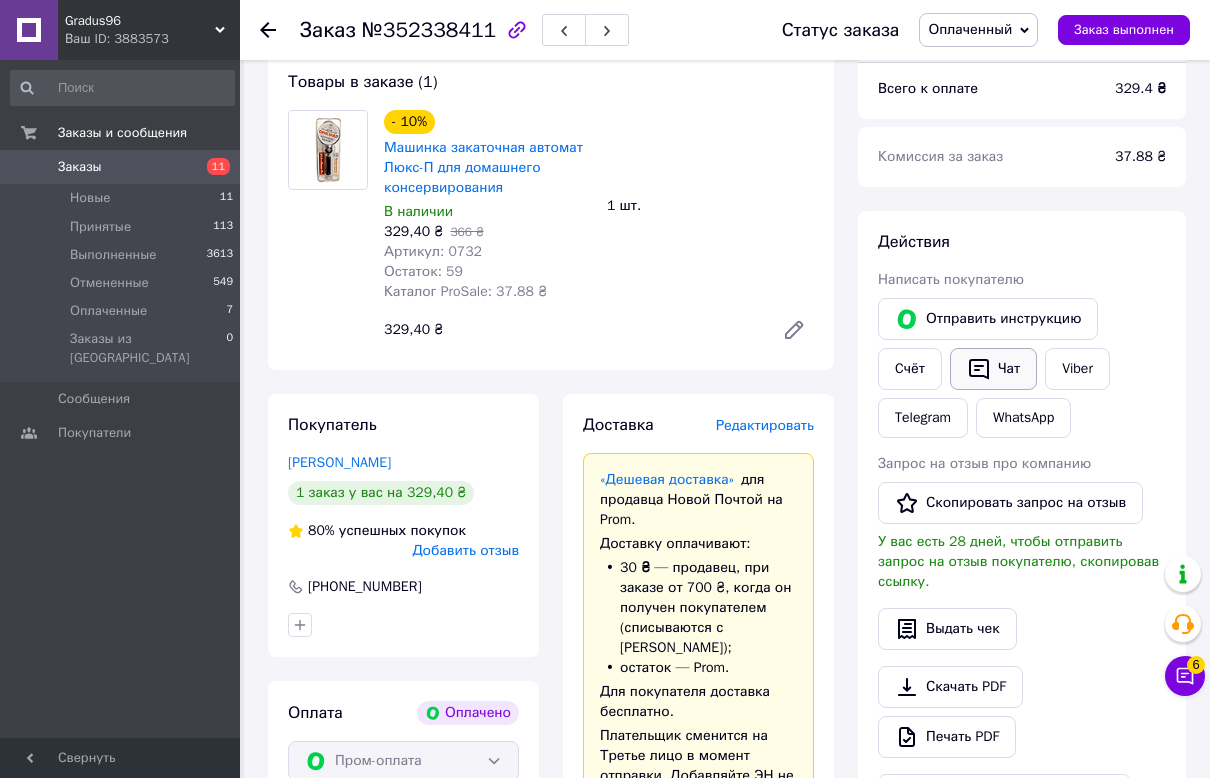 click on "Чат" at bounding box center [993, 369] 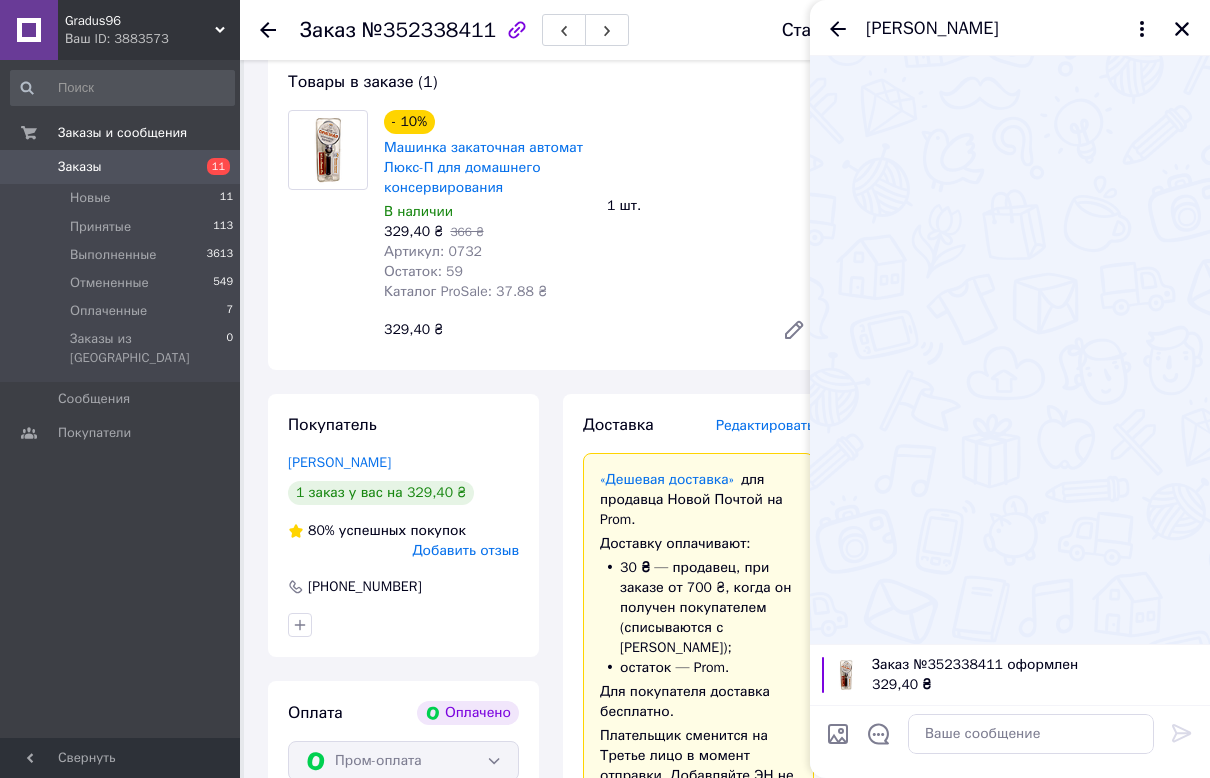 drag, startPoint x: 320, startPoint y: 300, endPoint x: 333, endPoint y: 311, distance: 17.029387 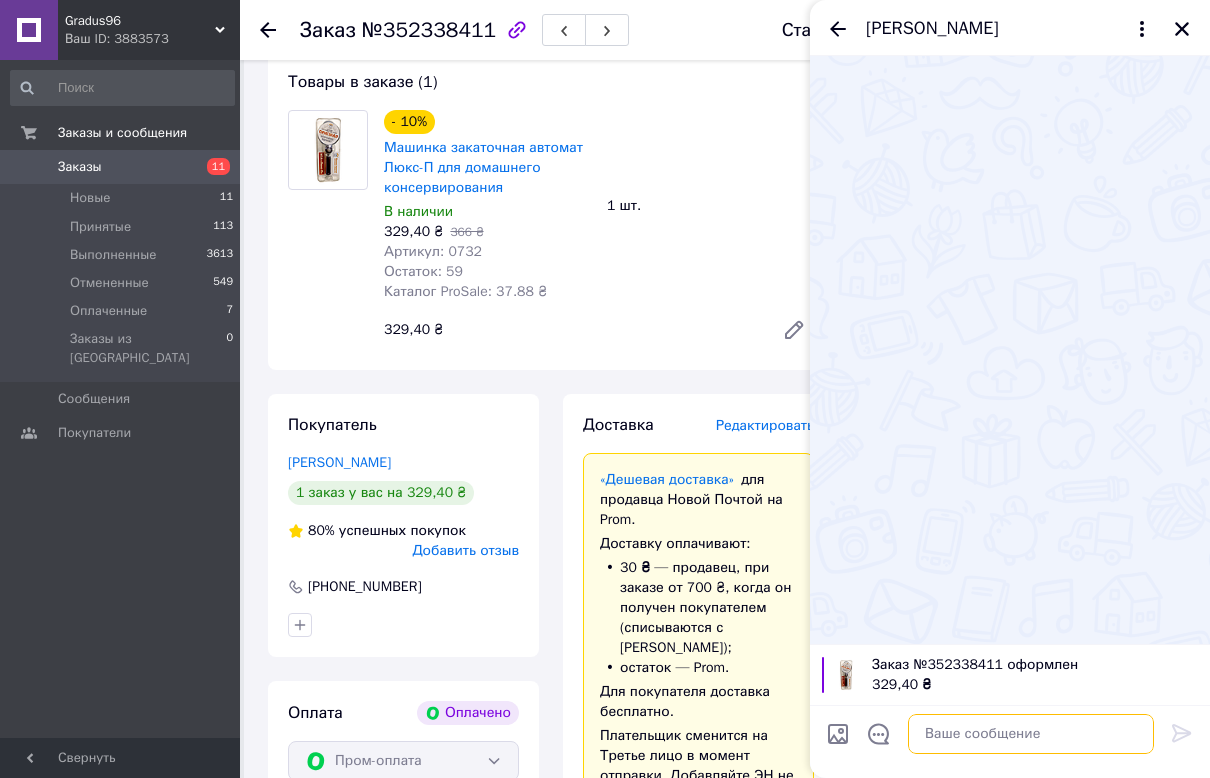 drag, startPoint x: 977, startPoint y: 731, endPoint x: 975, endPoint y: 721, distance: 10.198039 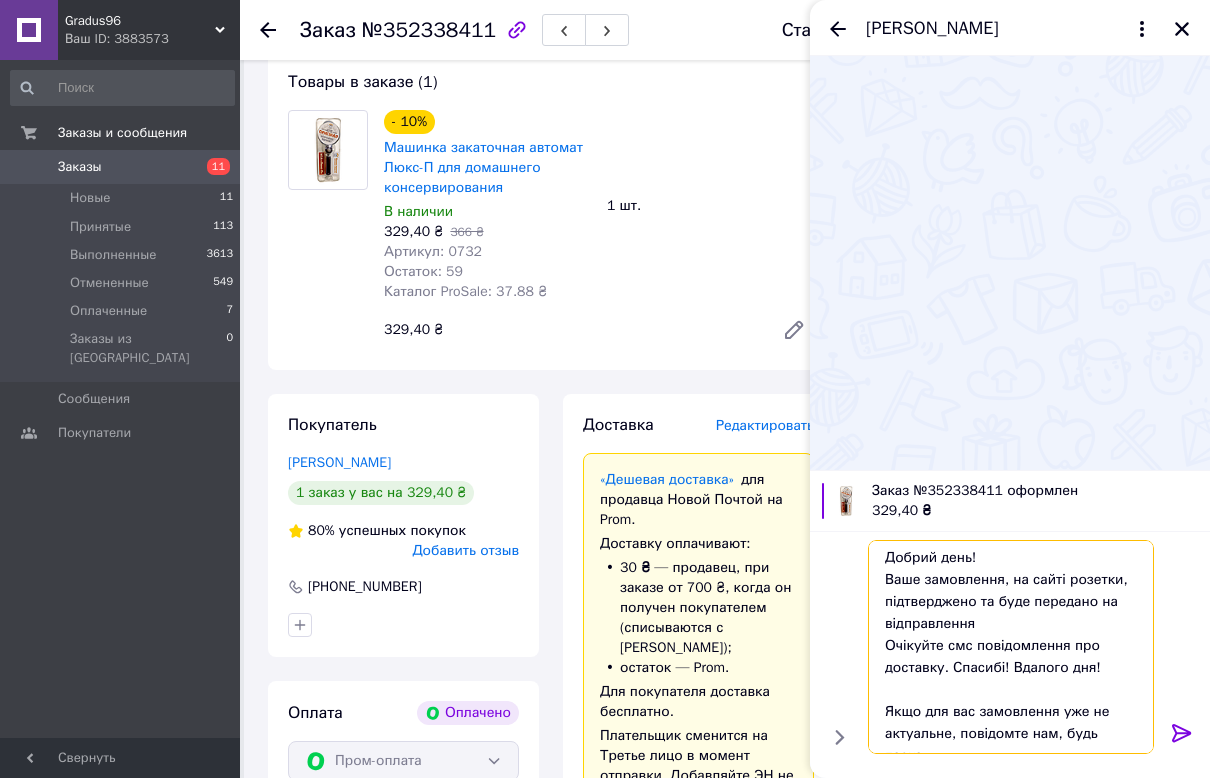 scroll, scrollTop: 0, scrollLeft: 0, axis: both 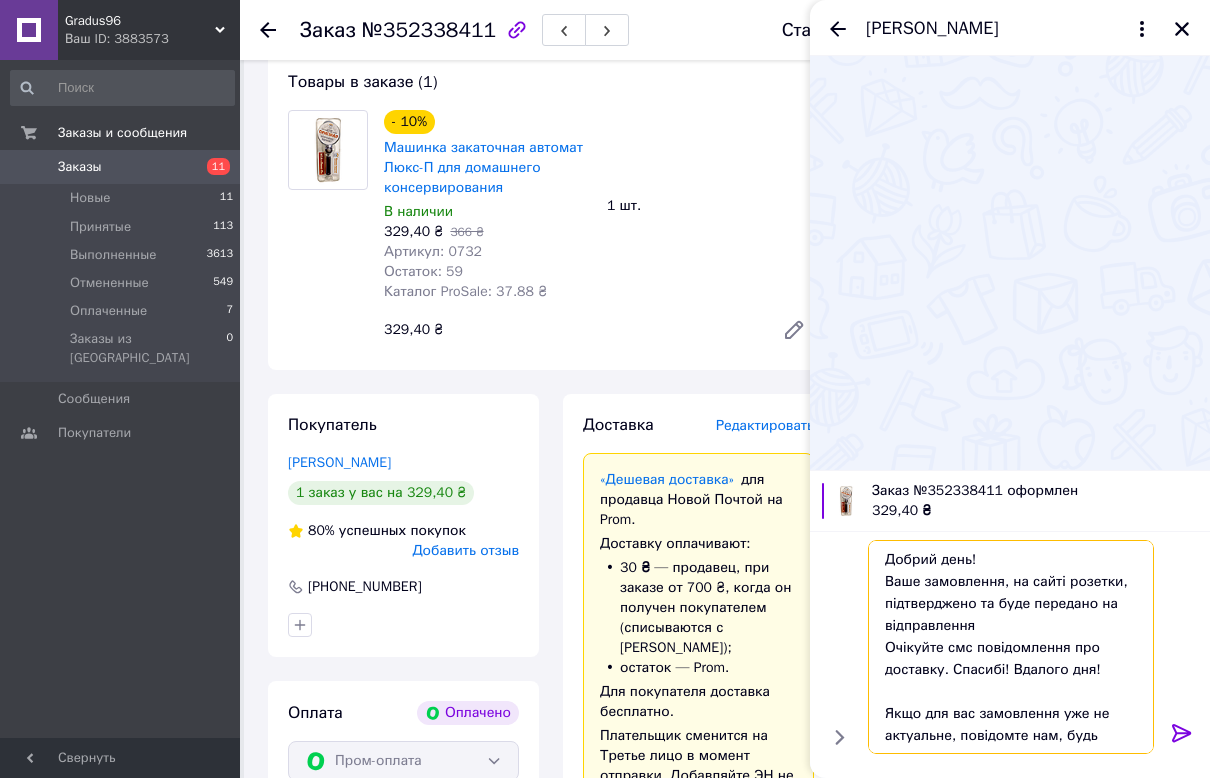 click on "Добрий день!
Ваше замовлення, на сайті розетки, підтверджено та буде передано на відправлення
Очікуйте смс повідомлення про доставку. Спасибі! Вдалого дня!
Якщо для вас замовлення уже не актуальне, повідомте нам, будь ласка" at bounding box center (1011, 647) 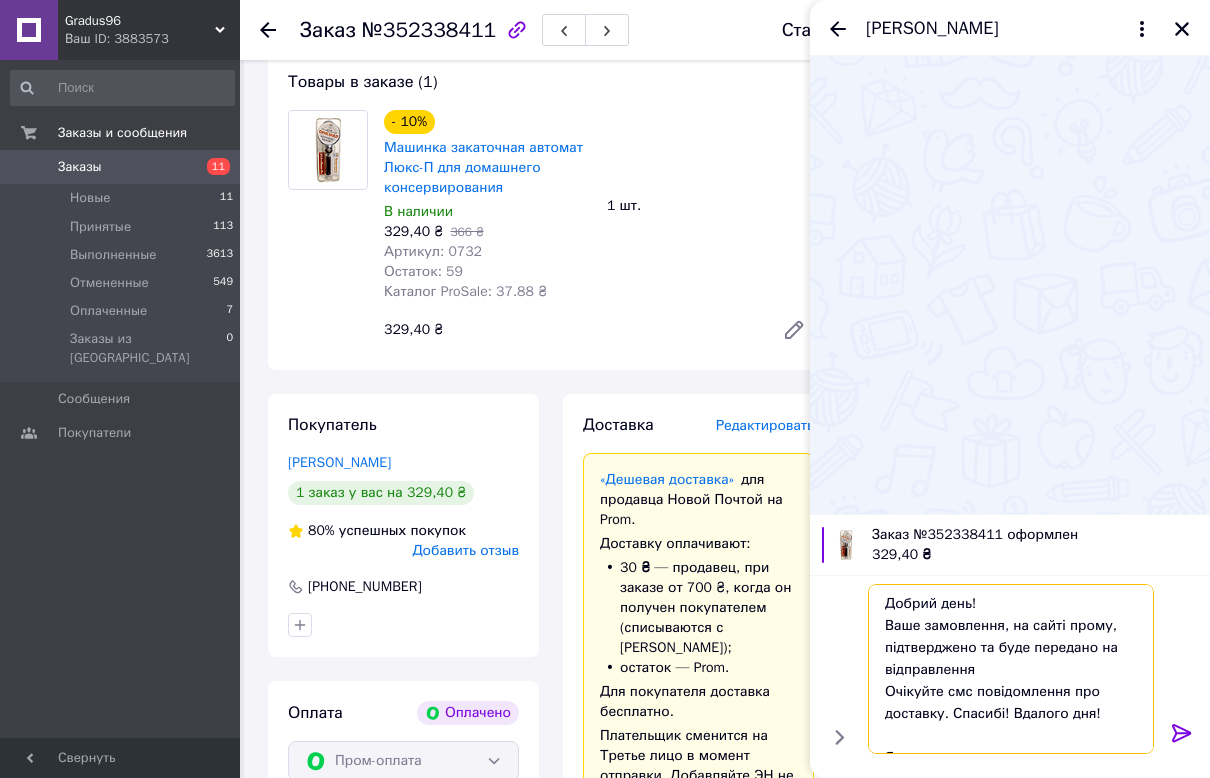 type on "Добрий день!
Ваше замовлення, на сайті прому, підтверджено та буде передано на відправлення
Очікуйте смс повідомлення про доставку. Спасибі! Вдалого дня!
Якщо для вас замовлення уже не актуальне, повідомте нам, будь ласка" 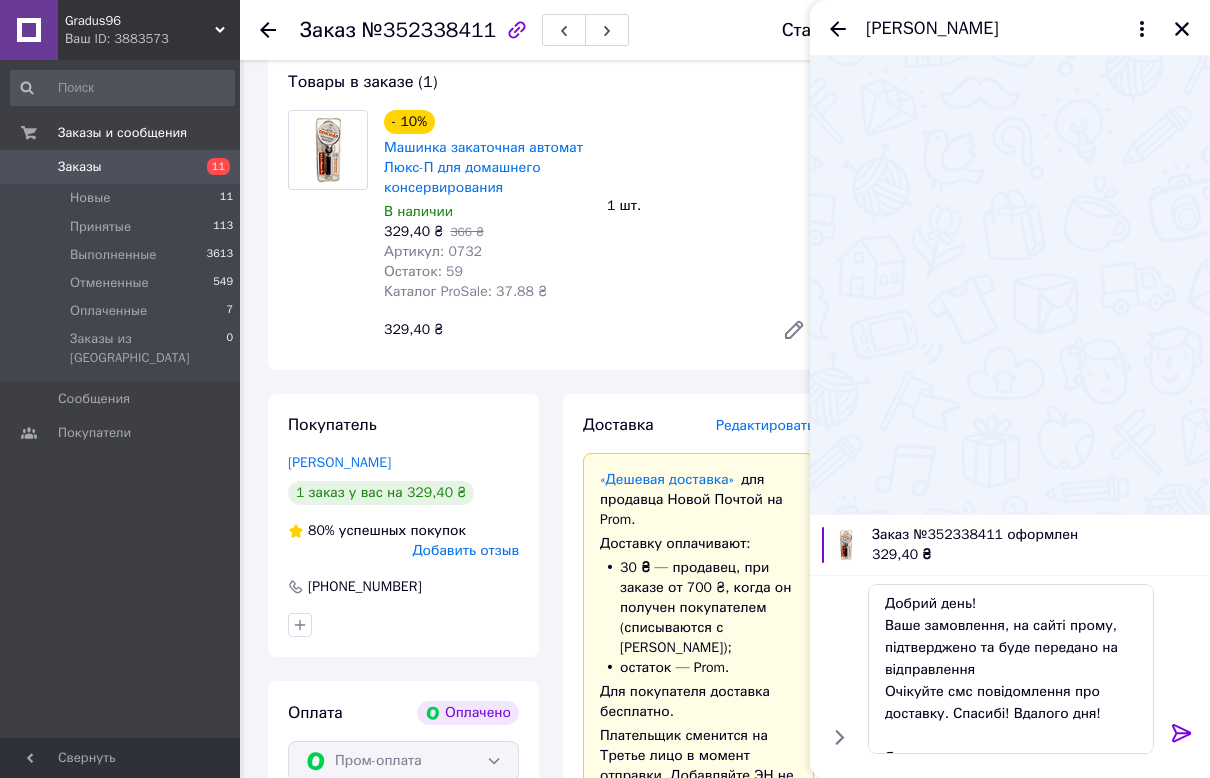 click 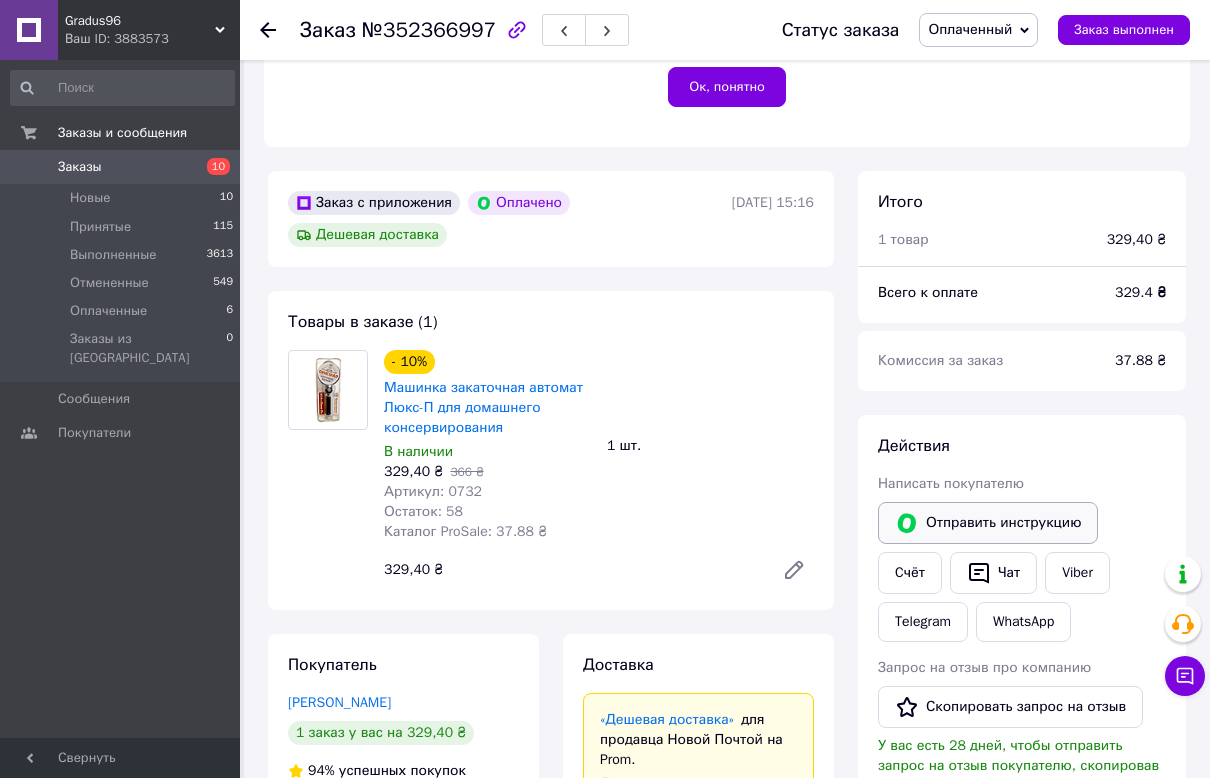 scroll, scrollTop: 635, scrollLeft: 0, axis: vertical 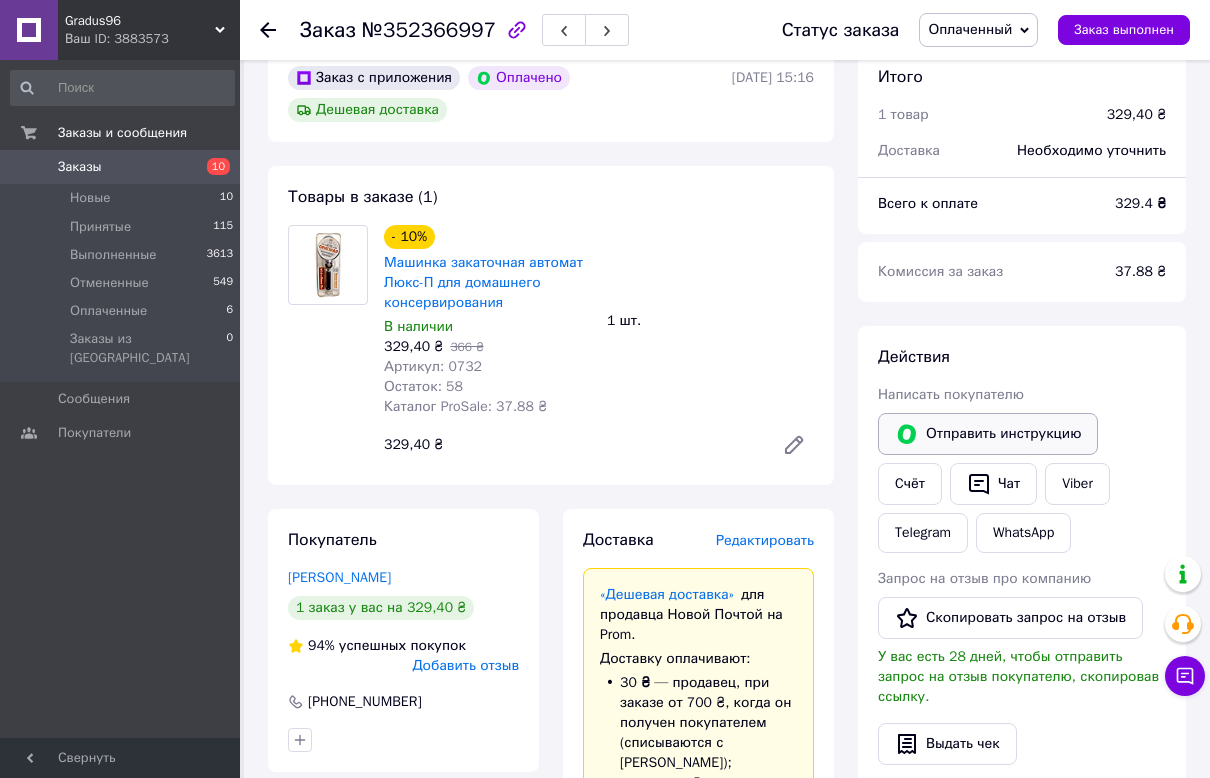 click on "Отправить инструкцию" at bounding box center (988, 434) 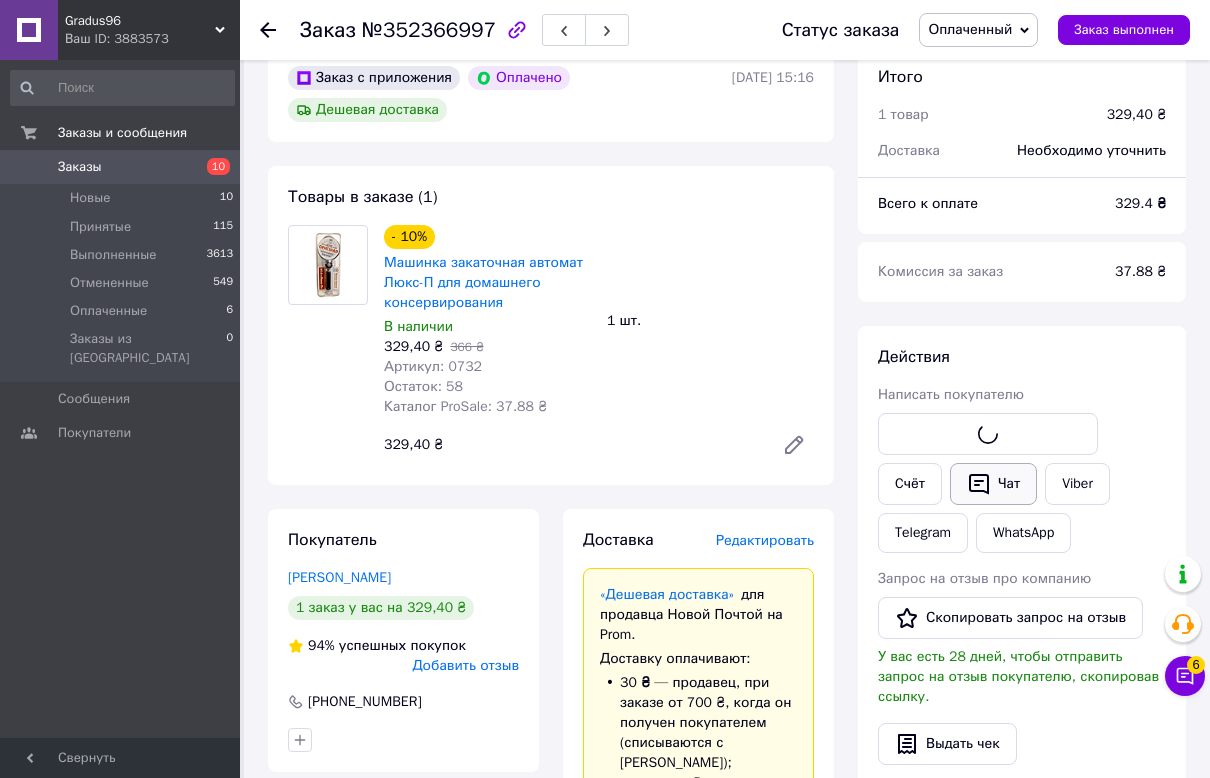 click on "Чат" at bounding box center [993, 484] 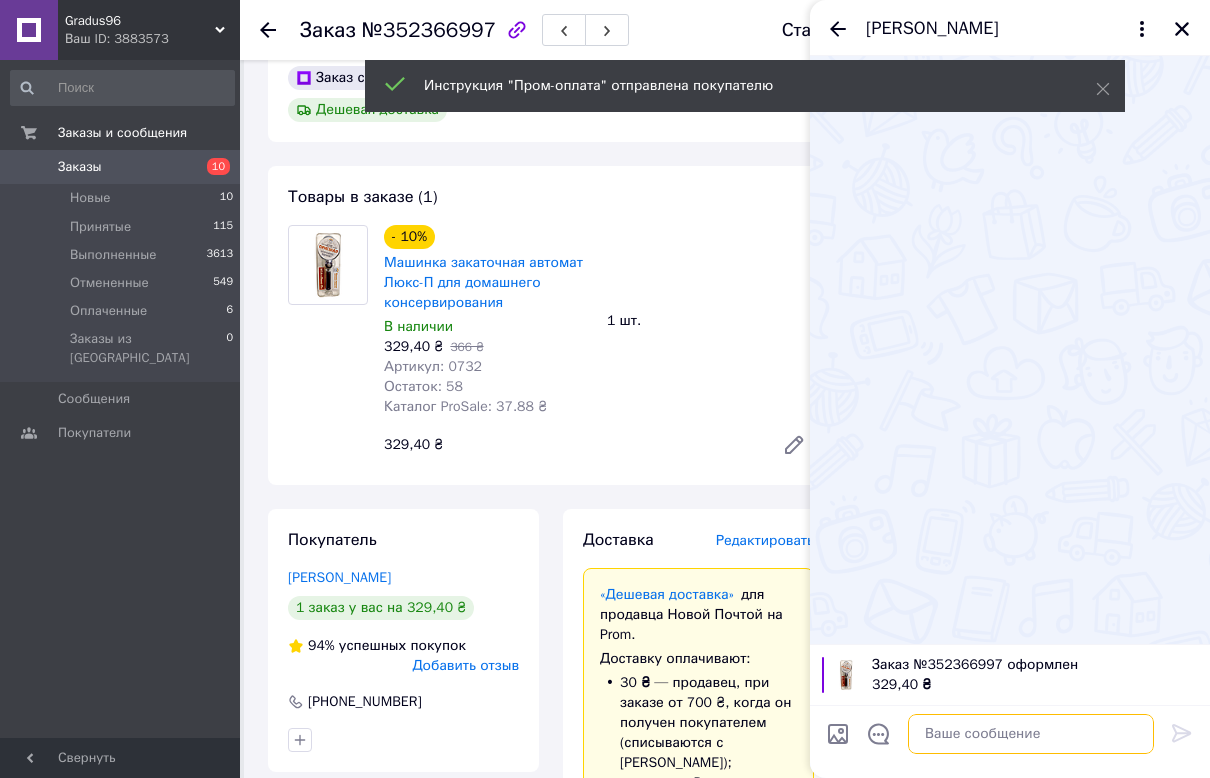 click at bounding box center [1031, 734] 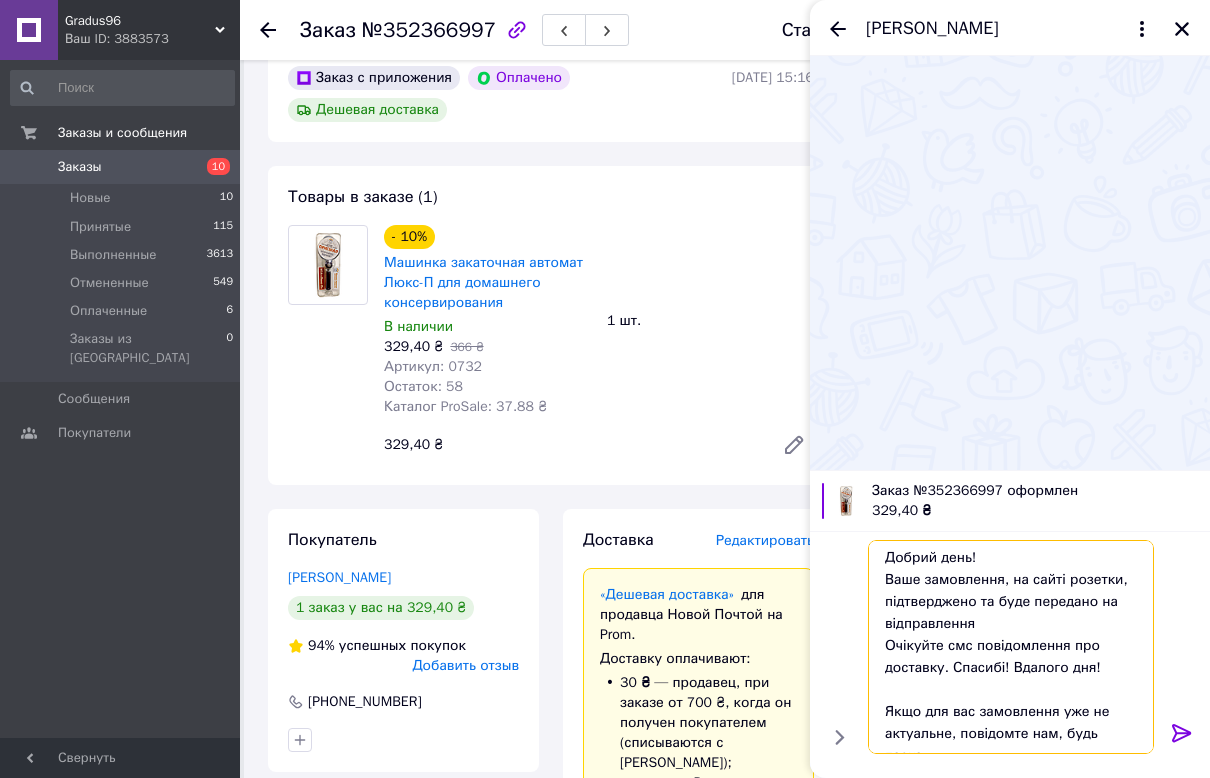 scroll, scrollTop: 0, scrollLeft: 0, axis: both 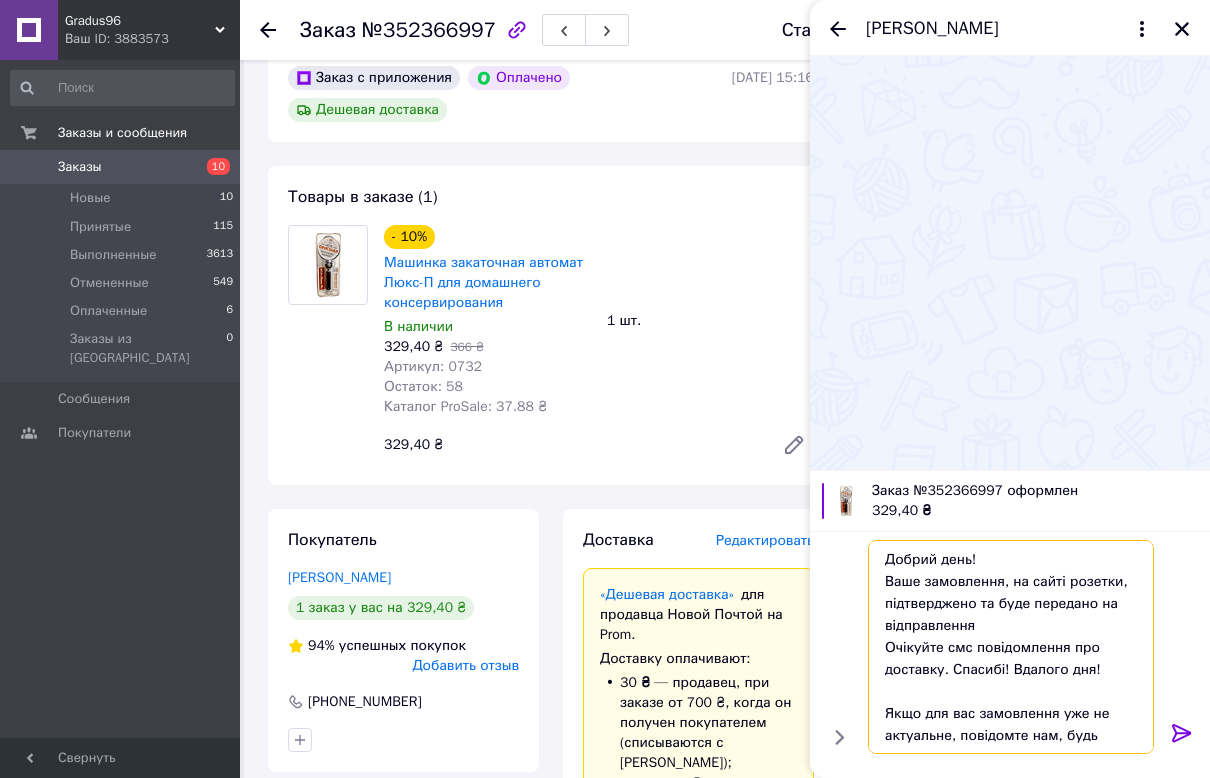 click on "Добрий день!
Ваше замовлення, на сайті розетки, підтверджено та буде передано на відправлення
Очікуйте смс повідомлення про доставку. Спасибі! Вдалого дня!
Якщо для вас замовлення уже не актуальне, повідомте нам, будь ласка" at bounding box center (1011, 647) 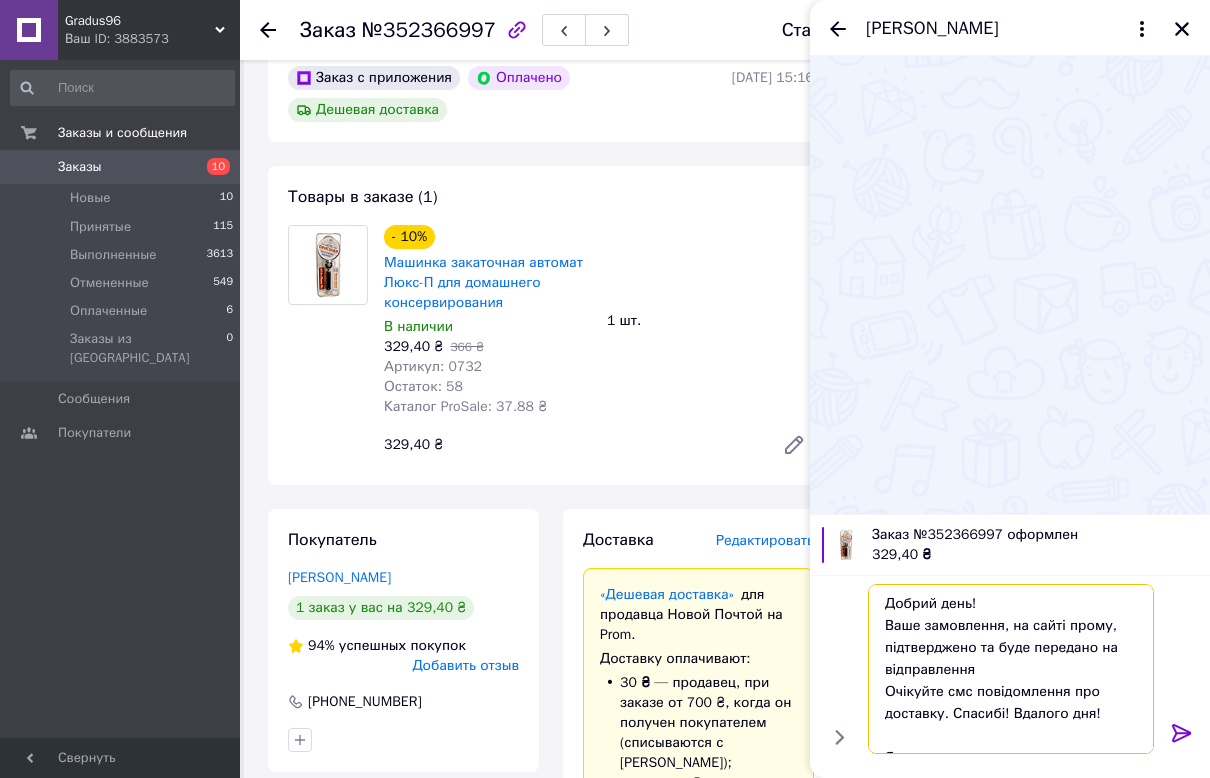 type on "Добрий день!
Ваше замовлення, на сайті прому, підтверджено та буде передано на відправлення
Очікуйте смс повідомлення про доставку. Спасибі! Вдалого дня!
Якщо для вас замовлення уже не актуальне, повідомте нам, будь ласка" 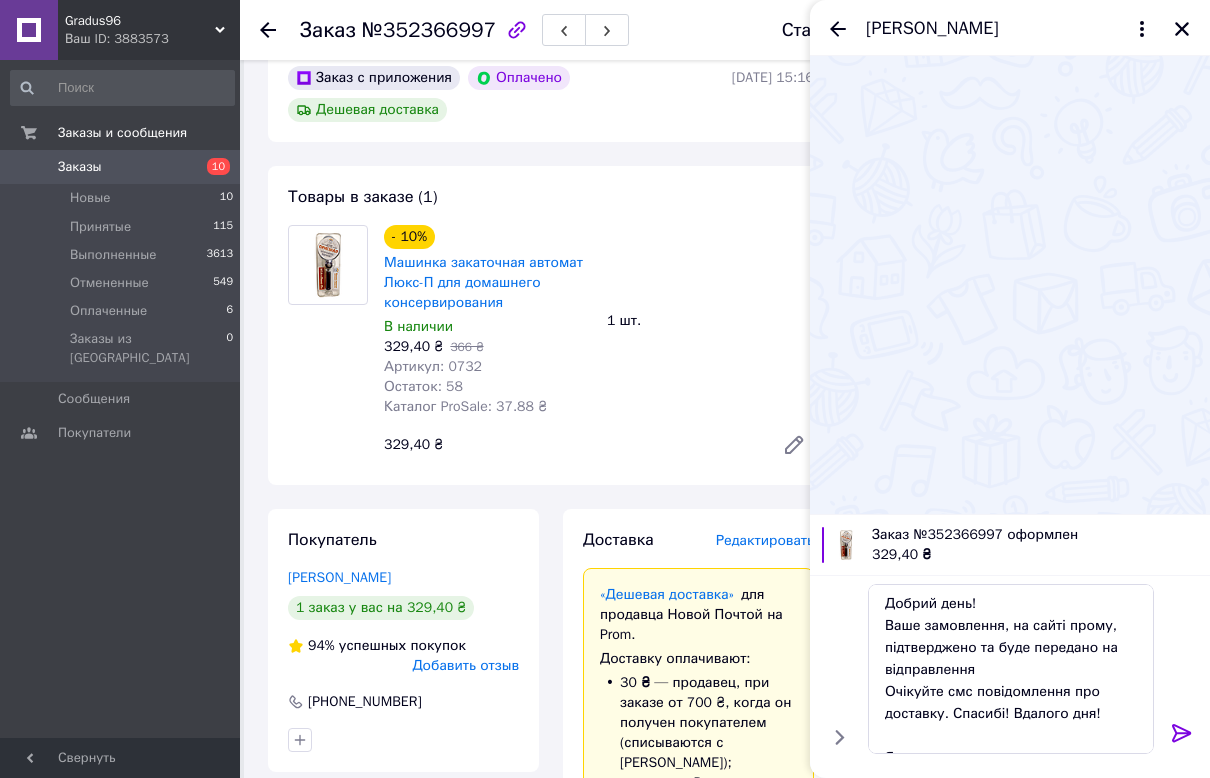 click 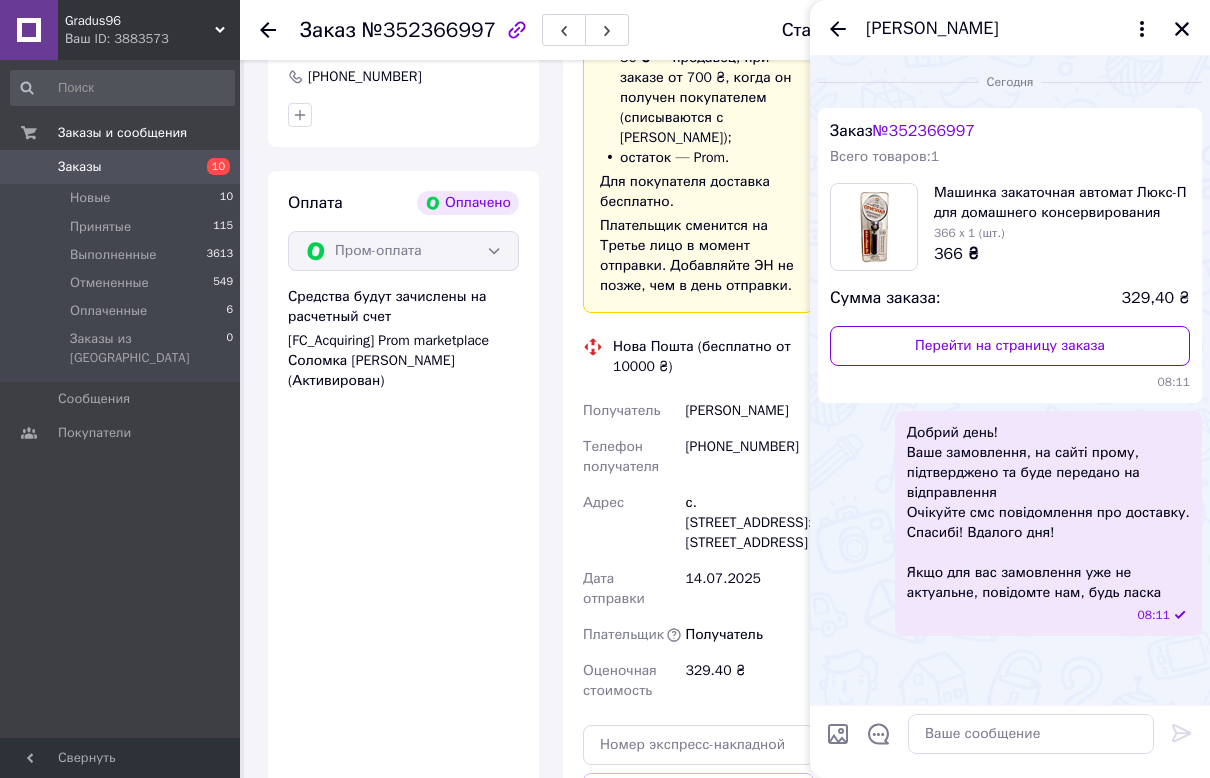 scroll, scrollTop: 1510, scrollLeft: 0, axis: vertical 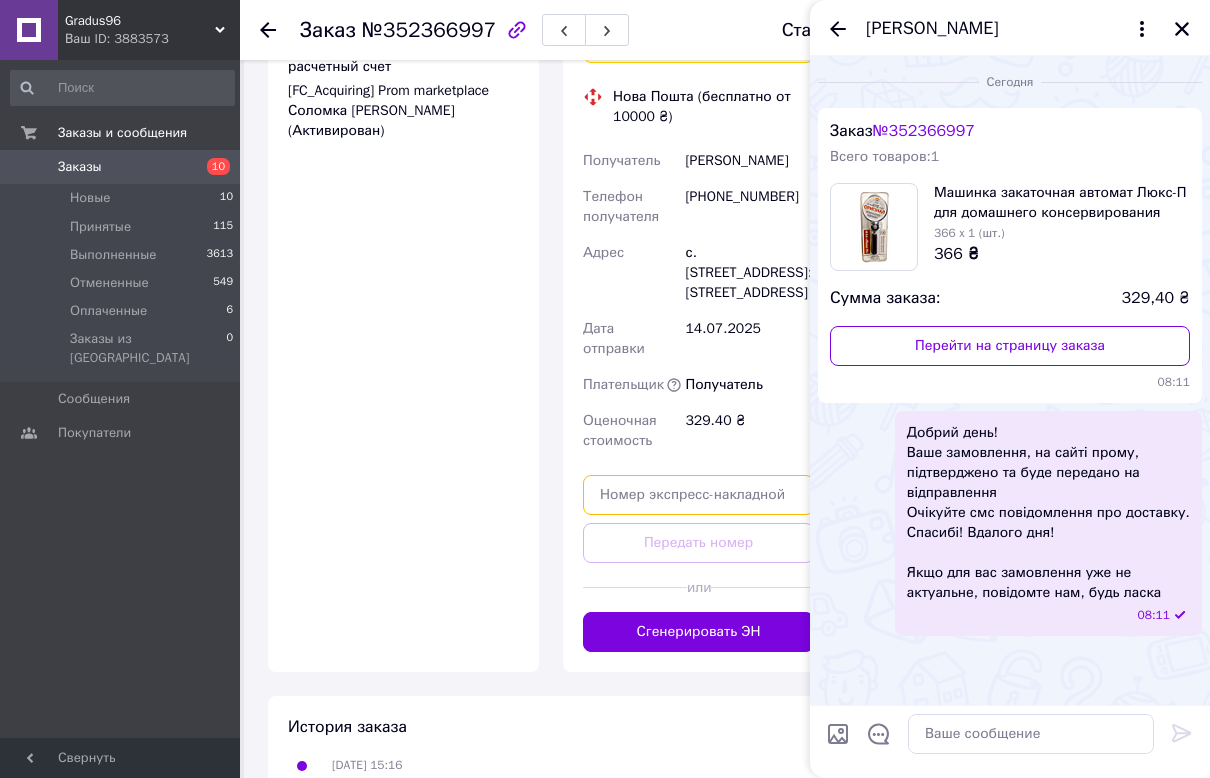 click at bounding box center (698, 495) 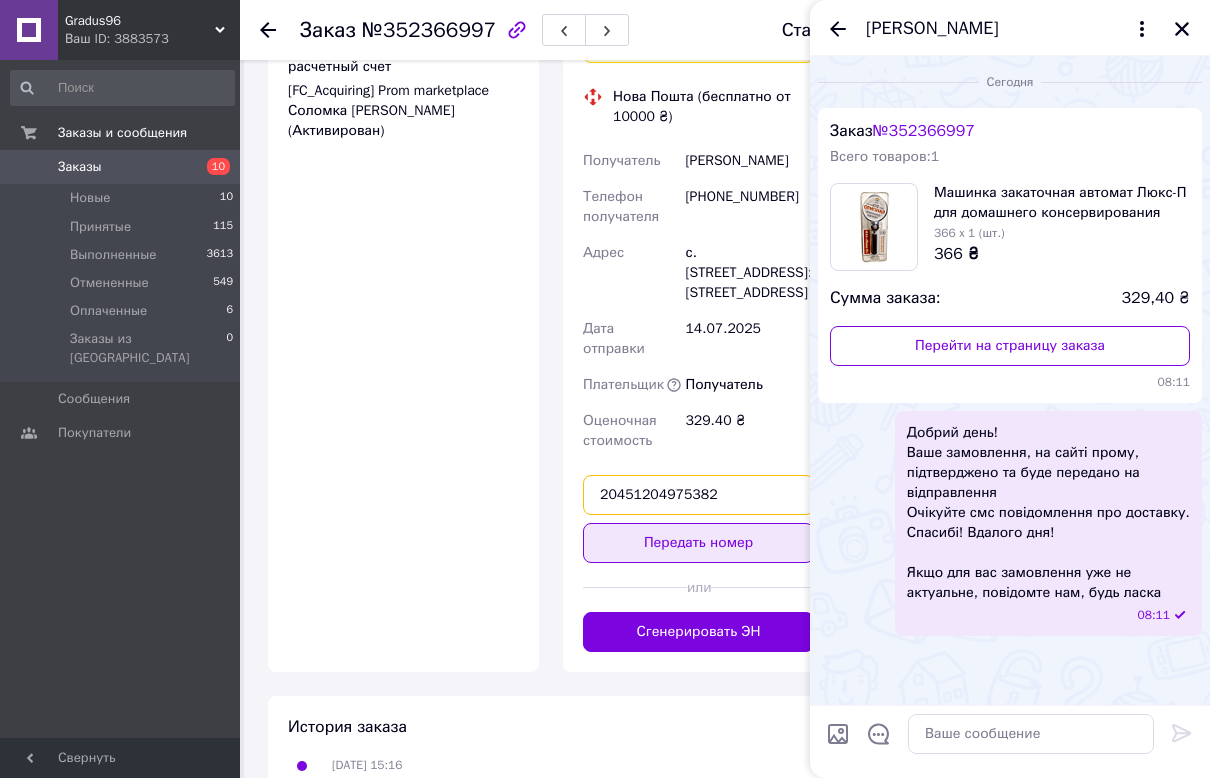 type on "20451204975382" 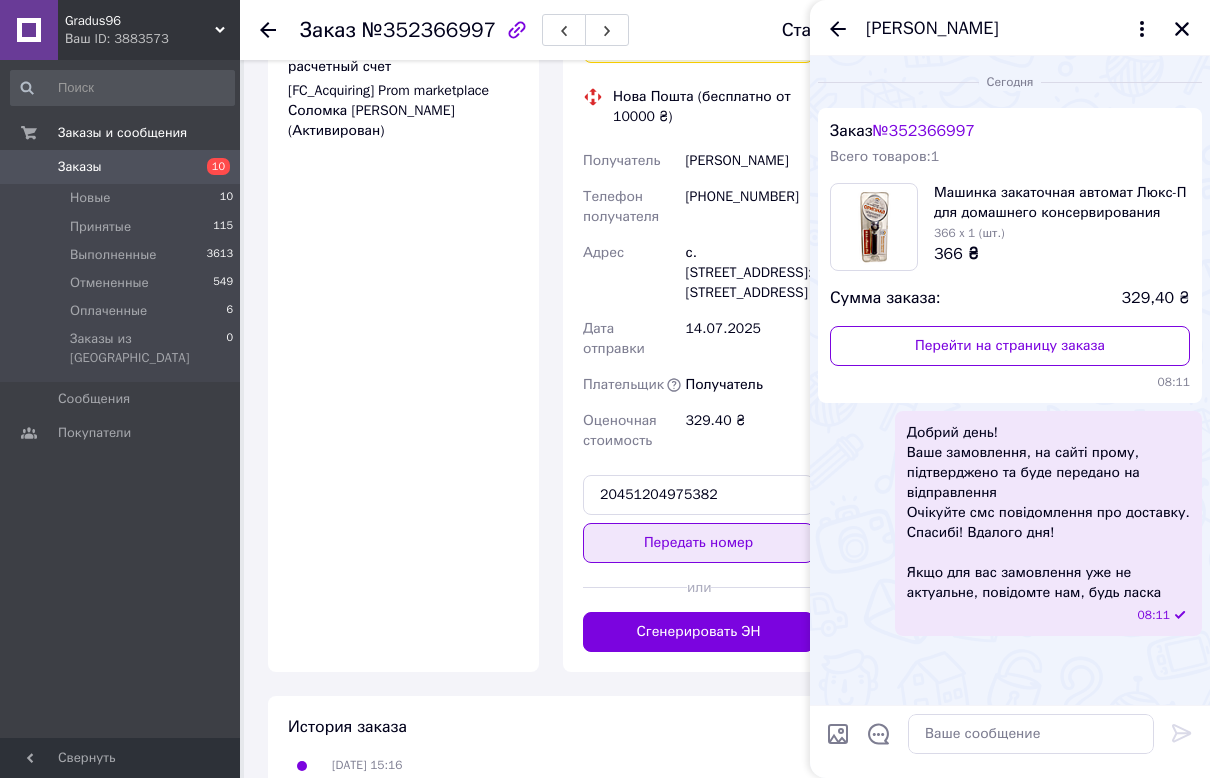 click on "Передать номер" at bounding box center (698, 543) 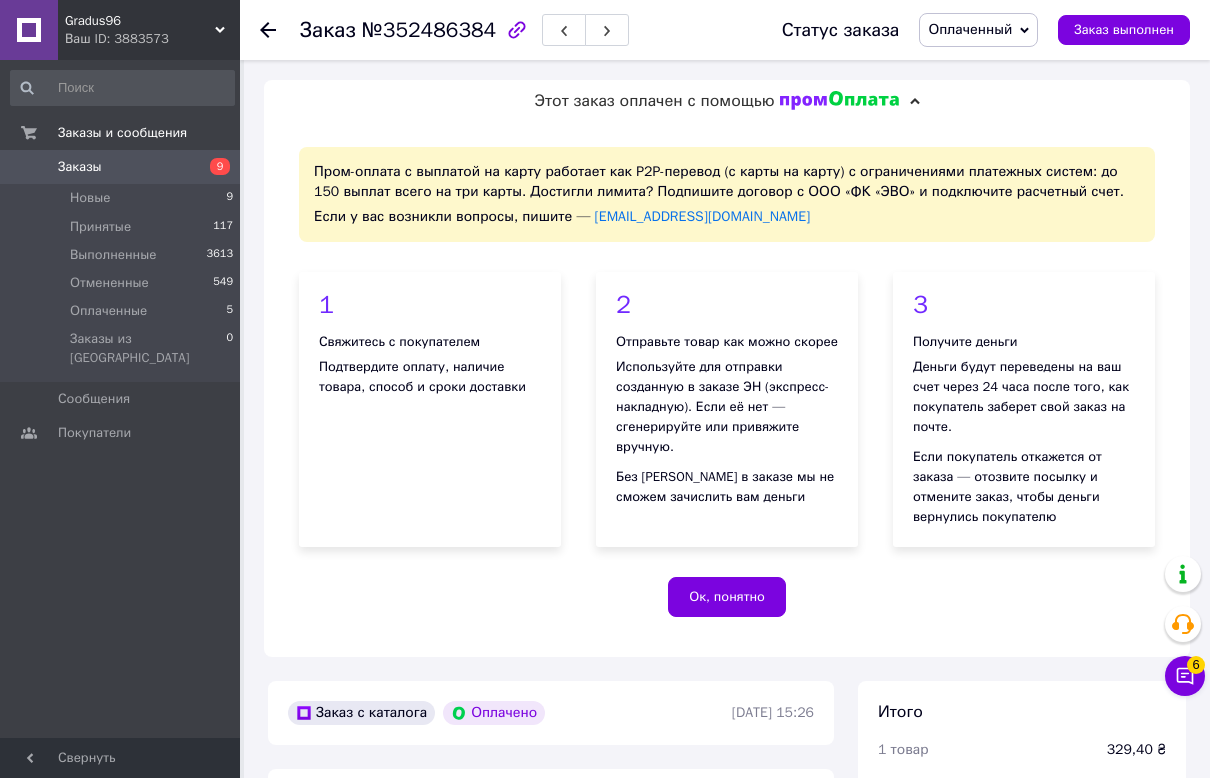 scroll, scrollTop: 0, scrollLeft: 0, axis: both 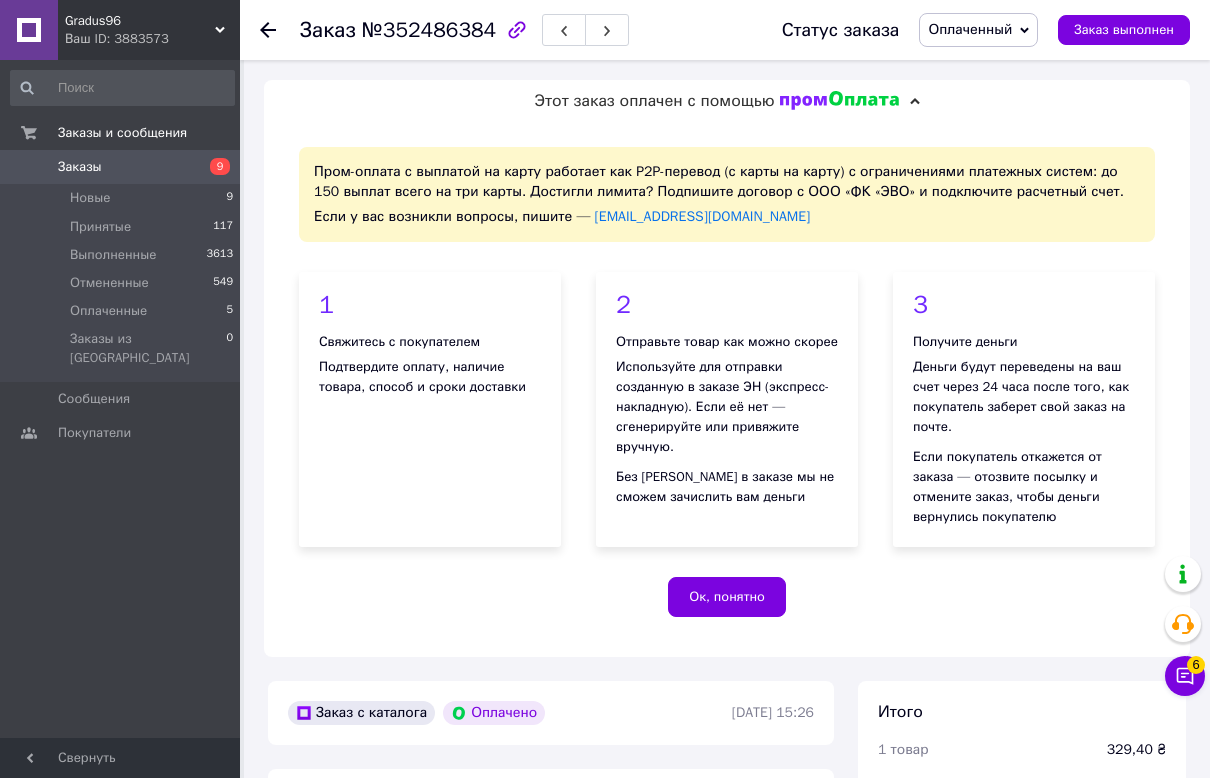 drag, startPoint x: 287, startPoint y: 385, endPoint x: 403, endPoint y: 368, distance: 117.239075 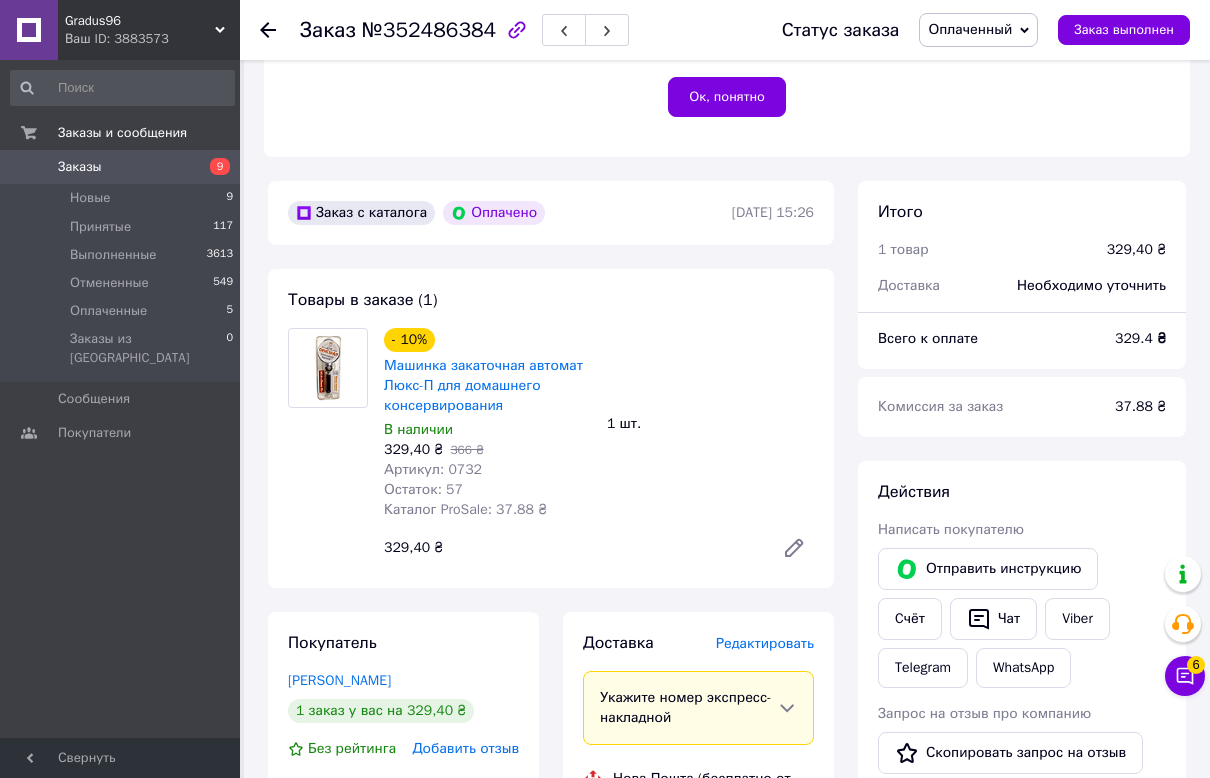 scroll, scrollTop: 625, scrollLeft: 0, axis: vertical 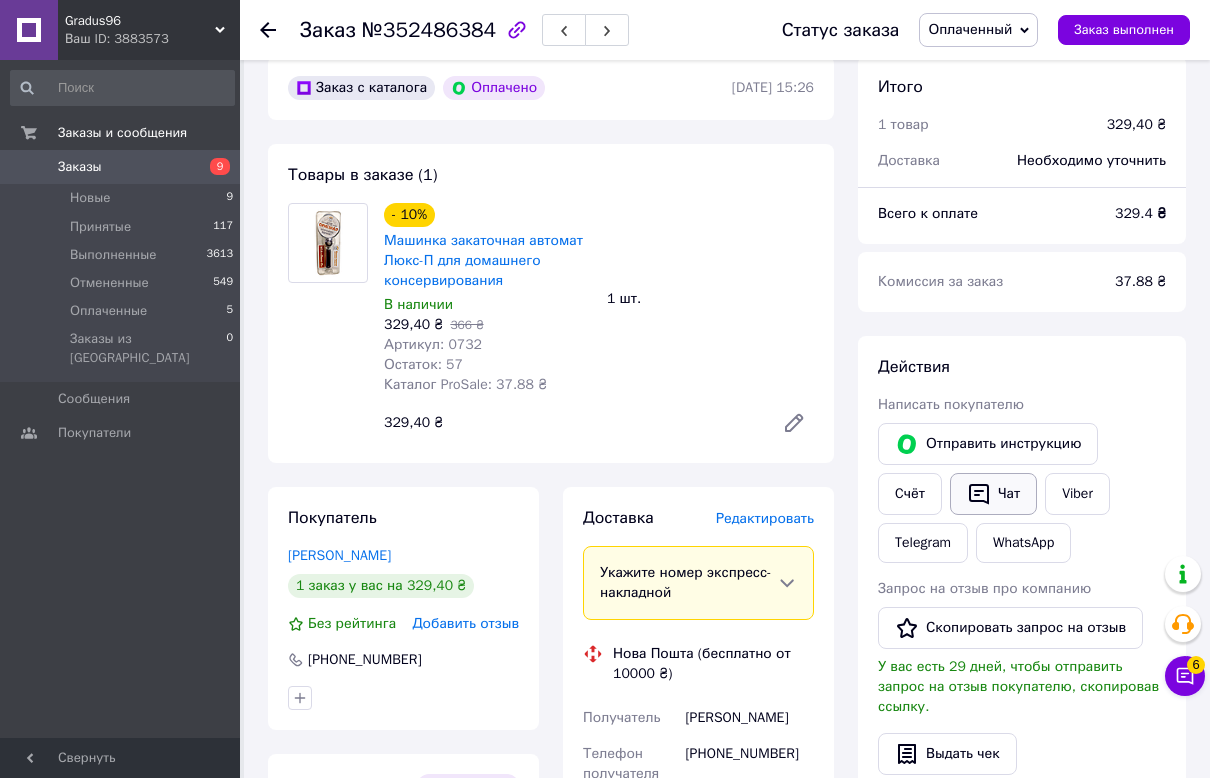 click 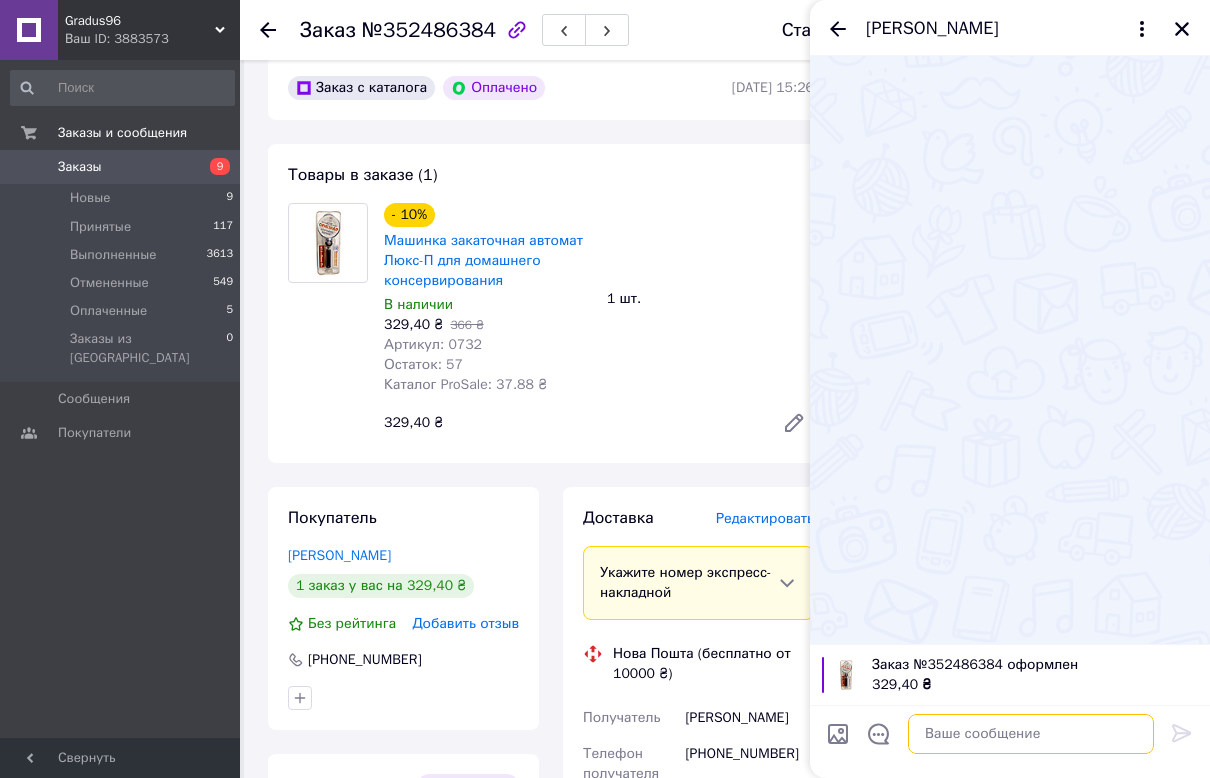 click at bounding box center [1031, 734] 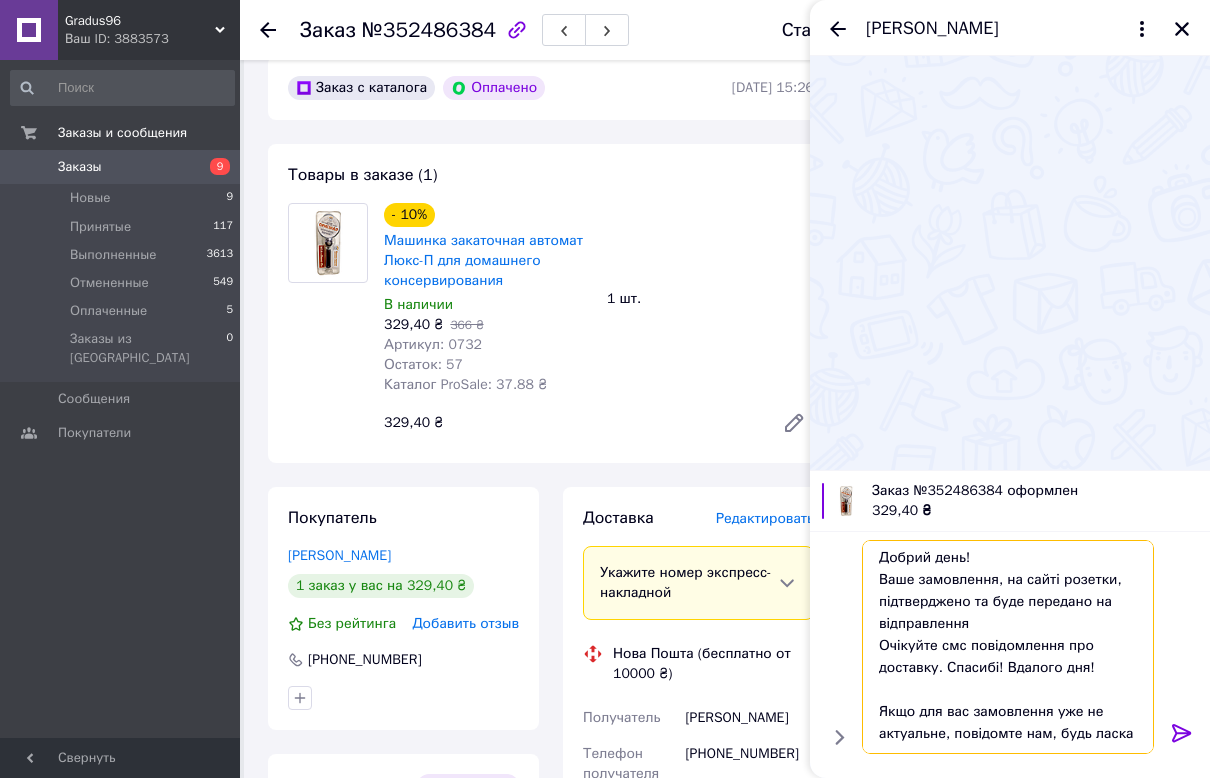 scroll, scrollTop: 0, scrollLeft: 0, axis: both 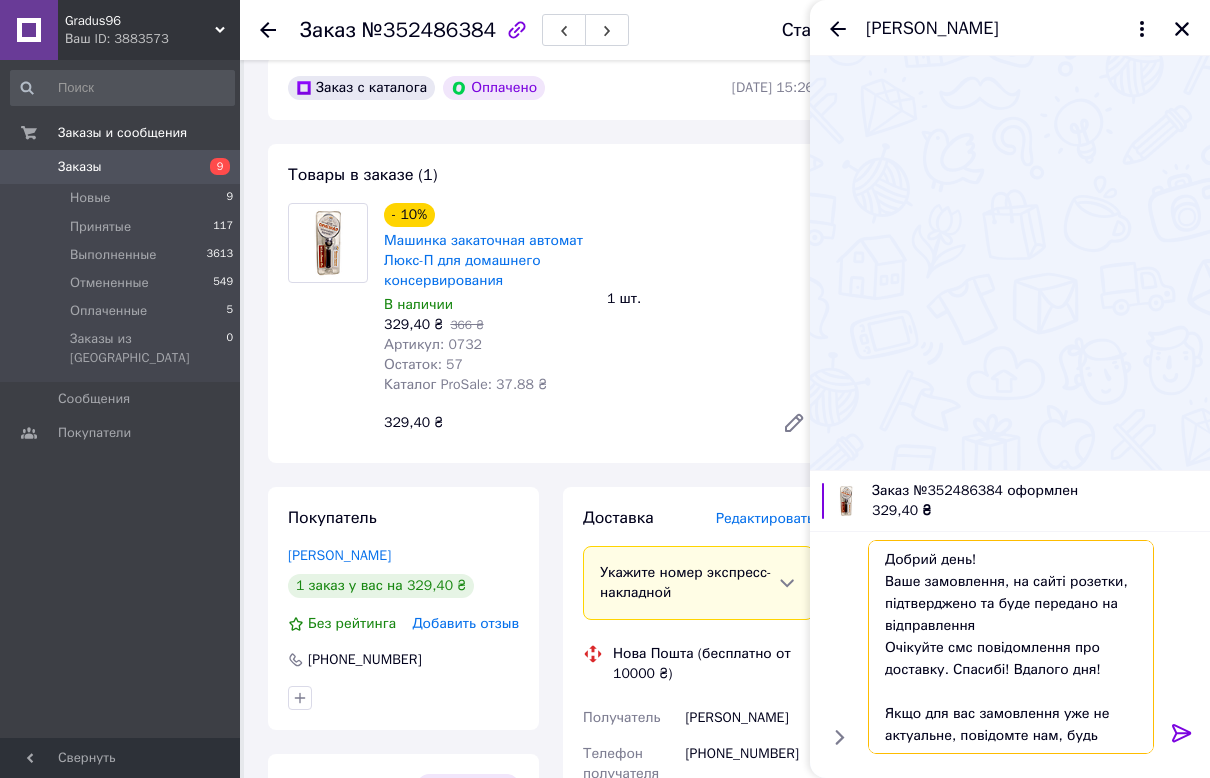 click on "Добрий день!
Ваше замовлення, на сайті розетки, підтверджено та буде передано на відправлення
Очікуйте смс повідомлення про доставку. Спасибі! Вдалого дня!
Якщо для вас замовлення уже не актуальне, повідомте нам, будь ласка" at bounding box center (1011, 647) 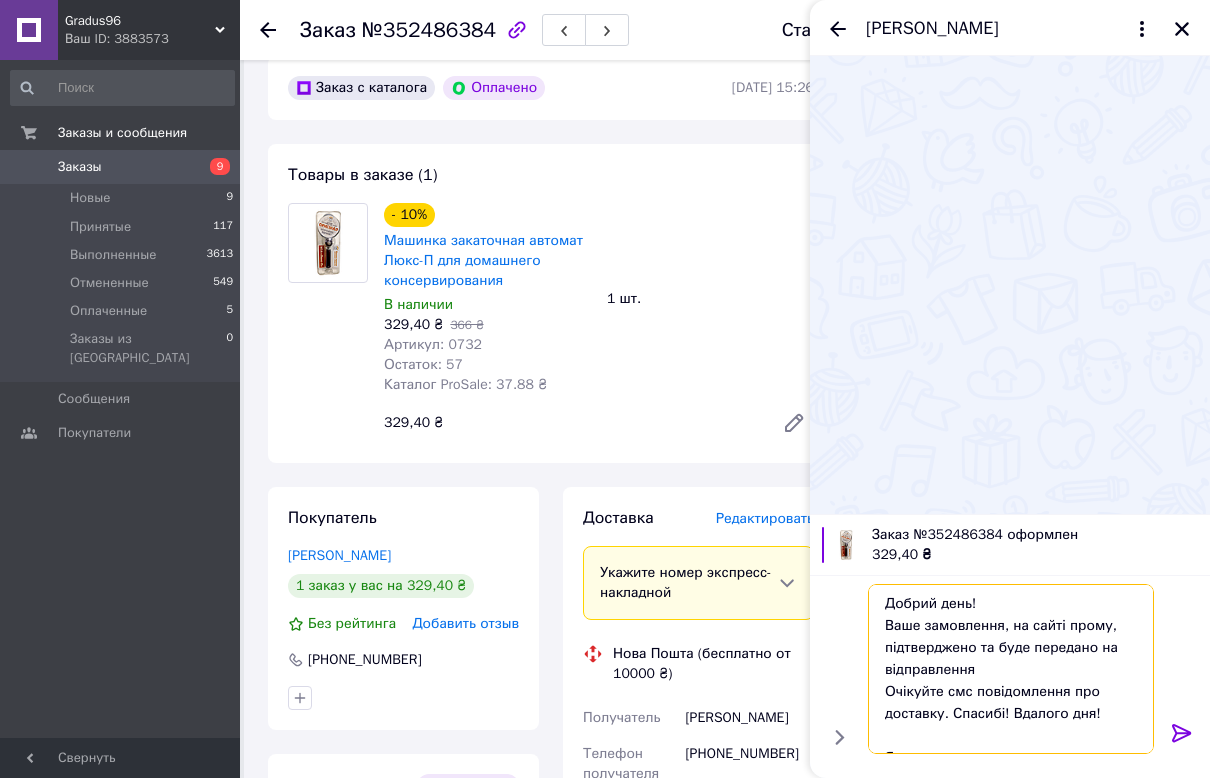 type on "Добрий день!
Ваше замовлення, на сайті прому, підтверджено та буде передано на відправлення
Очікуйте смс повідомлення про доставку. Спасибі! Вдалого дня!
Якщо для вас замовлення уже не актуальне, повідомте нам, будь ласка" 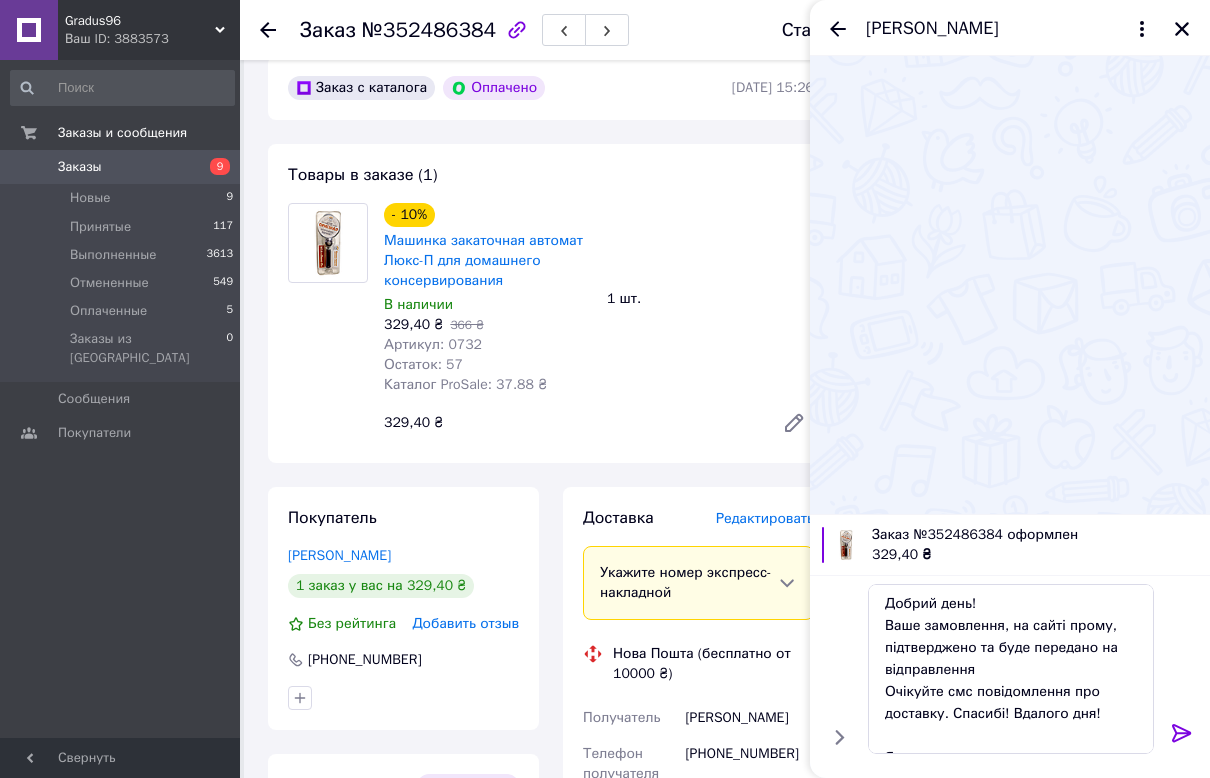 click 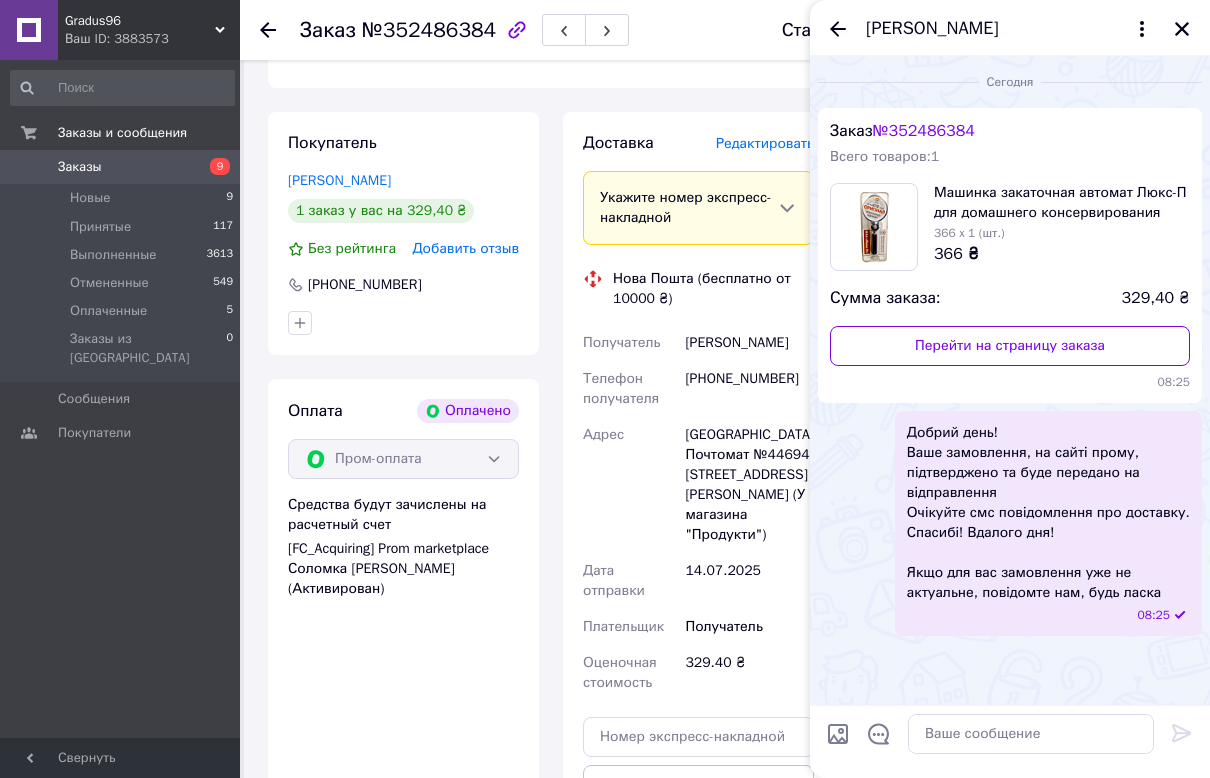 scroll, scrollTop: 1250, scrollLeft: 0, axis: vertical 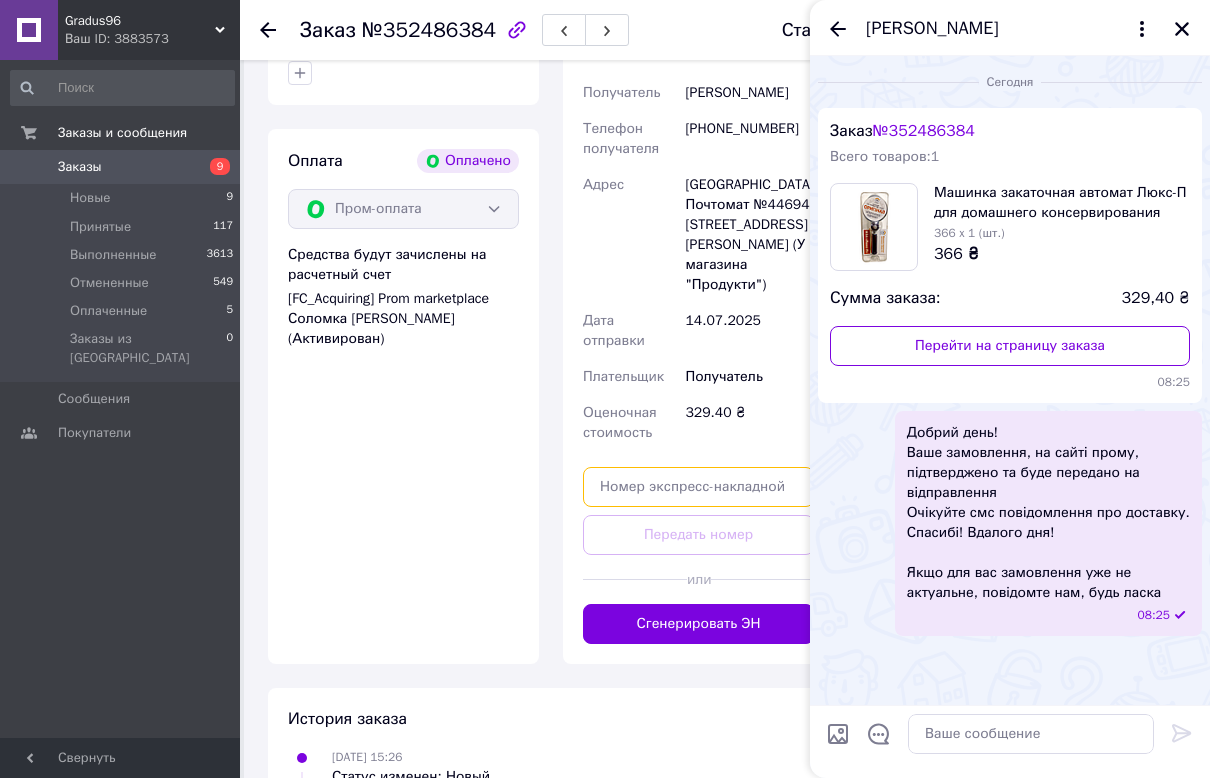 click at bounding box center [698, 487] 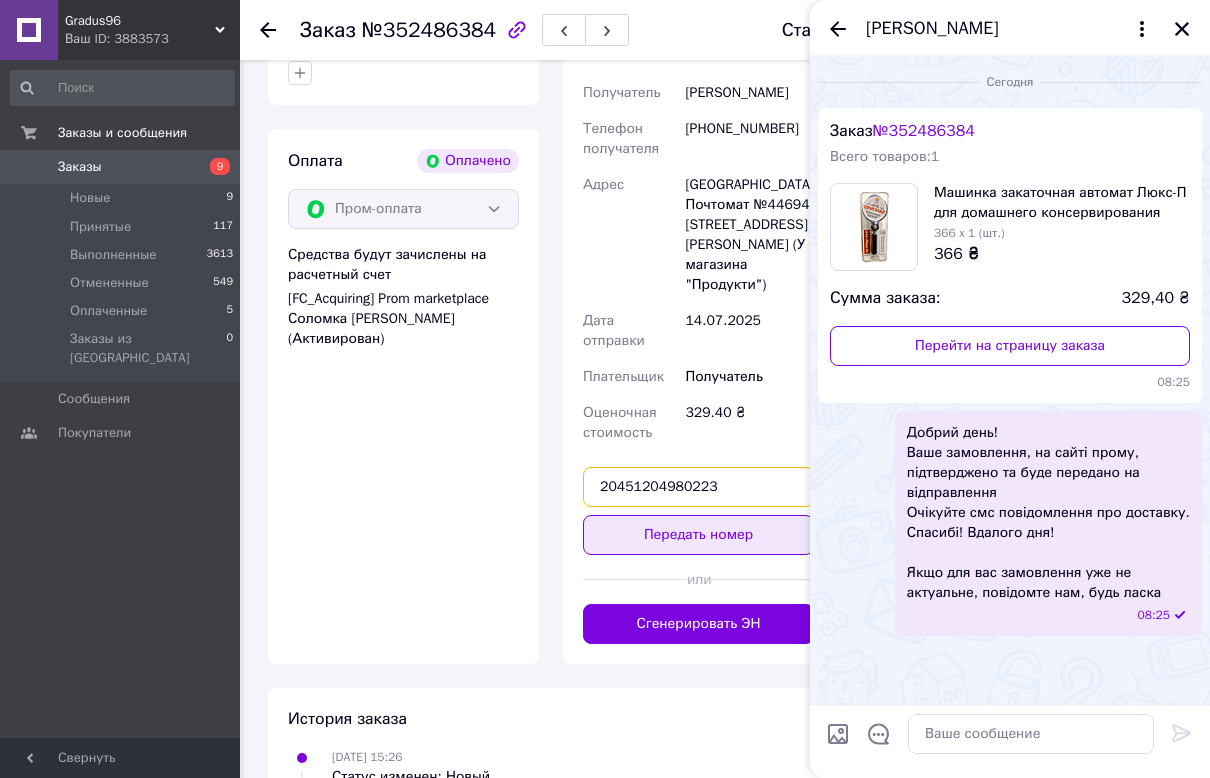 type on "20451204980223" 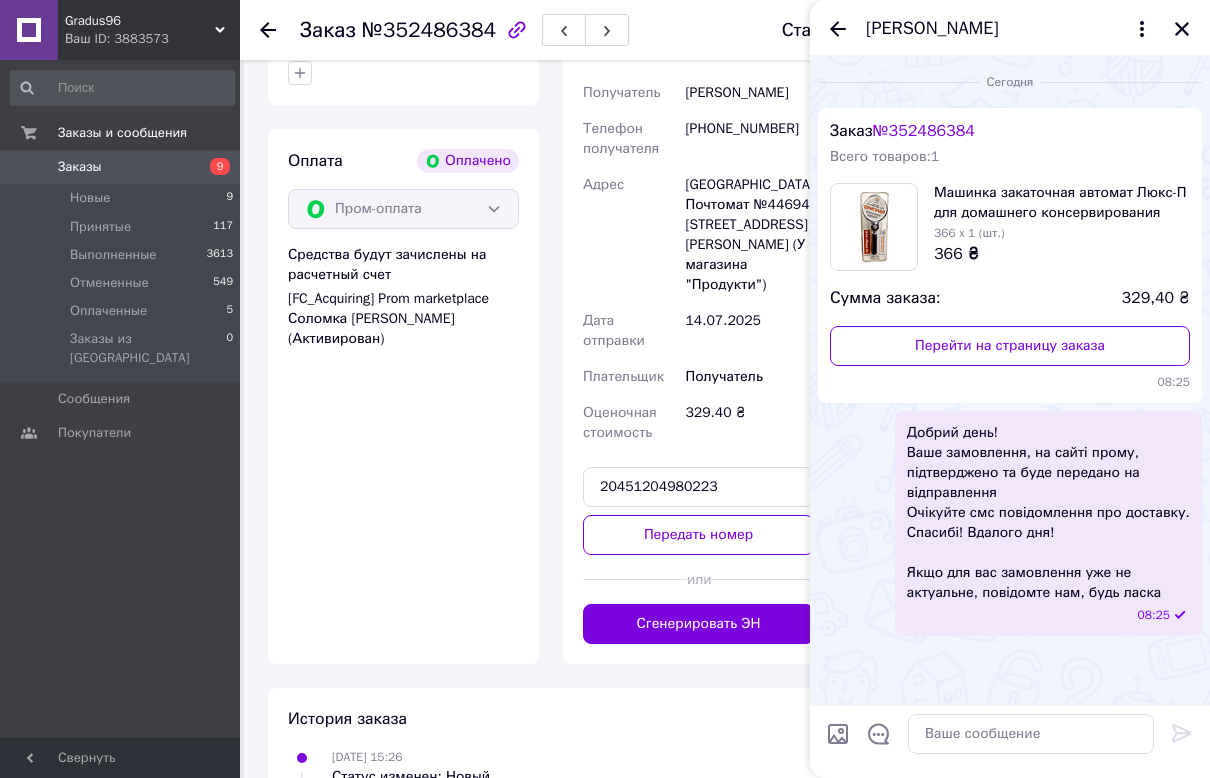 drag, startPoint x: 713, startPoint y: 507, endPoint x: 616, endPoint y: 443, distance: 116.21101 